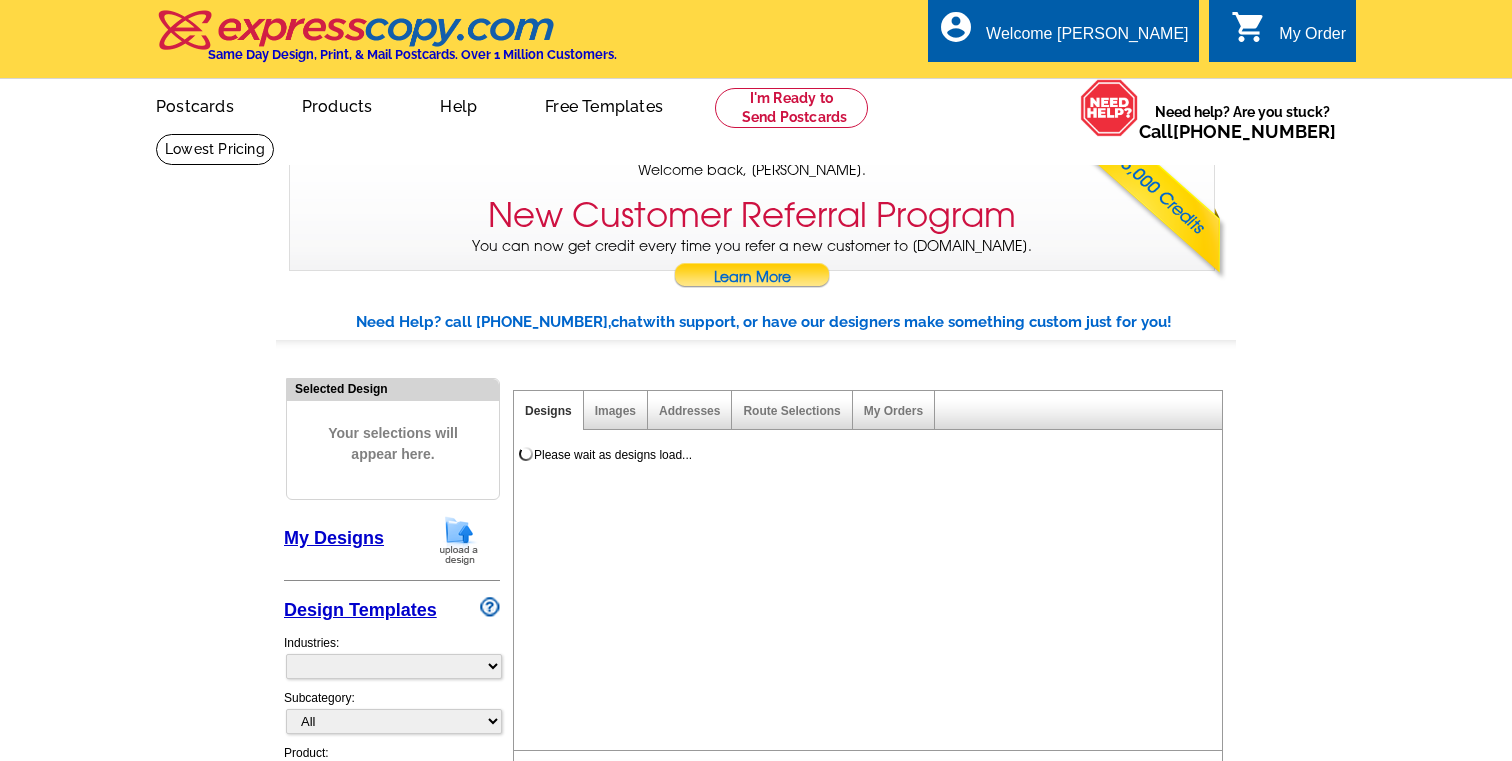 scroll, scrollTop: 0, scrollLeft: 0, axis: both 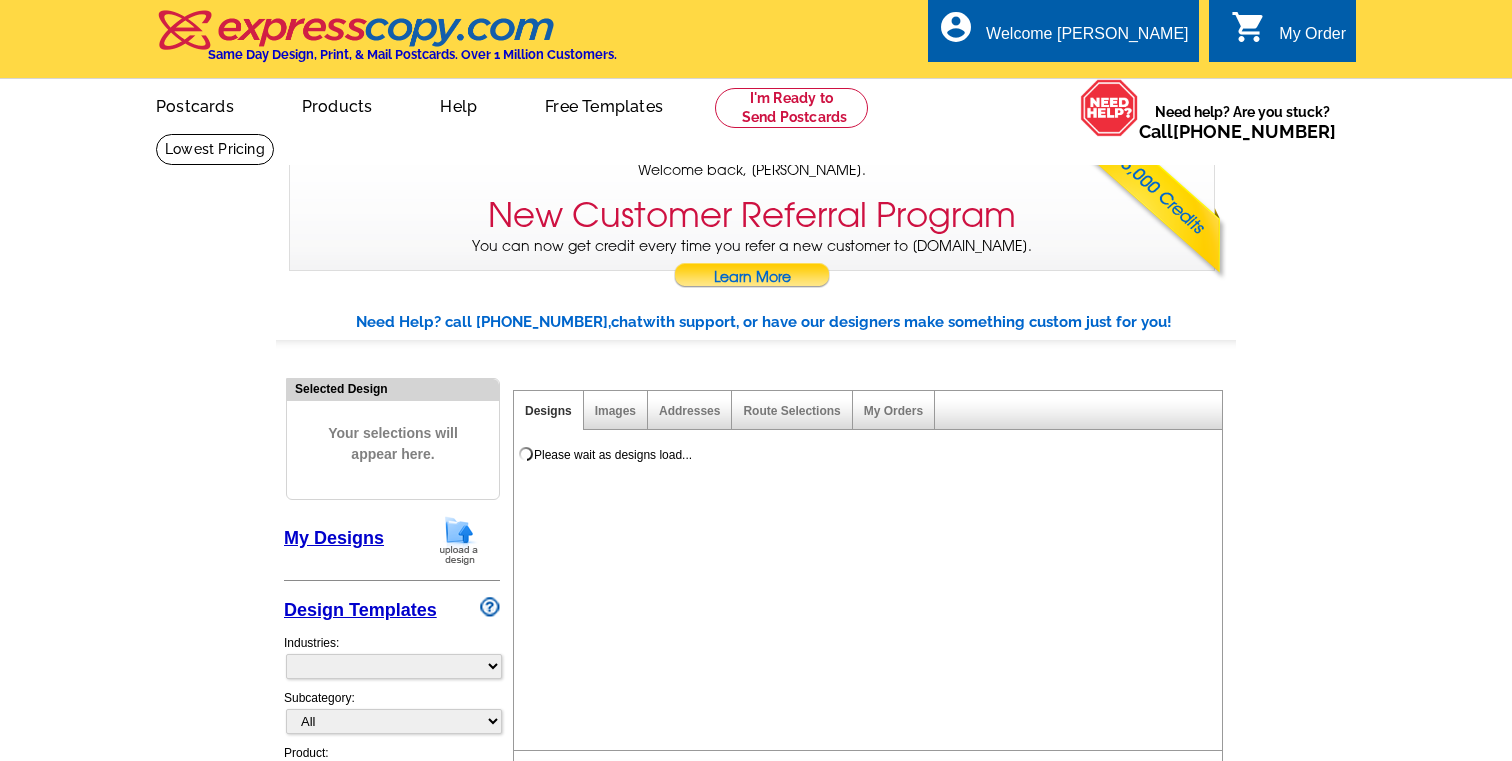 select on "785" 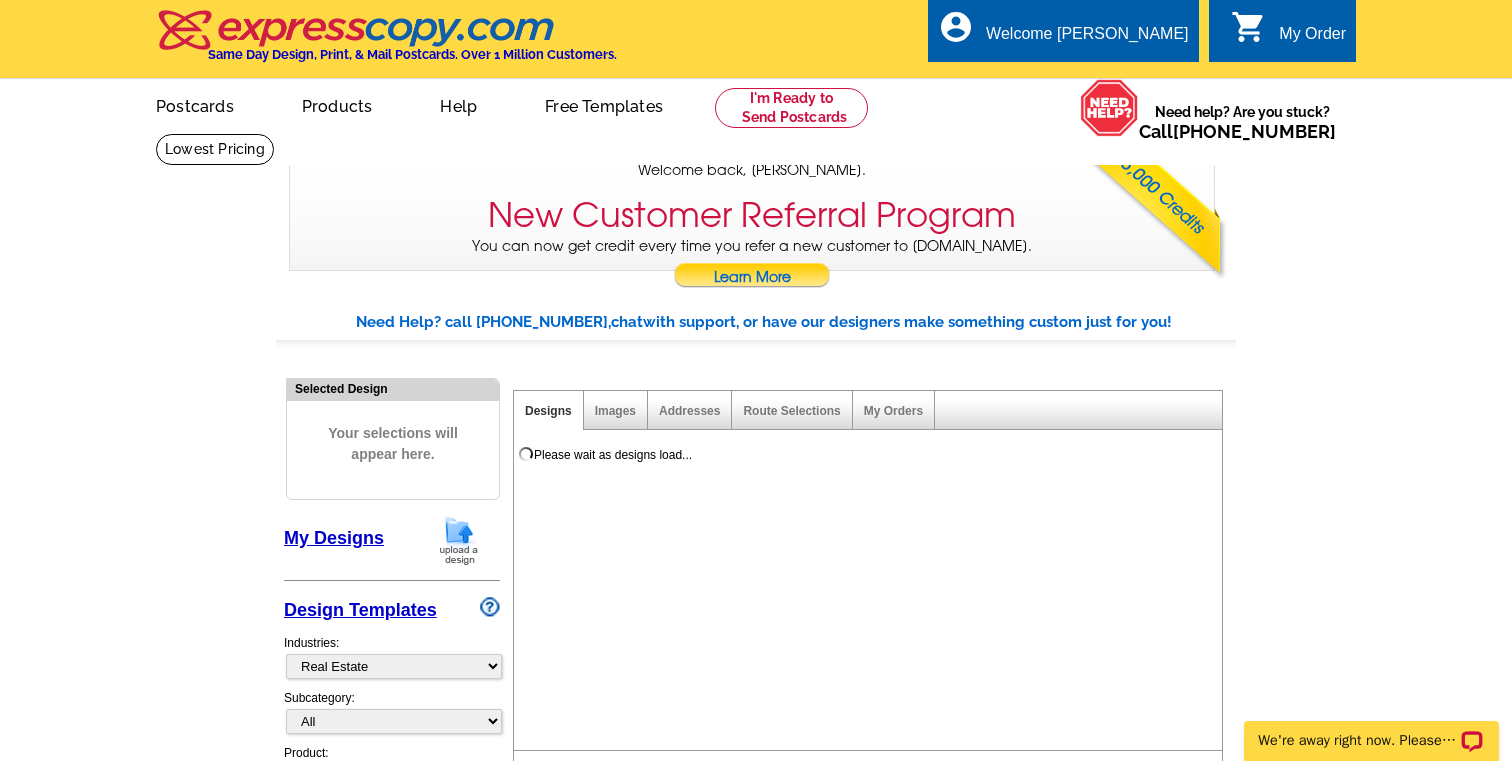 scroll, scrollTop: 0, scrollLeft: 0, axis: both 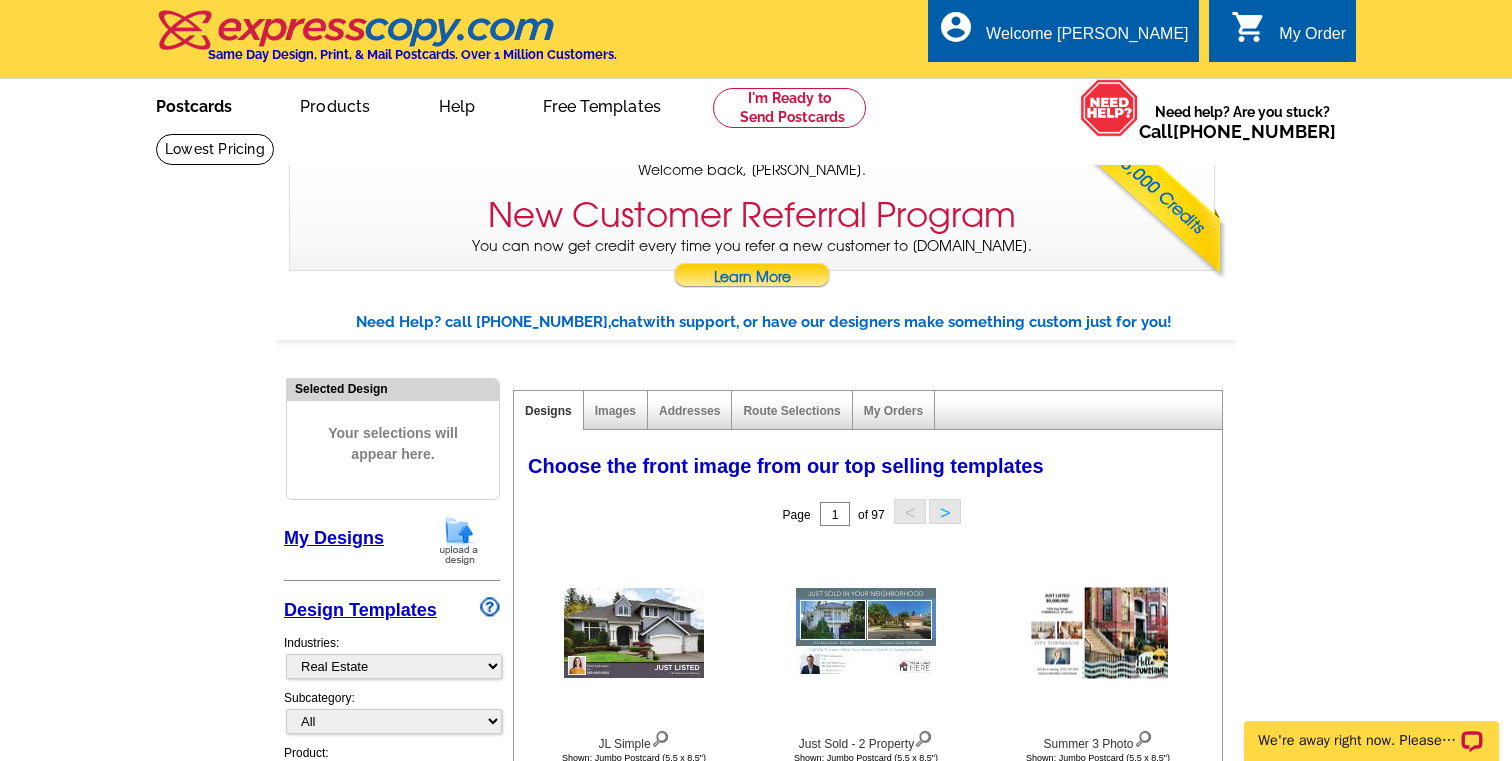 click on "Postcards" at bounding box center (194, 104) 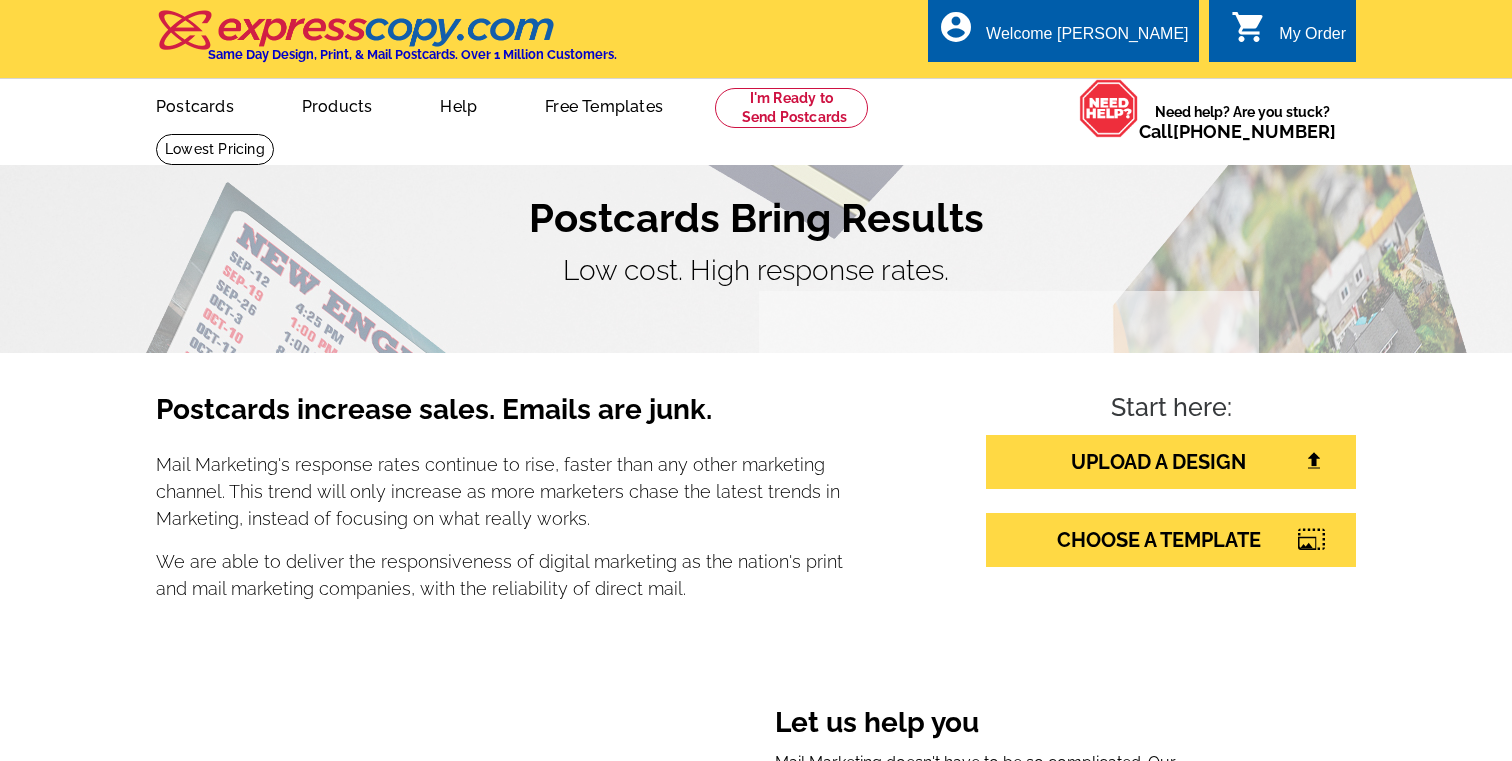 scroll, scrollTop: 0, scrollLeft: 0, axis: both 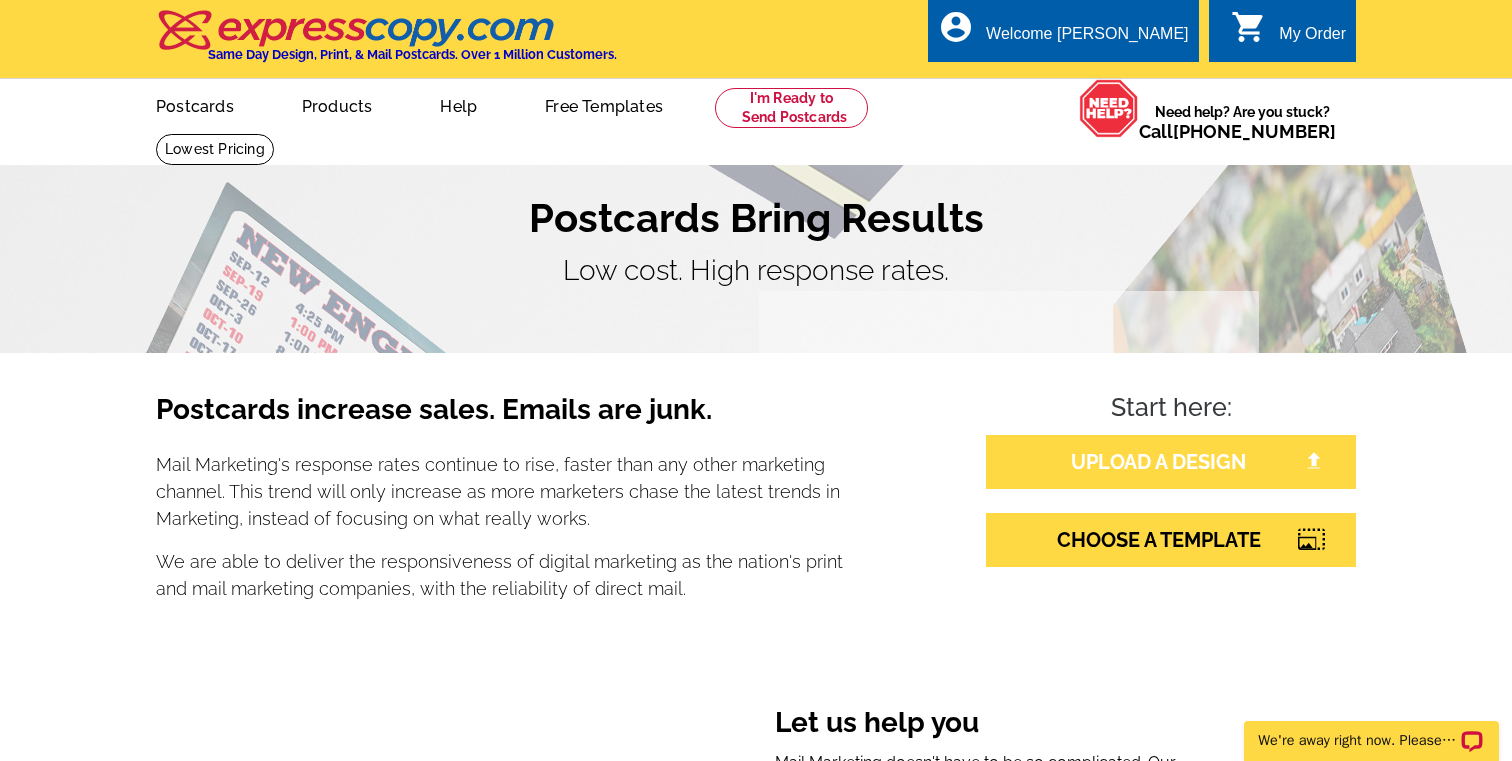 click on "UPLOAD A DESIGN" at bounding box center [1171, 462] 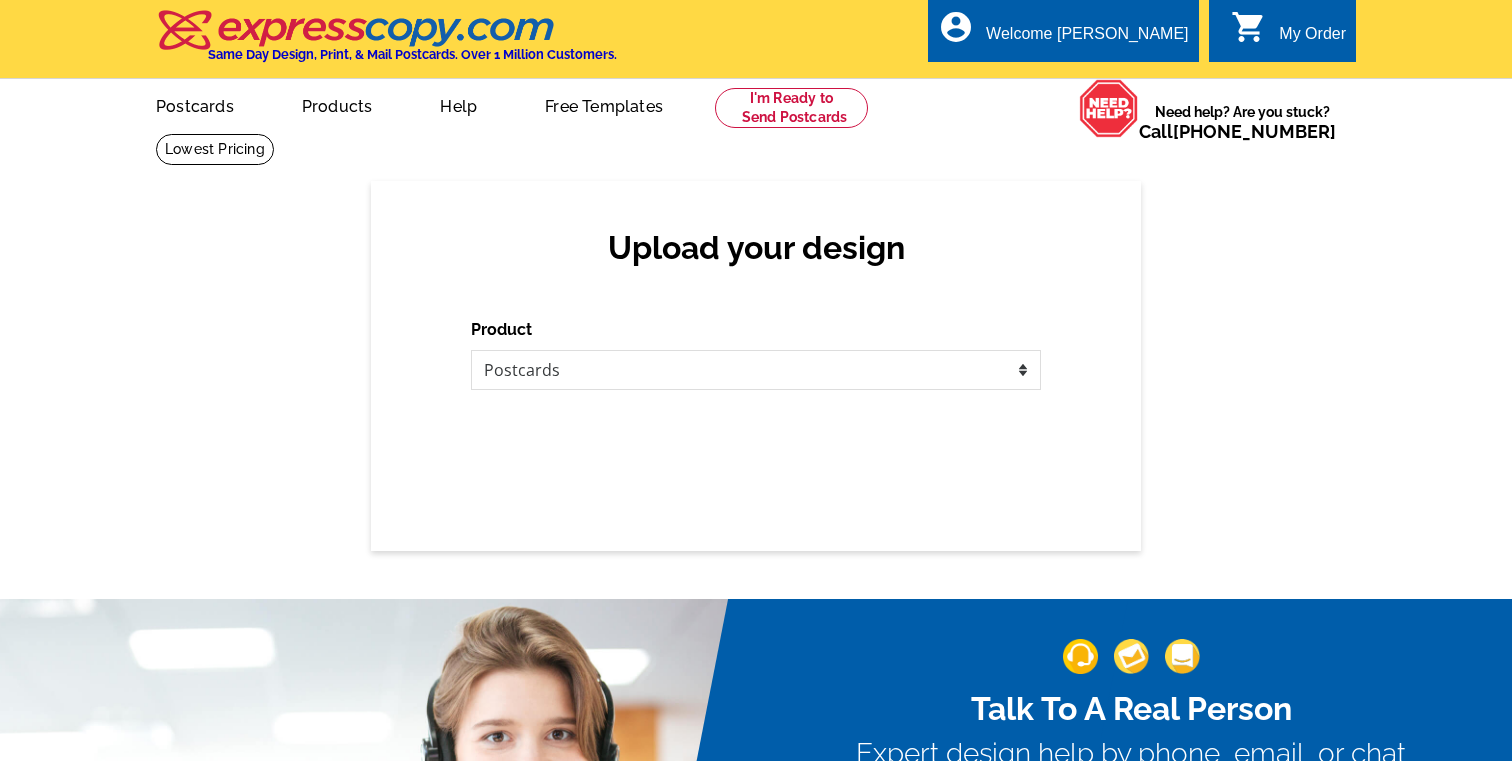 scroll, scrollTop: 0, scrollLeft: 0, axis: both 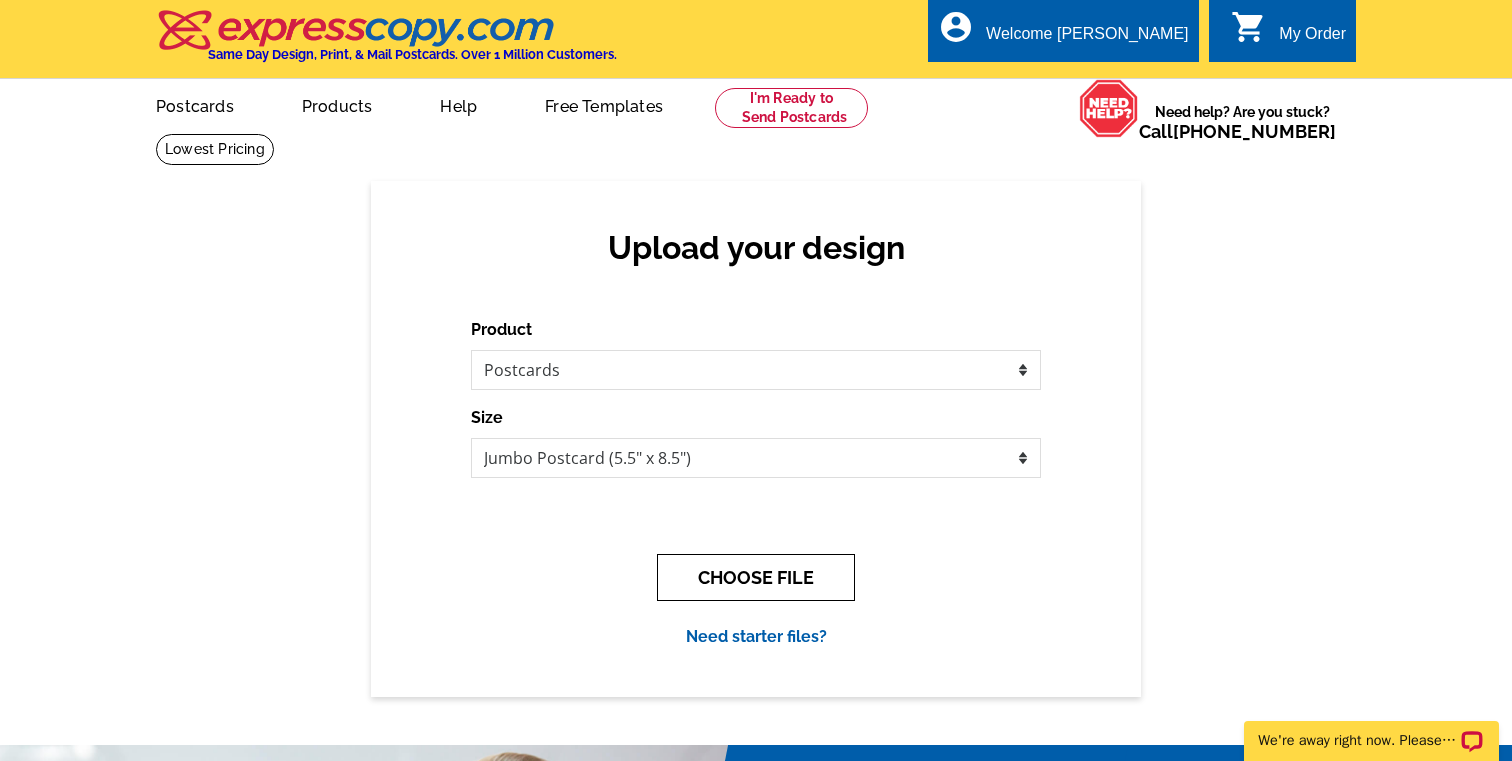click on "CHOOSE FILE" at bounding box center [756, 577] 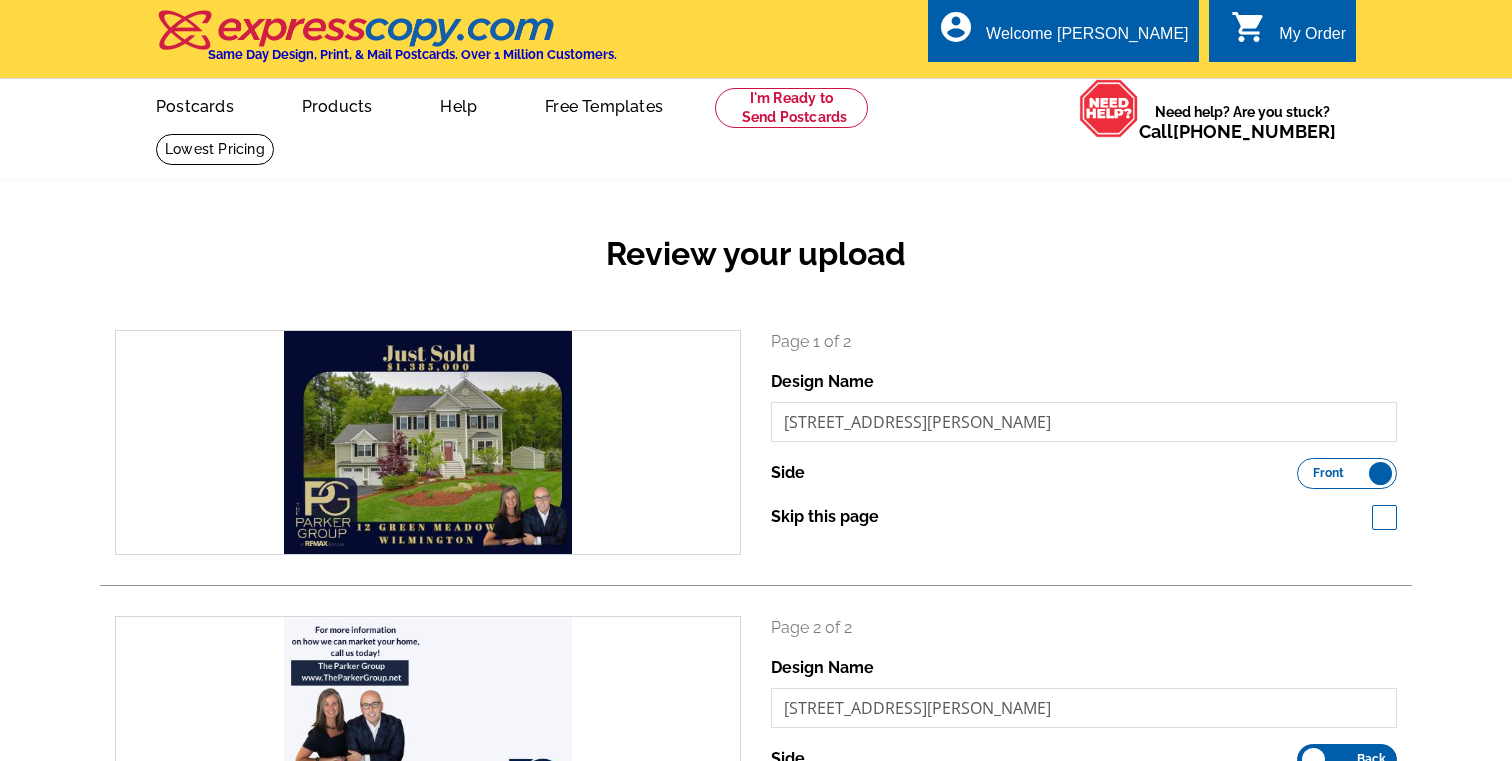 scroll, scrollTop: 0, scrollLeft: 0, axis: both 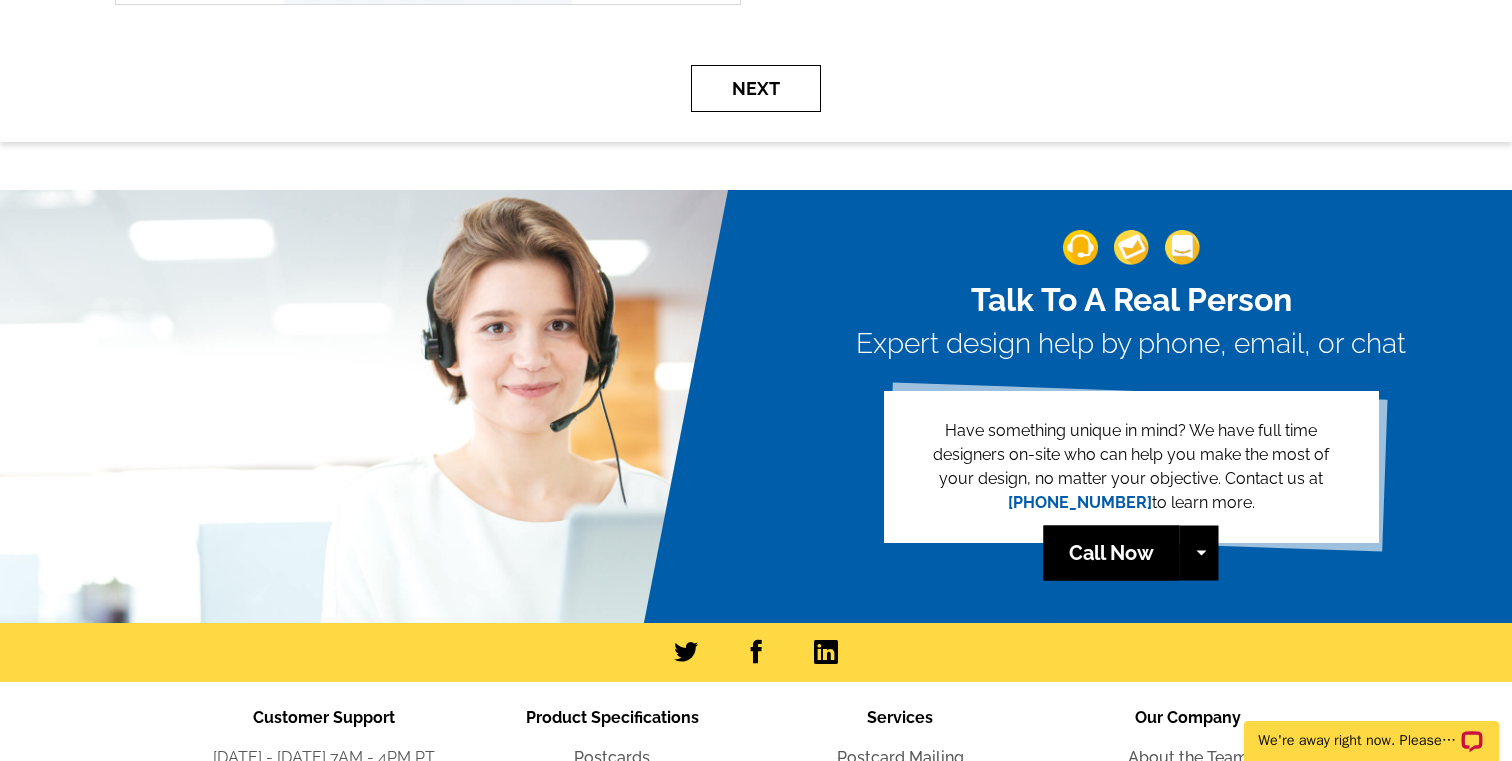 click on "Next" at bounding box center (756, 88) 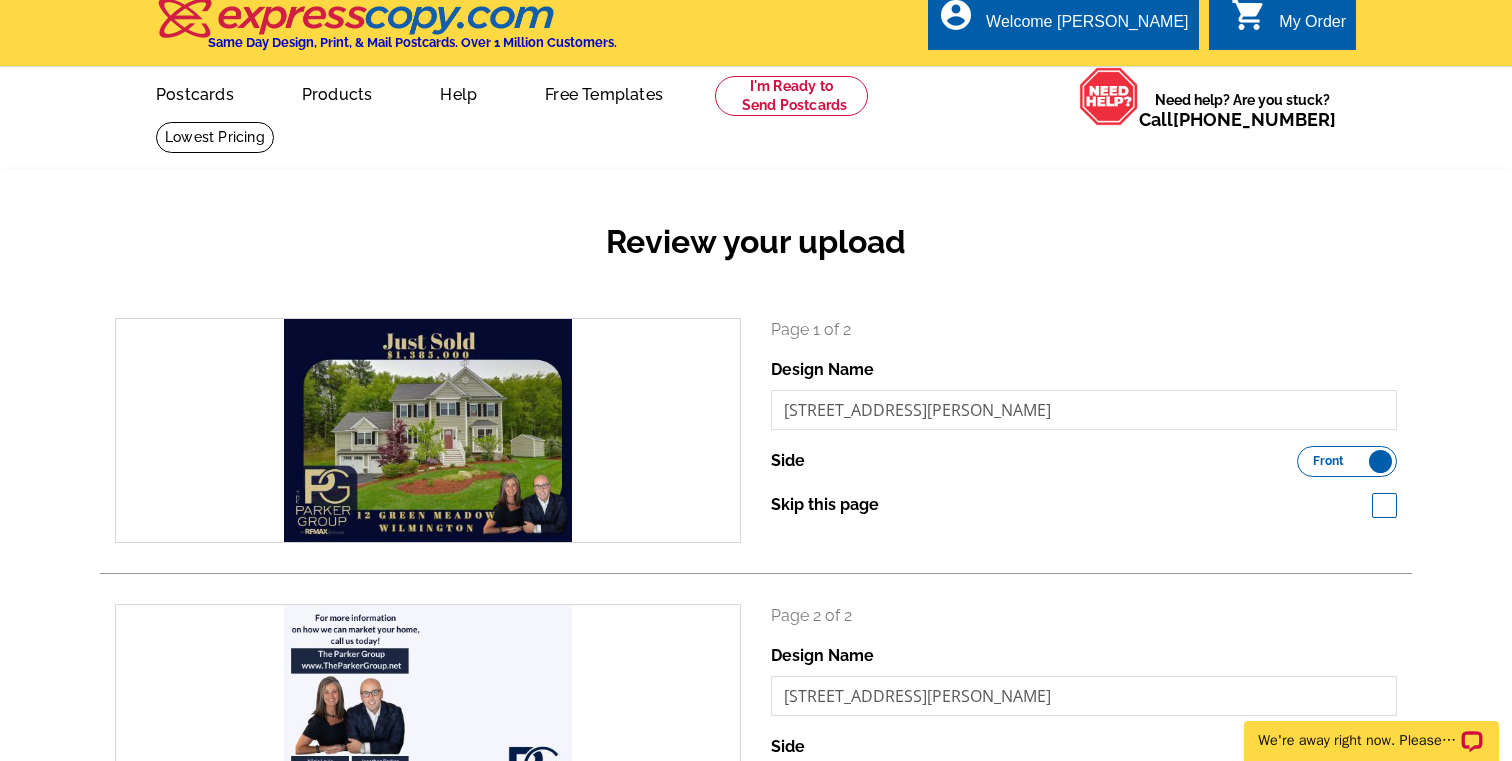 scroll, scrollTop: 0, scrollLeft: 0, axis: both 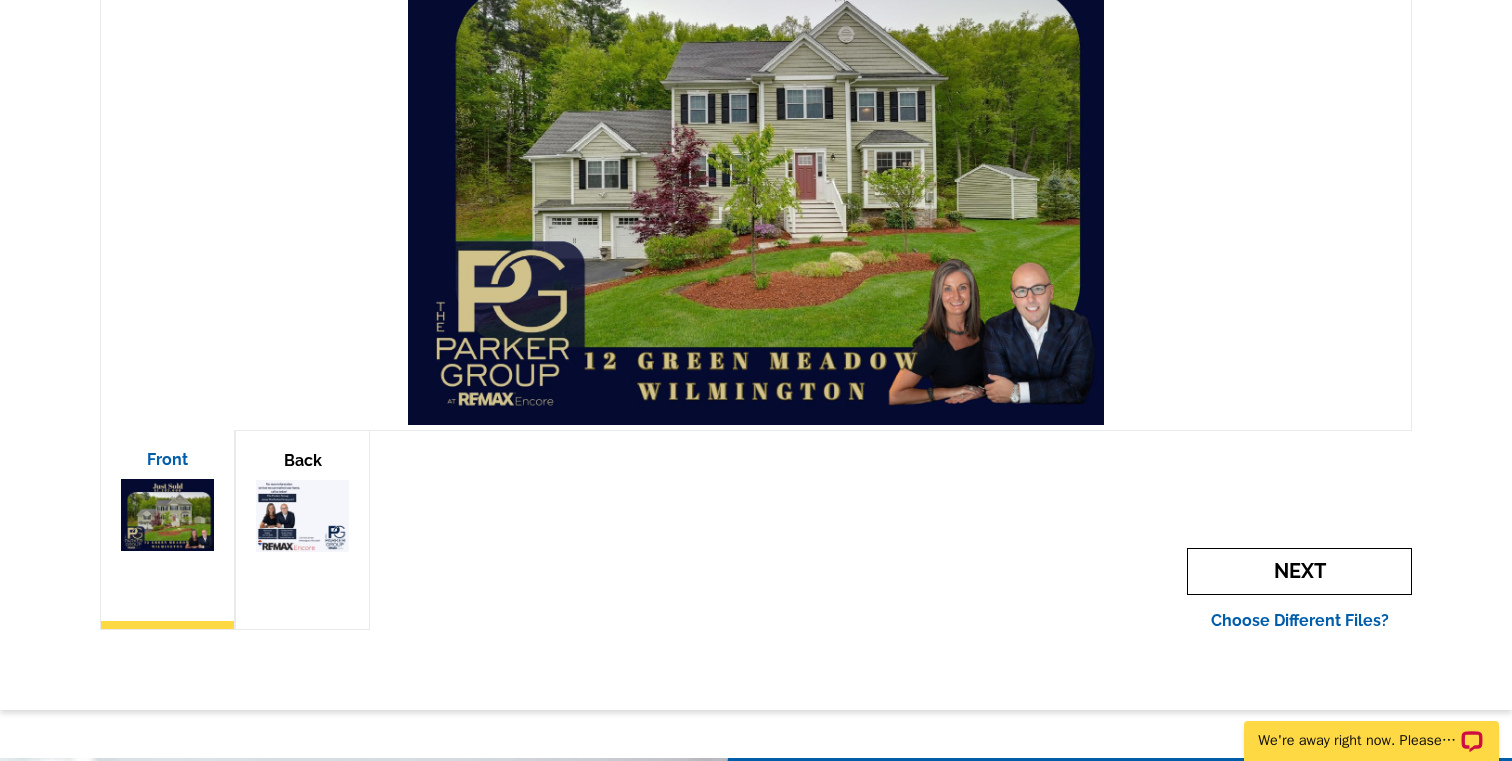 click on "Next" at bounding box center [1299, 571] 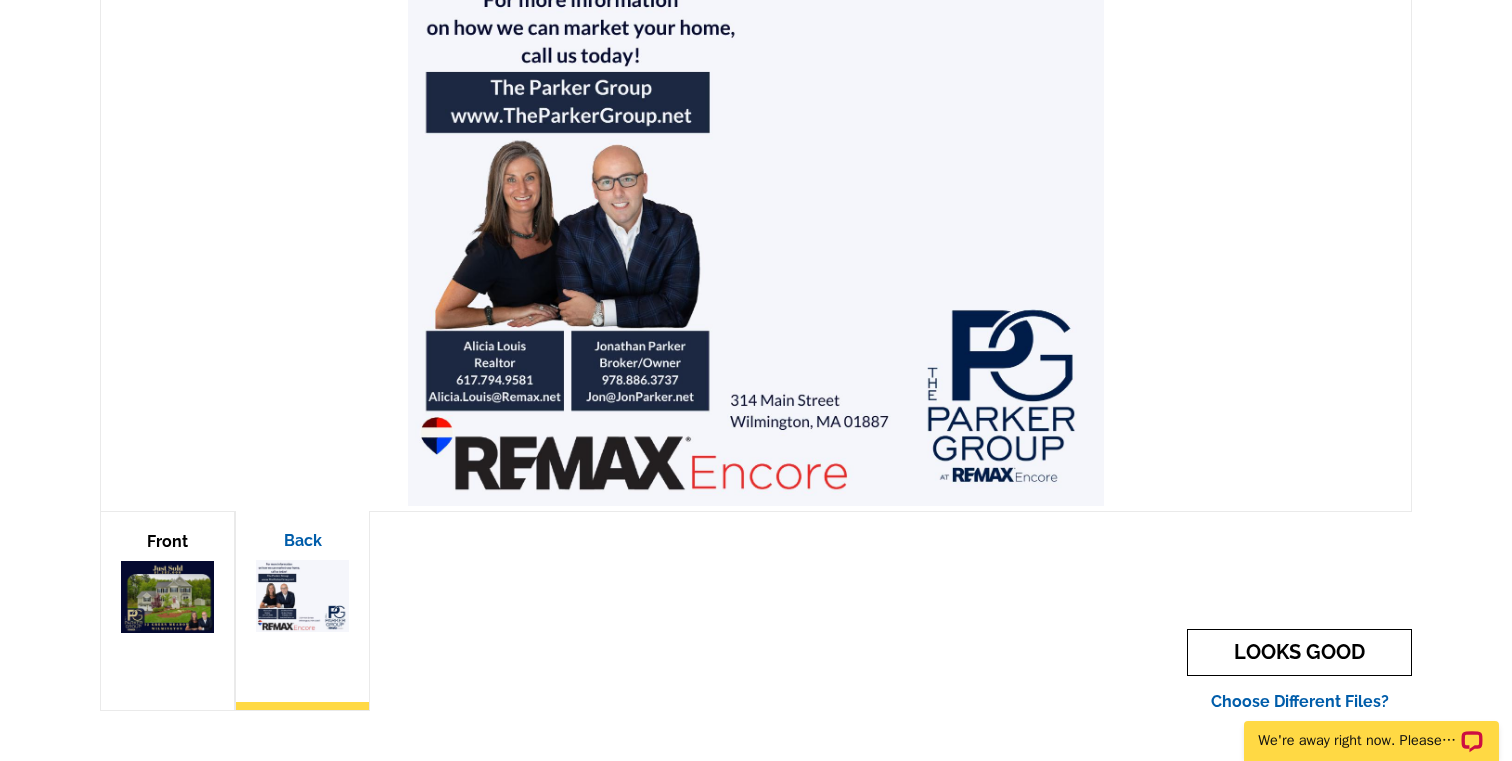 scroll, scrollTop: 453, scrollLeft: 0, axis: vertical 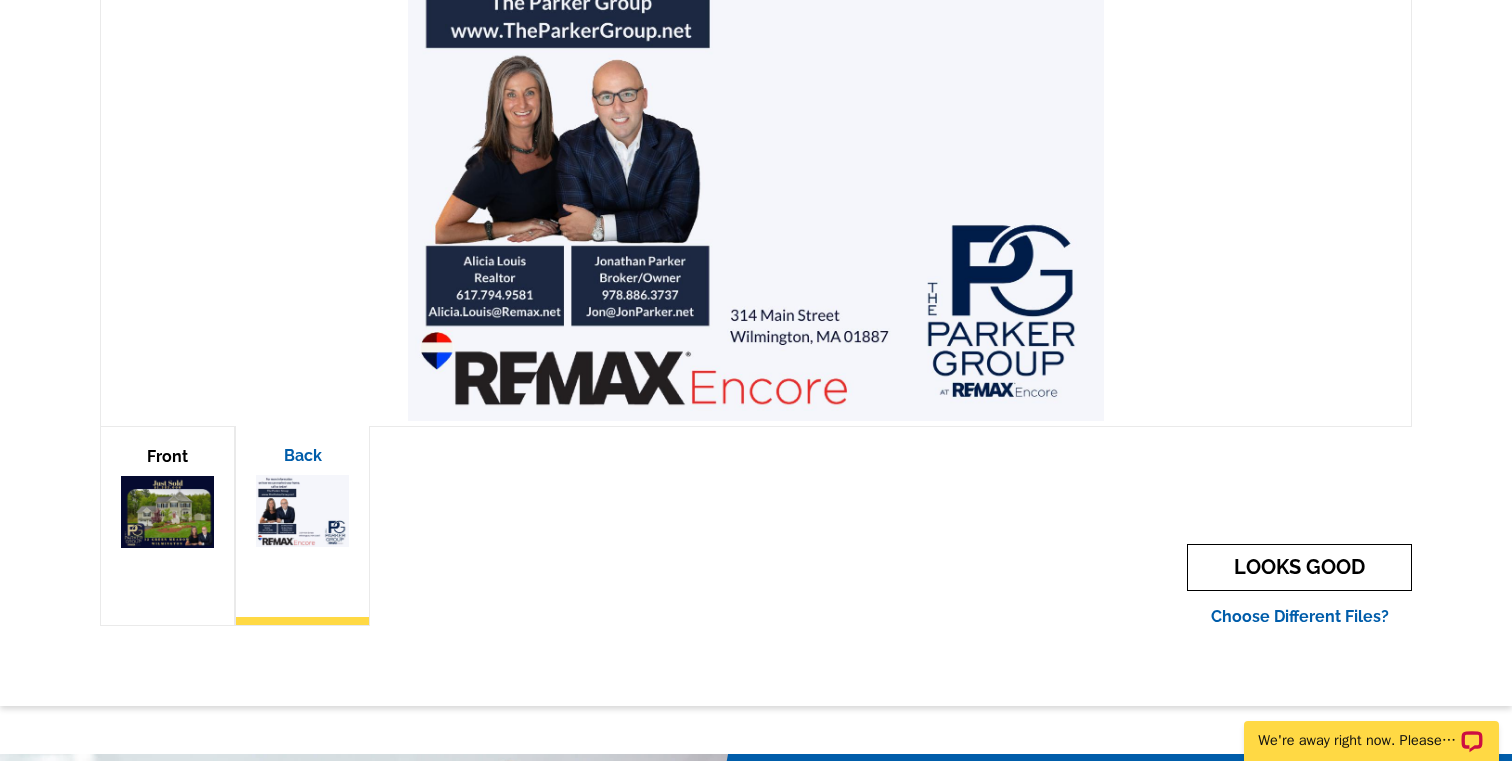 click on "LOOKS GOOD" at bounding box center (1299, 567) 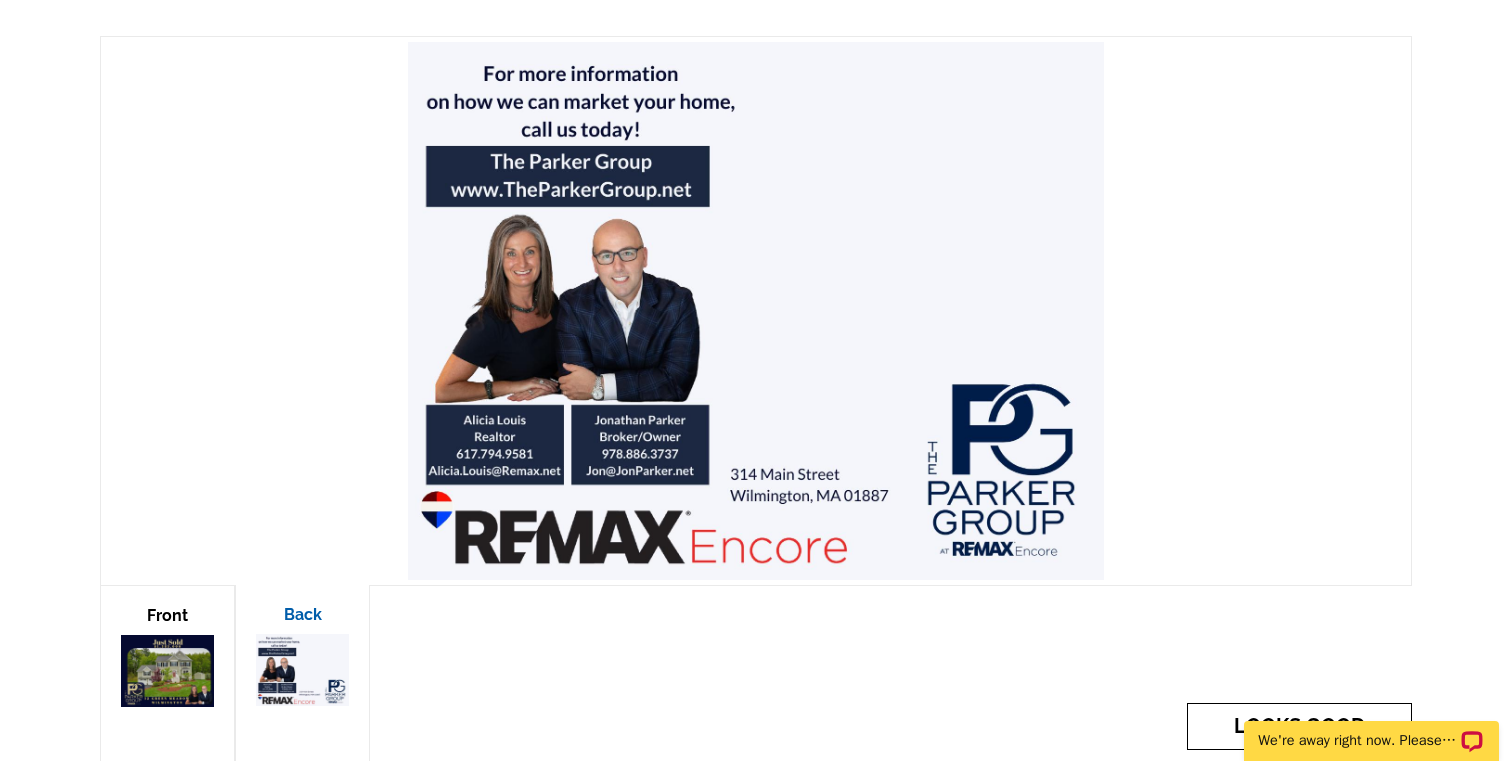 scroll, scrollTop: 295, scrollLeft: 0, axis: vertical 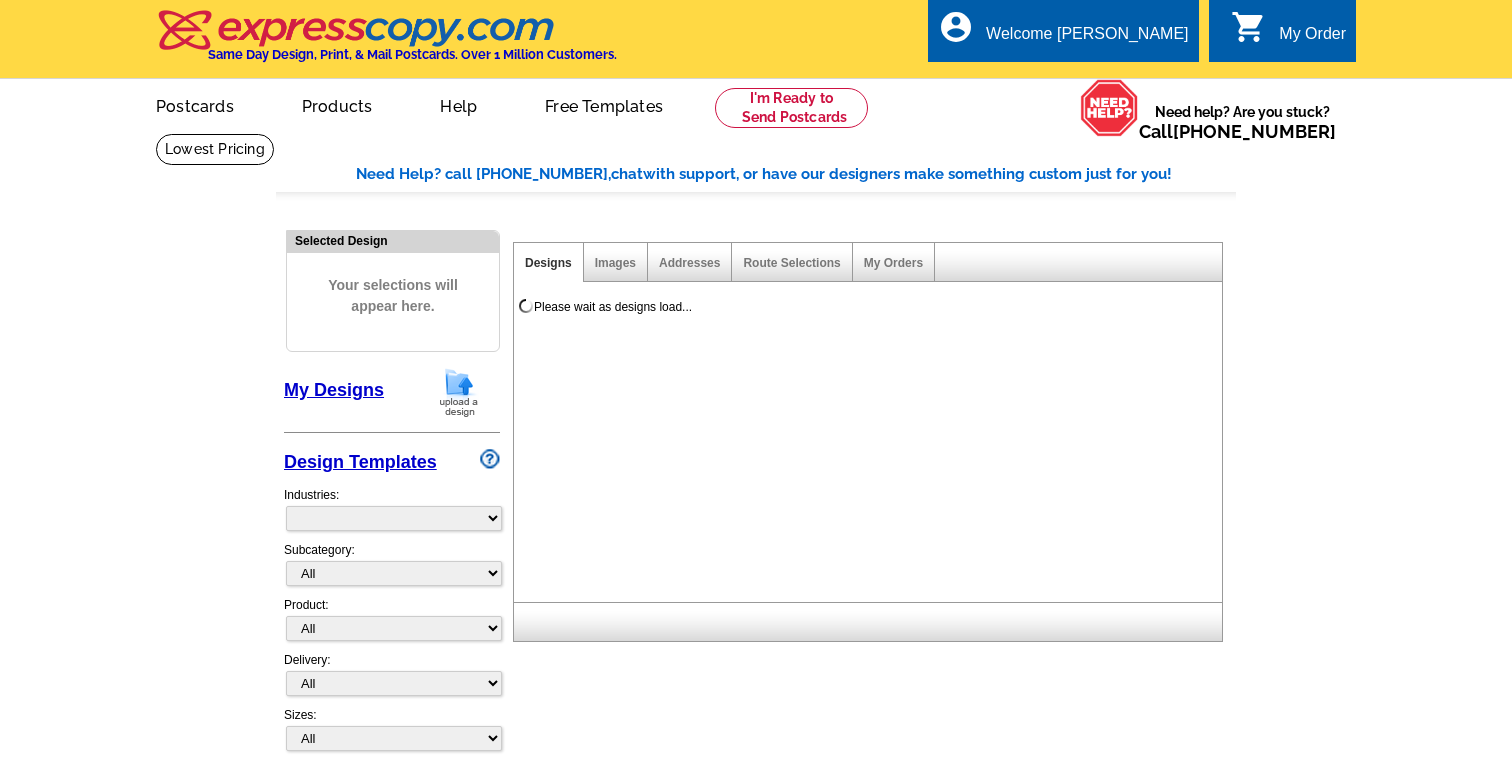 select on "785" 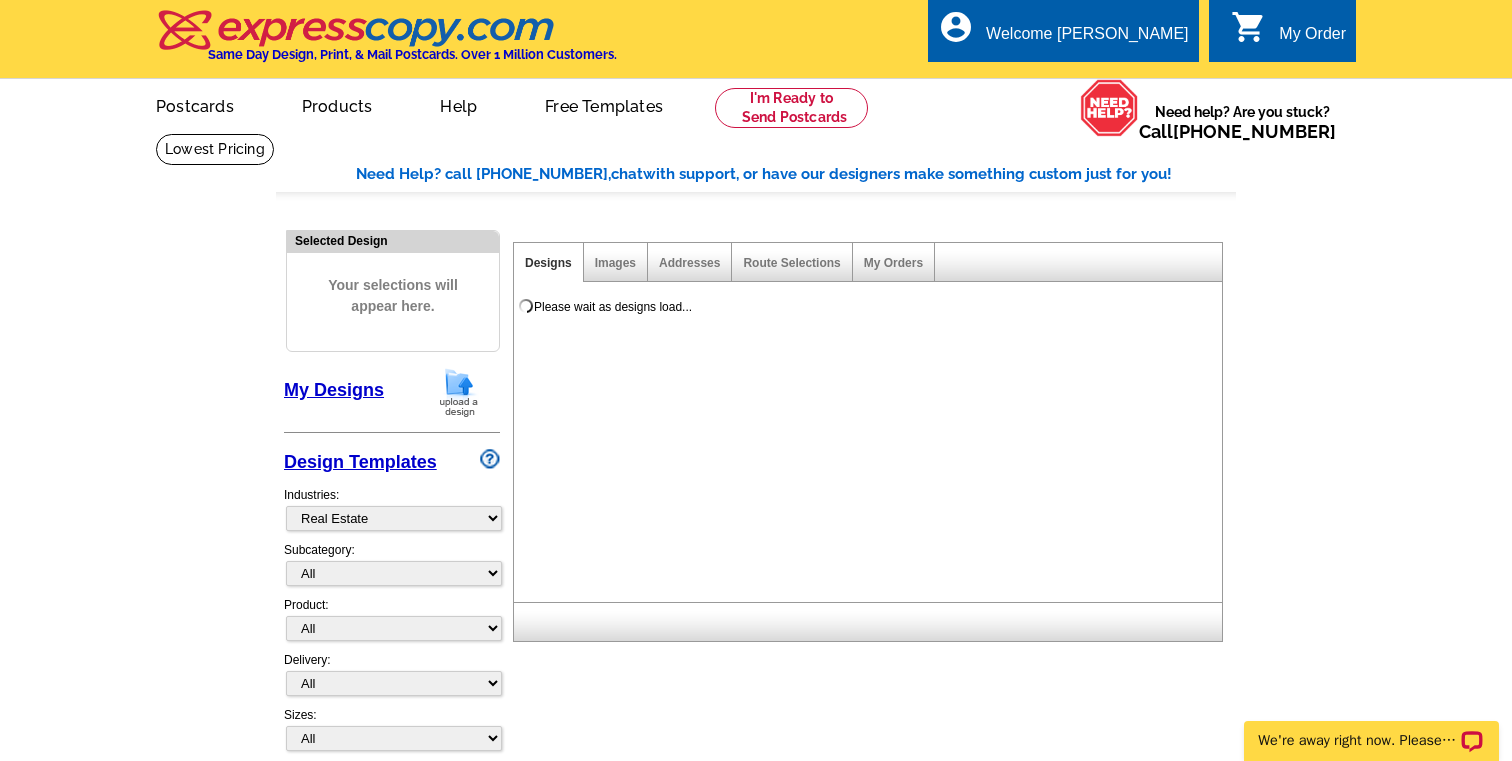 scroll, scrollTop: 0, scrollLeft: 0, axis: both 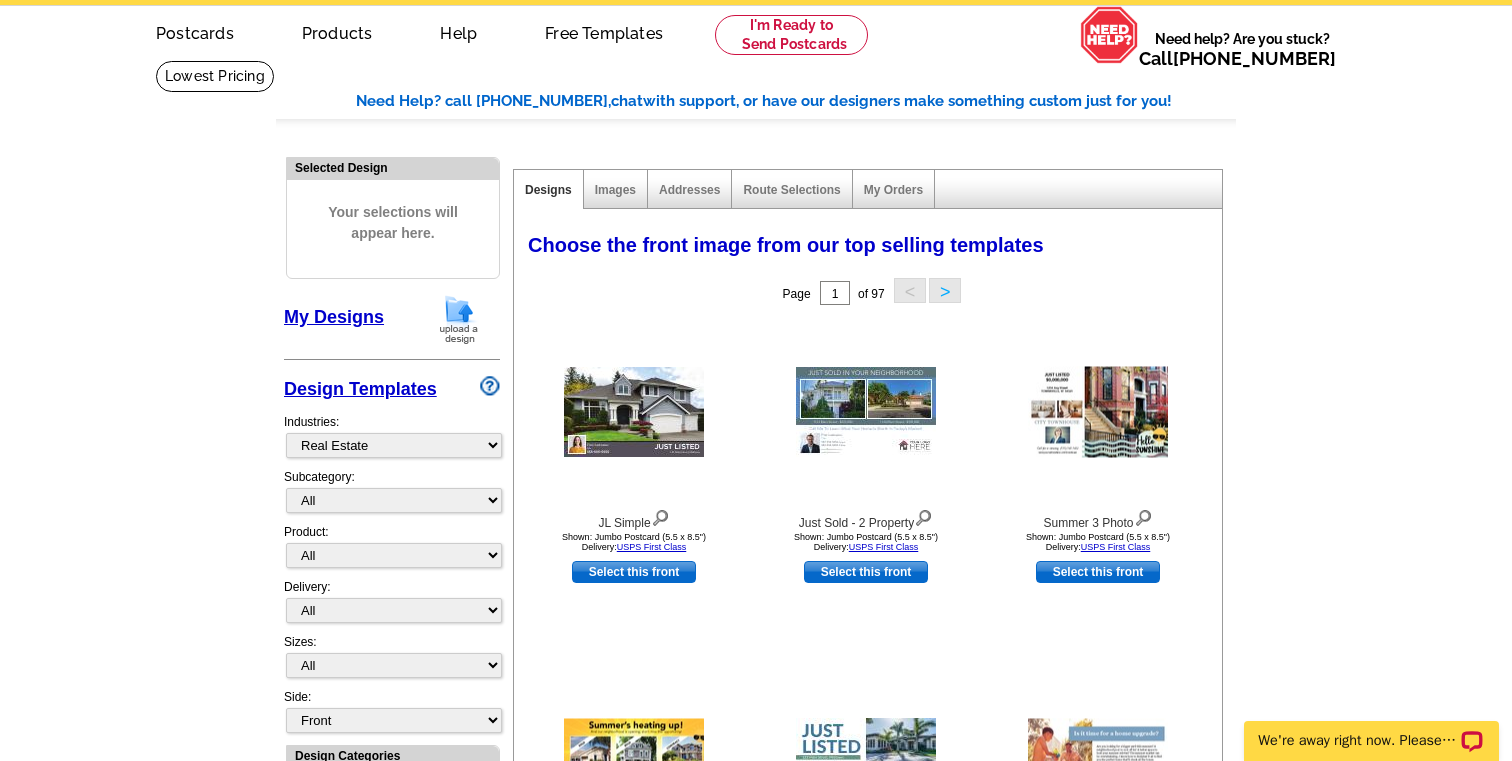 click on "My Designs" at bounding box center (334, 317) 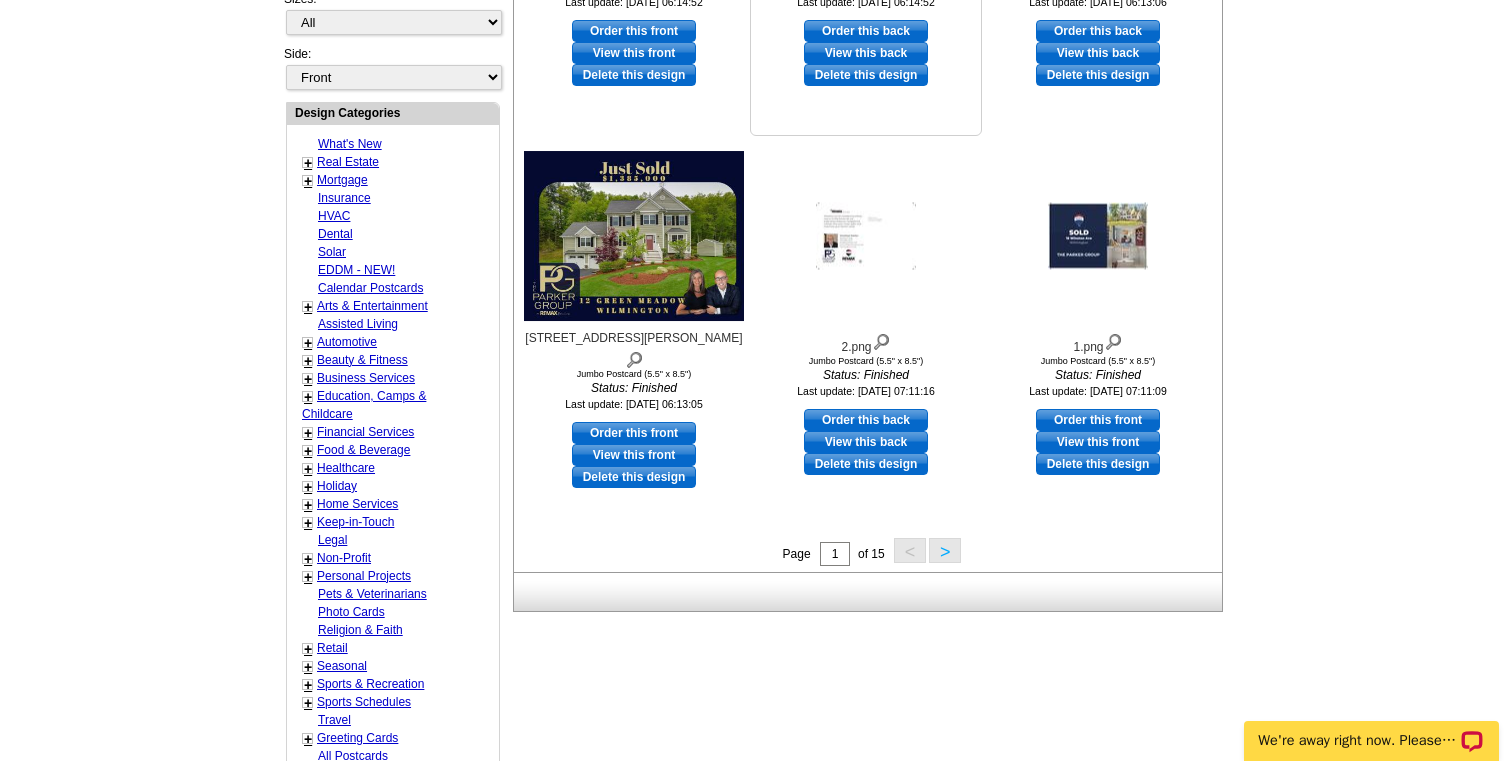 scroll, scrollTop: 653, scrollLeft: 0, axis: vertical 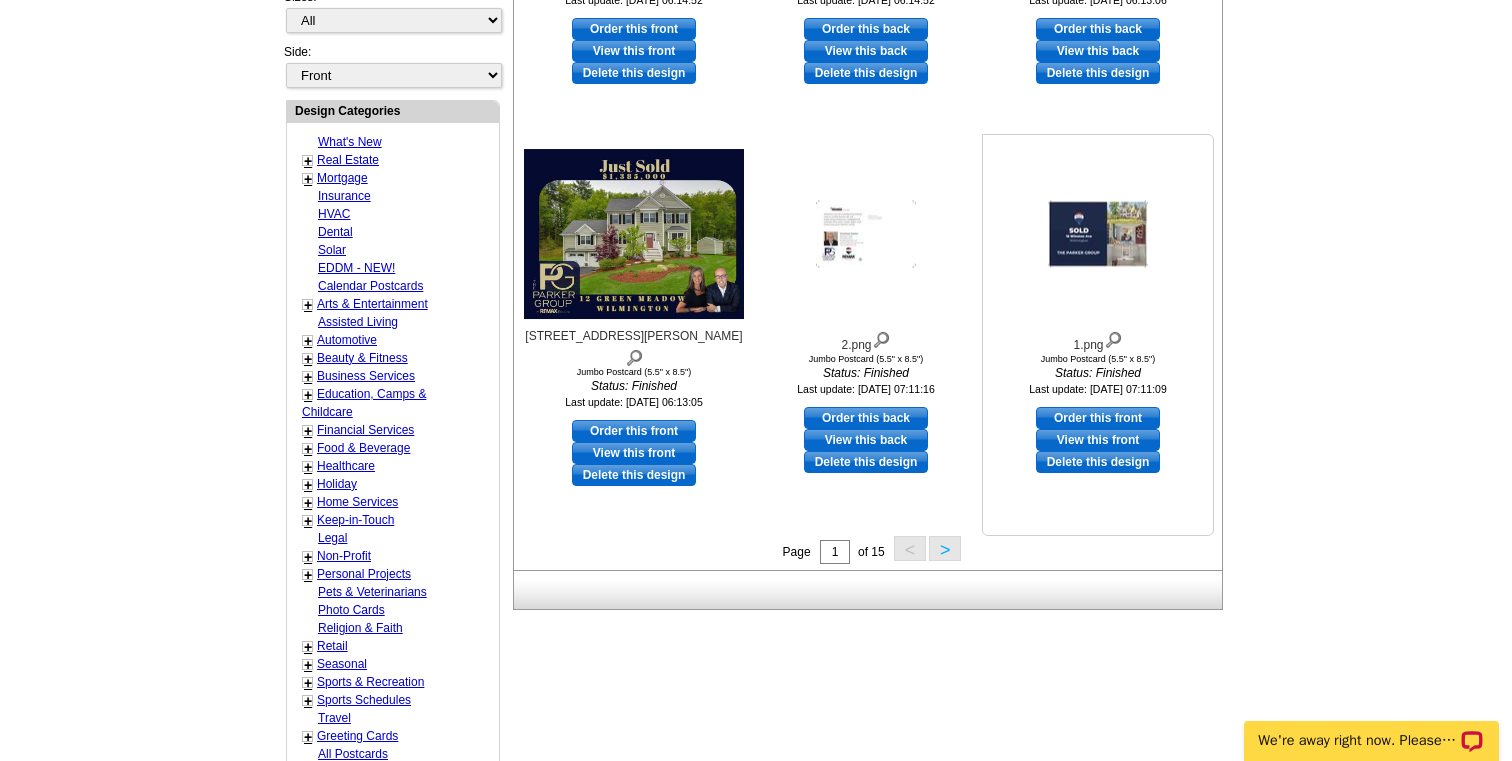 click on "Delete this design" at bounding box center (1098, 462) 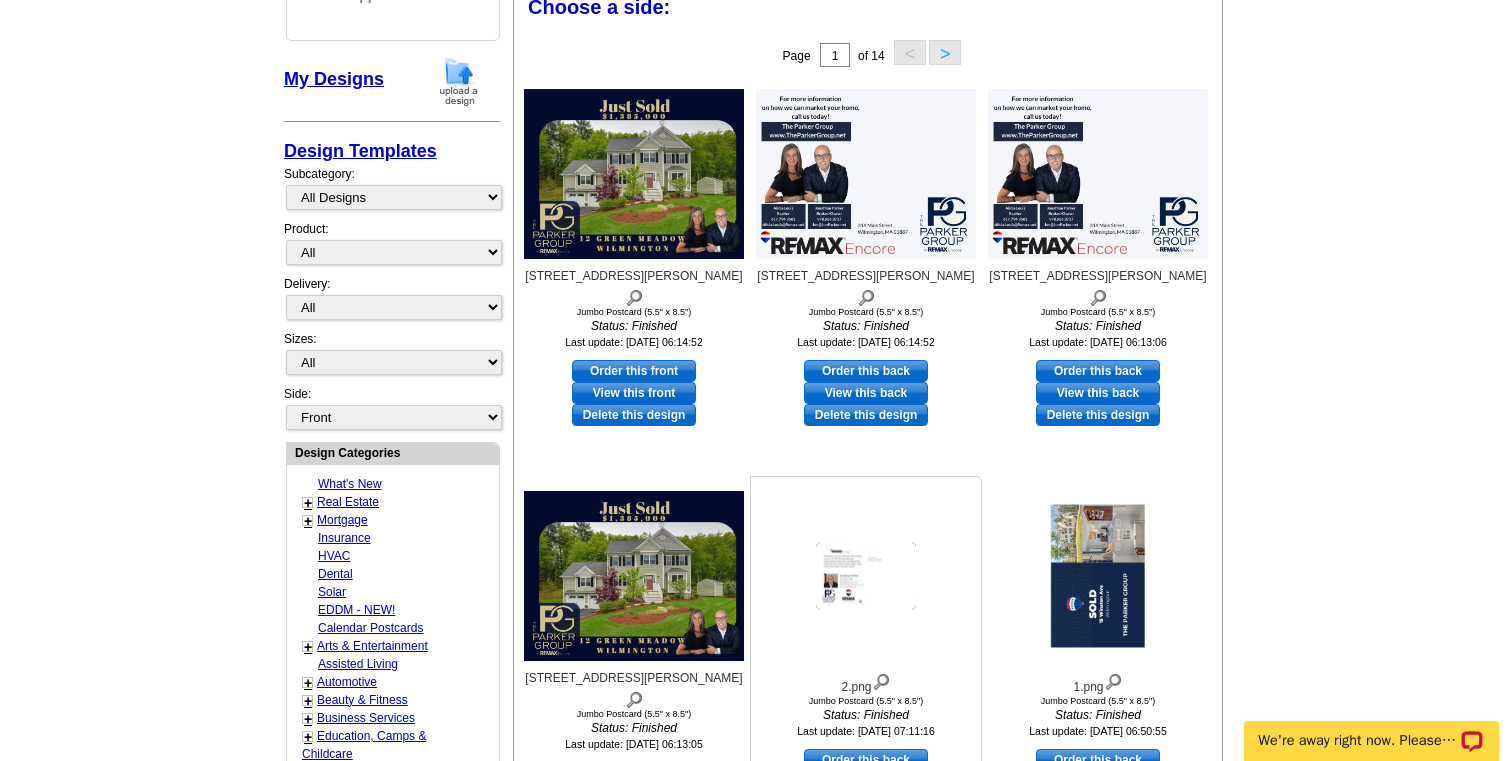 scroll, scrollTop: 294, scrollLeft: 0, axis: vertical 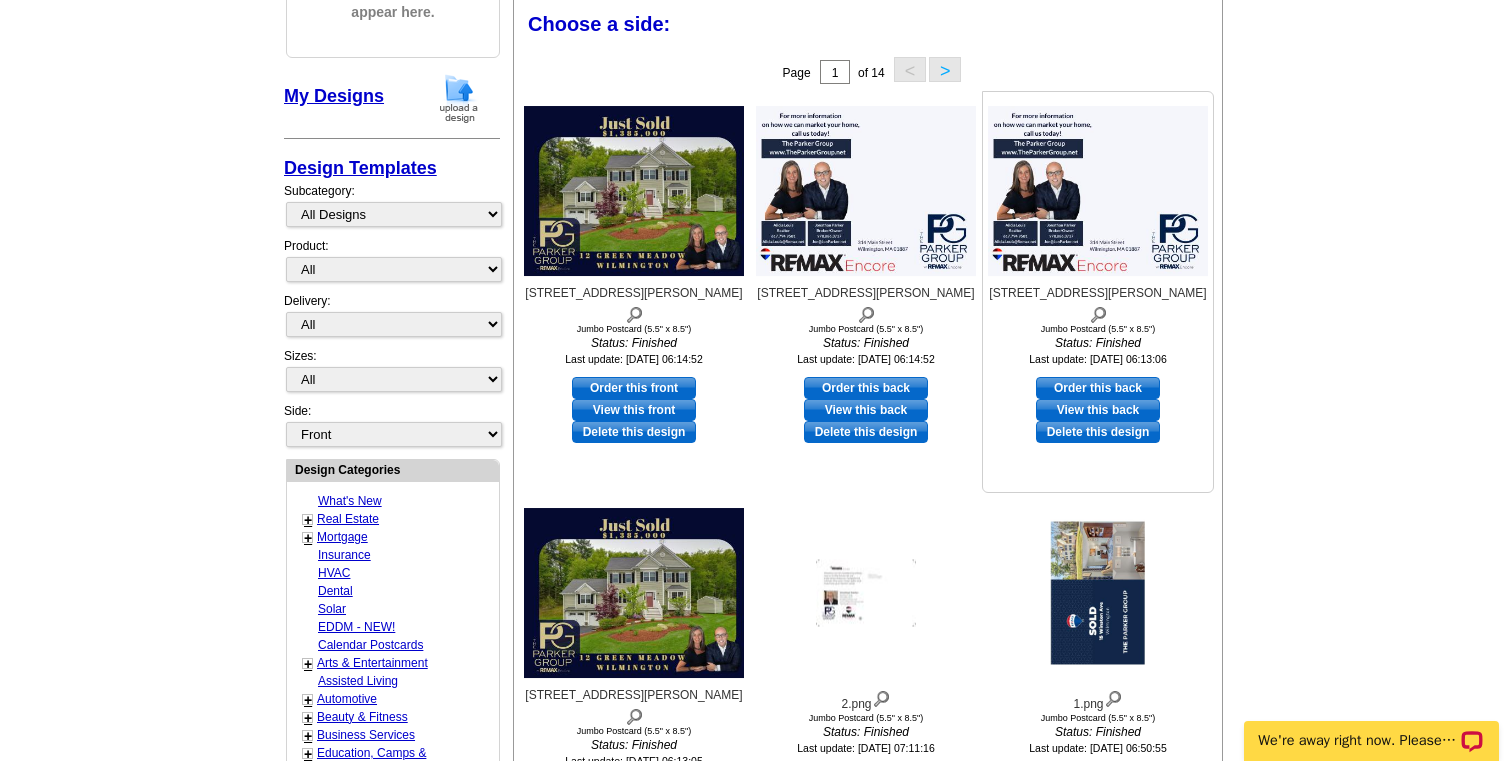 click on "Delete this design" at bounding box center (1098, 432) 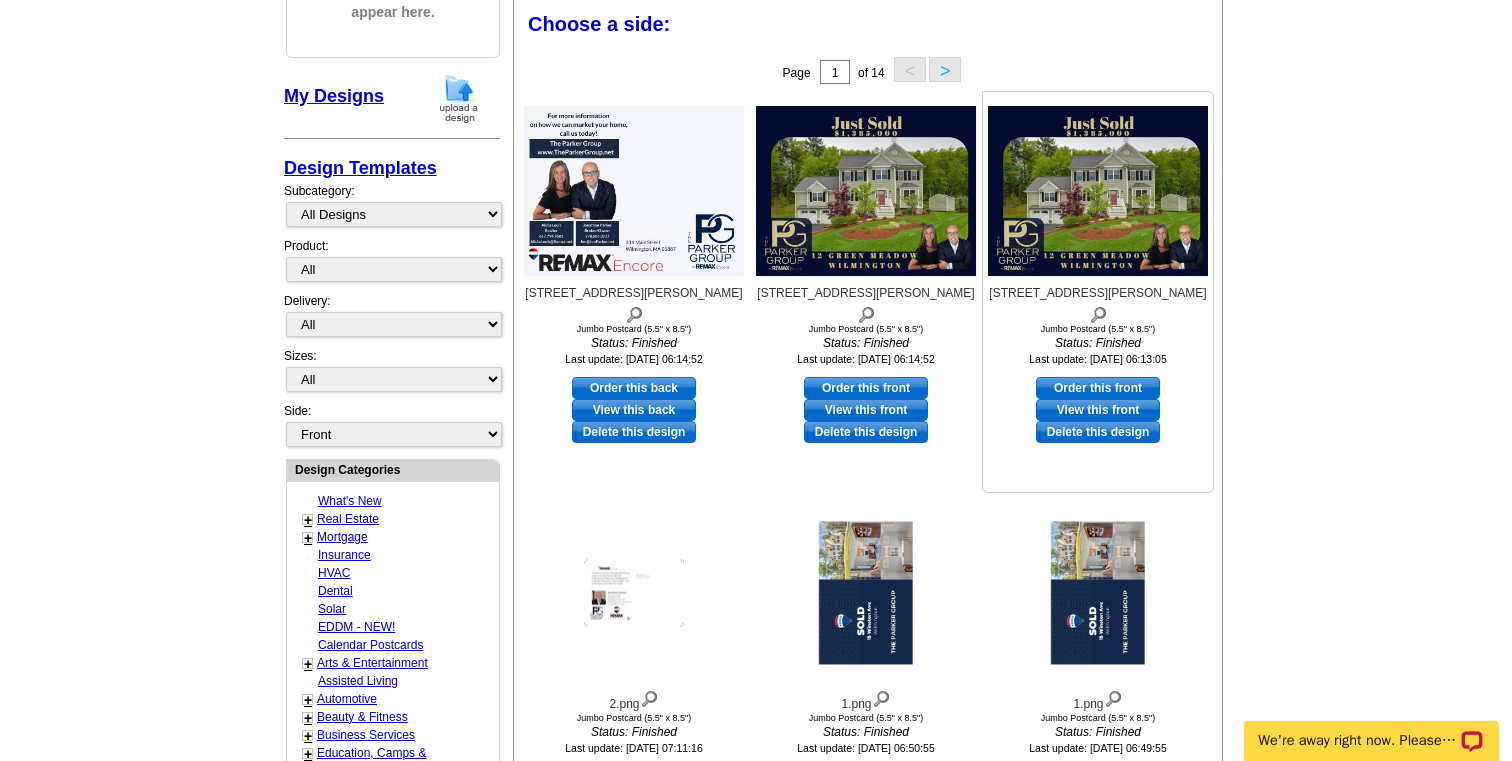 click on "Delete this design" at bounding box center [1098, 432] 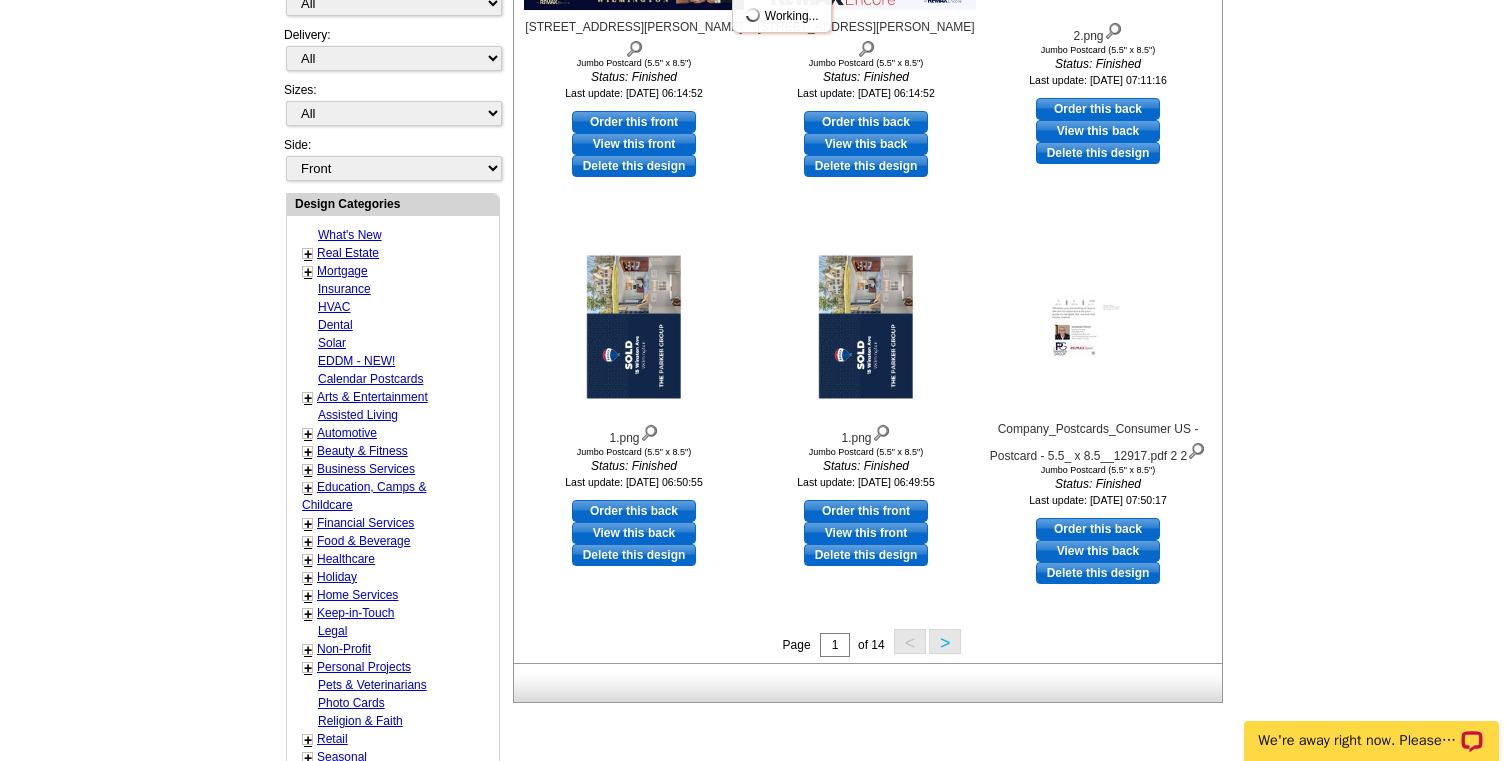 scroll, scrollTop: 572, scrollLeft: 0, axis: vertical 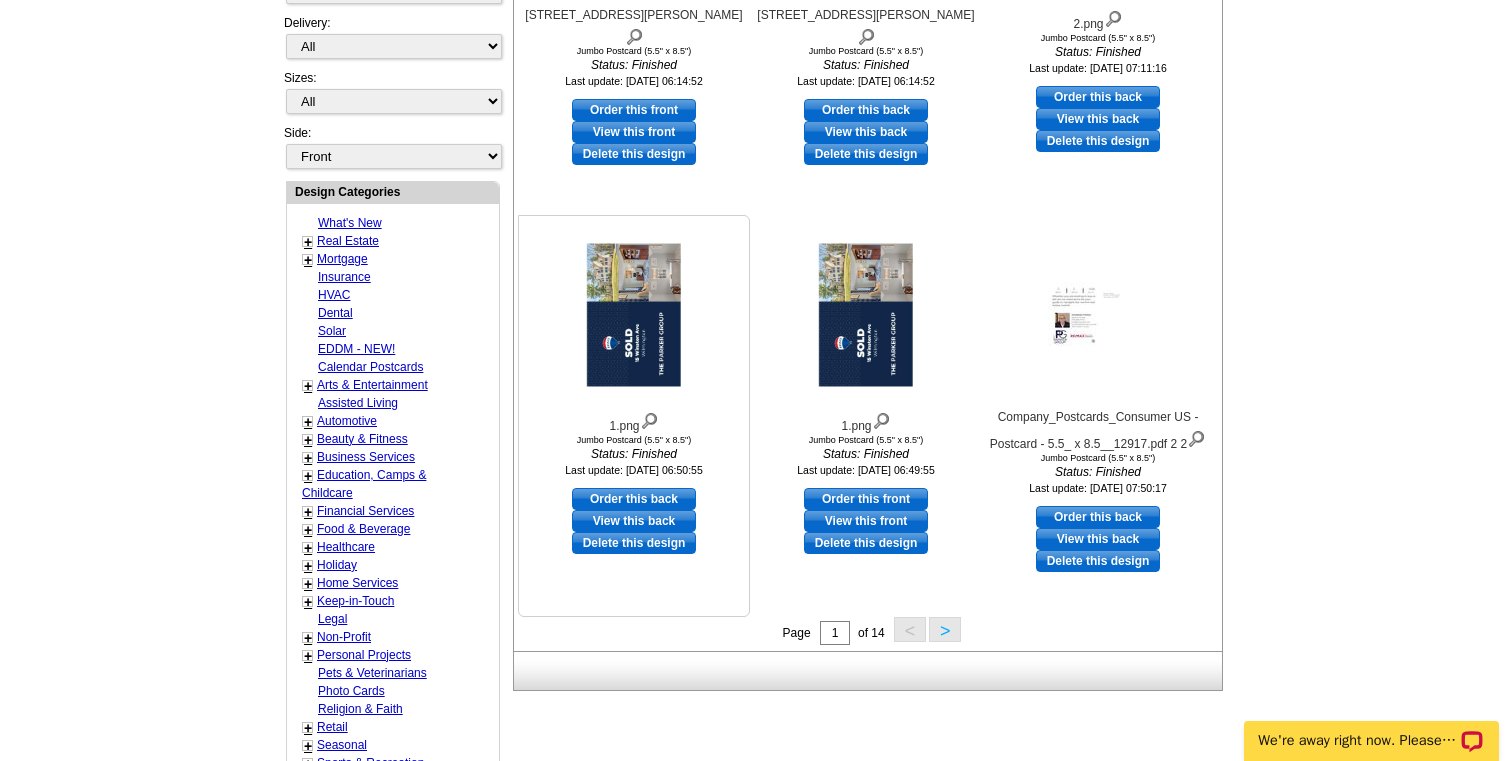 click on "Delete this design" at bounding box center (634, 543) 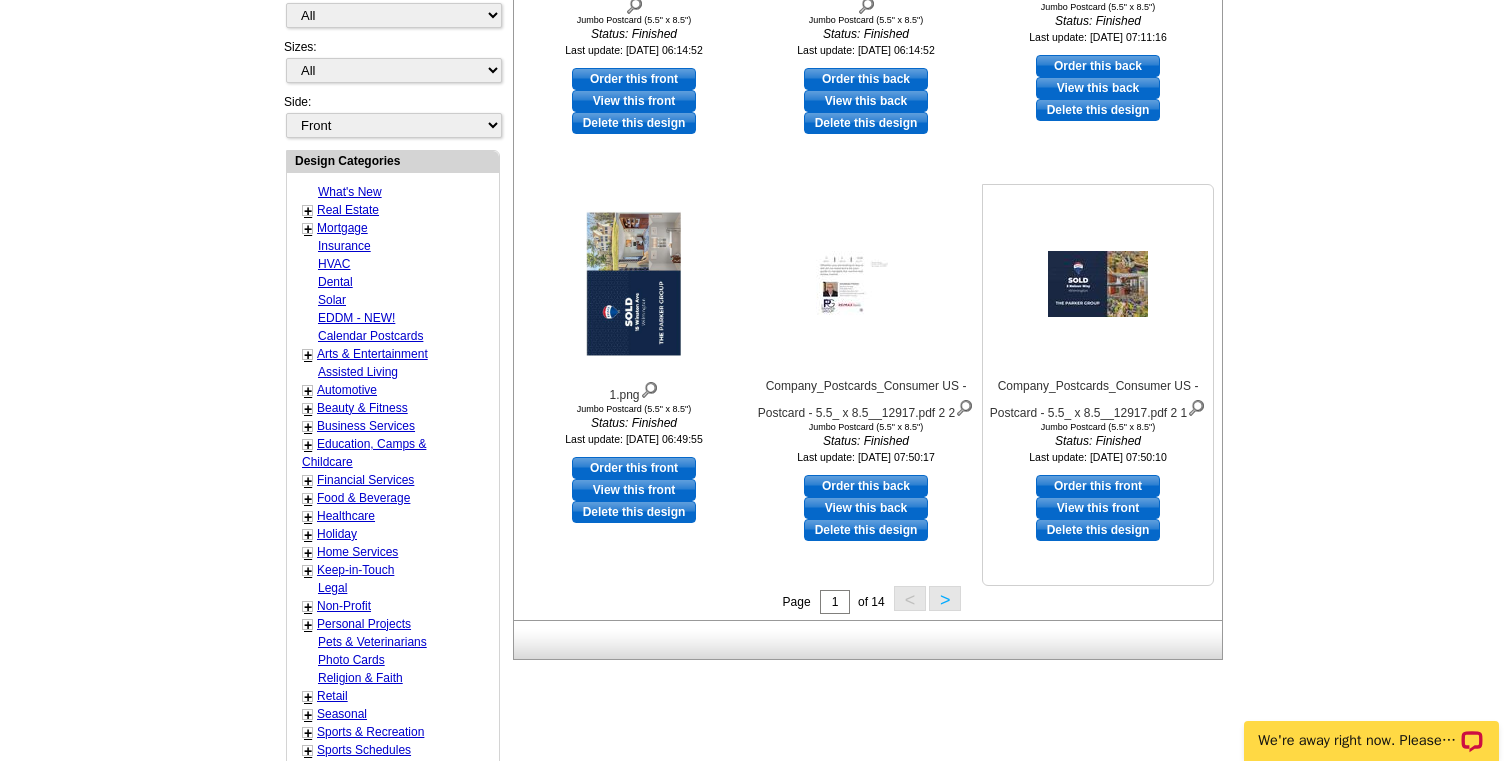 scroll, scrollTop: 628, scrollLeft: 0, axis: vertical 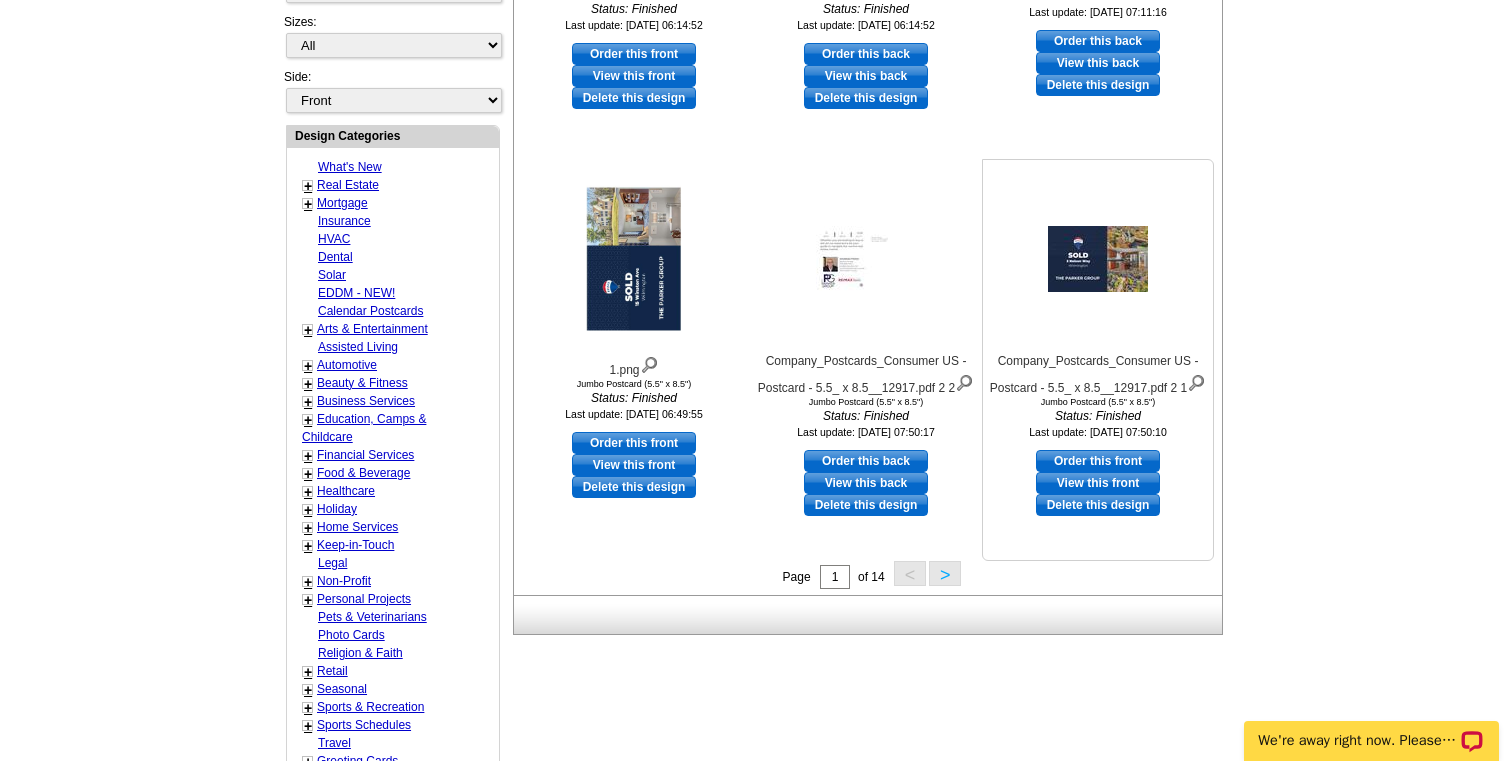 click on "Delete this design" at bounding box center [1098, 505] 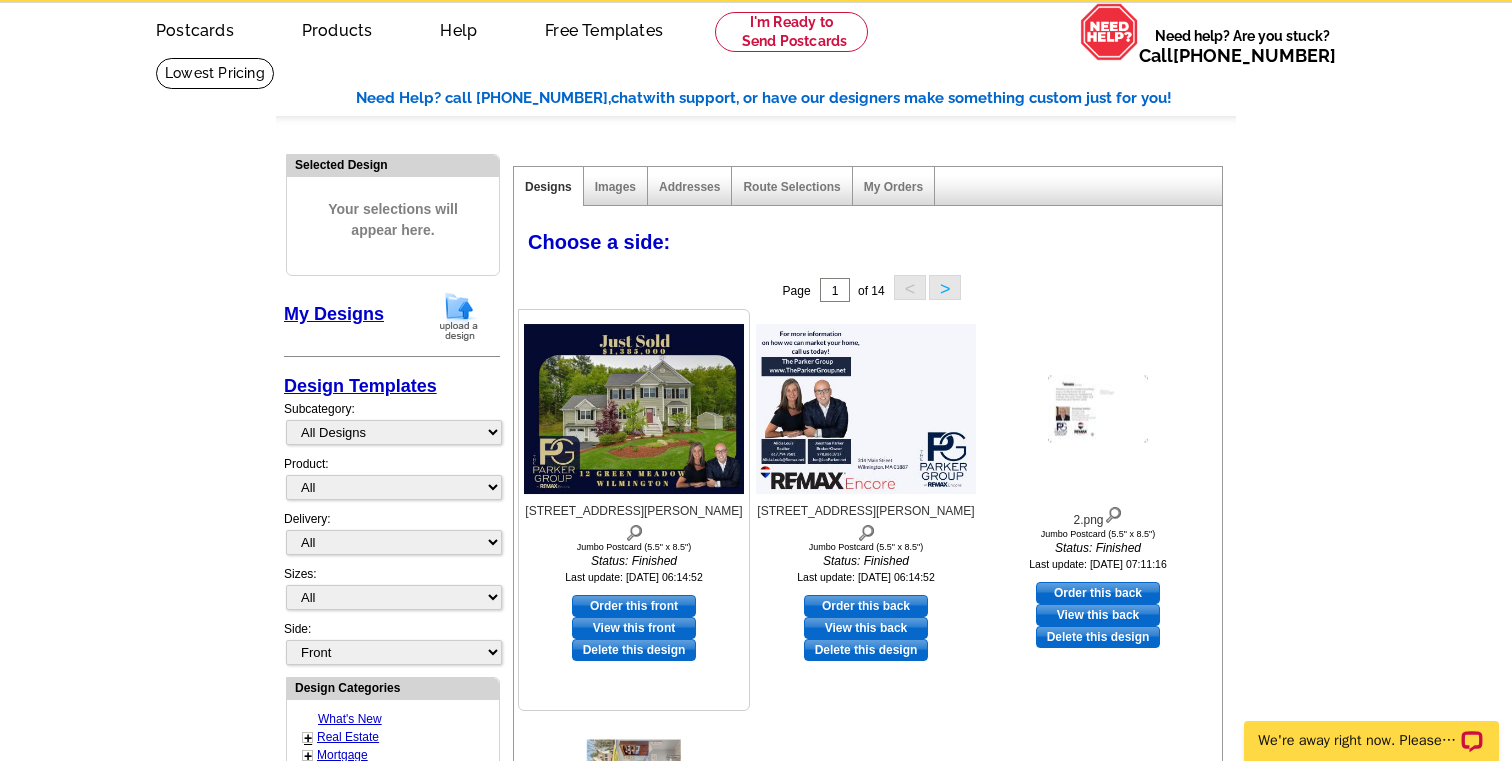 scroll, scrollTop: 0, scrollLeft: 0, axis: both 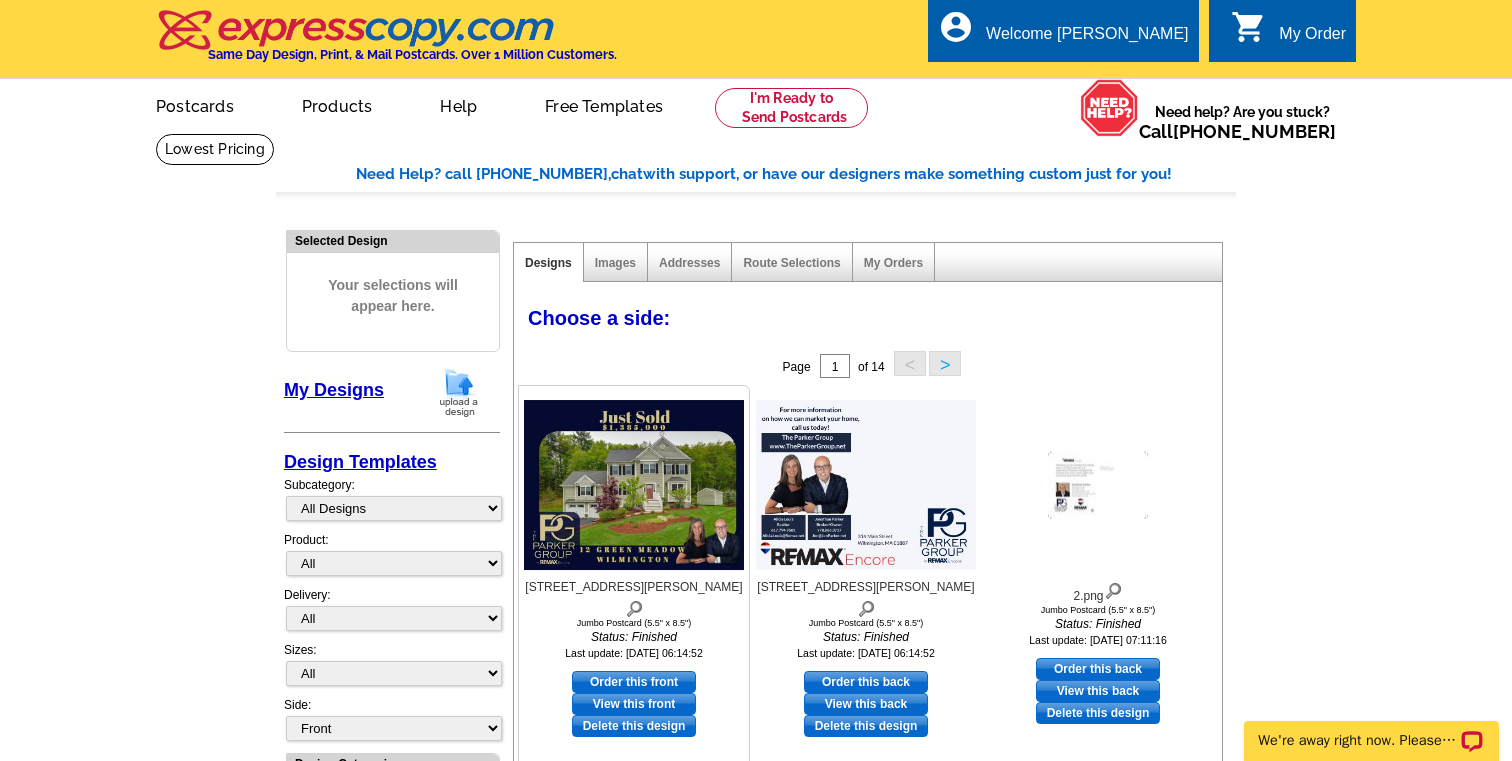 click on "Order this front" at bounding box center (634, 682) 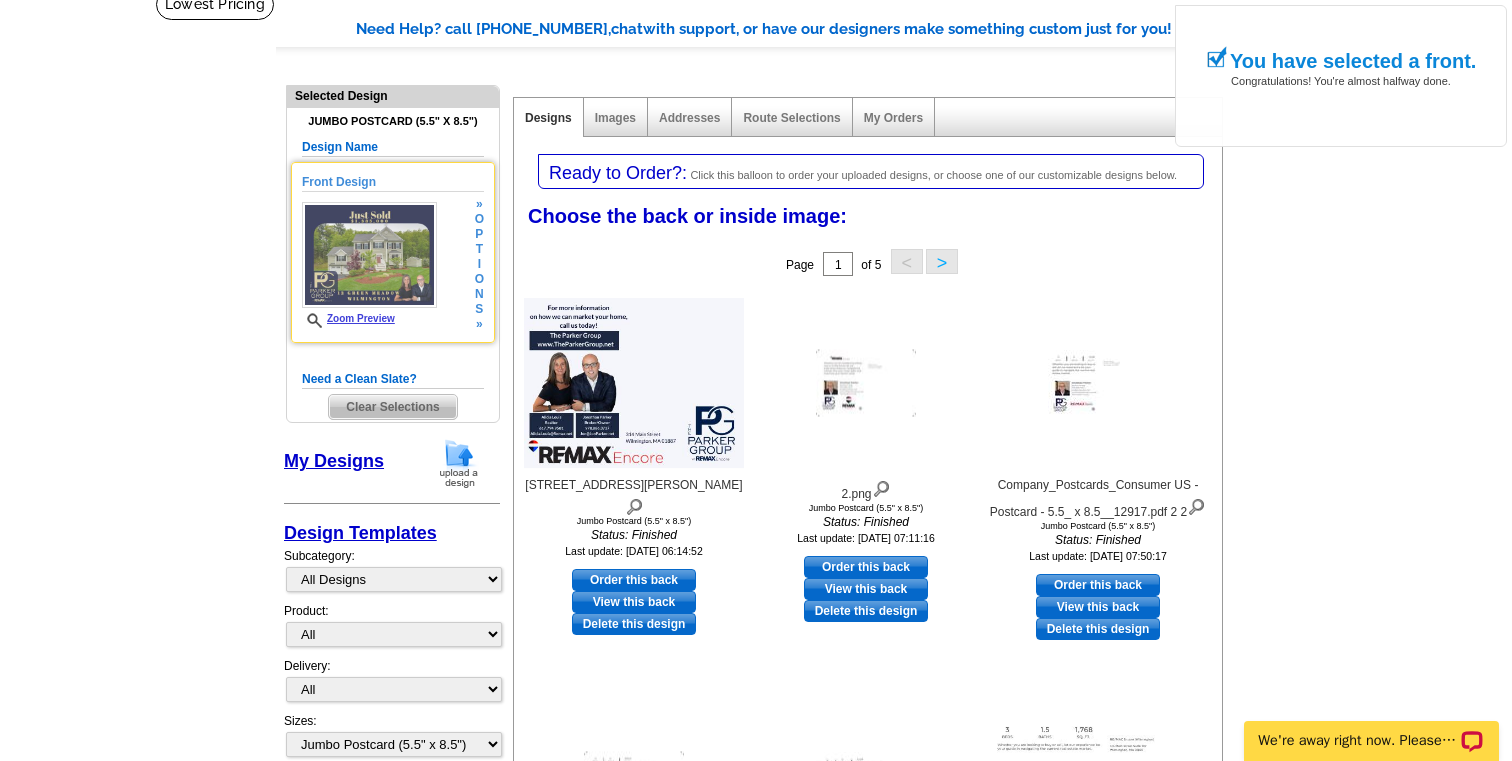 scroll, scrollTop: 163, scrollLeft: 0, axis: vertical 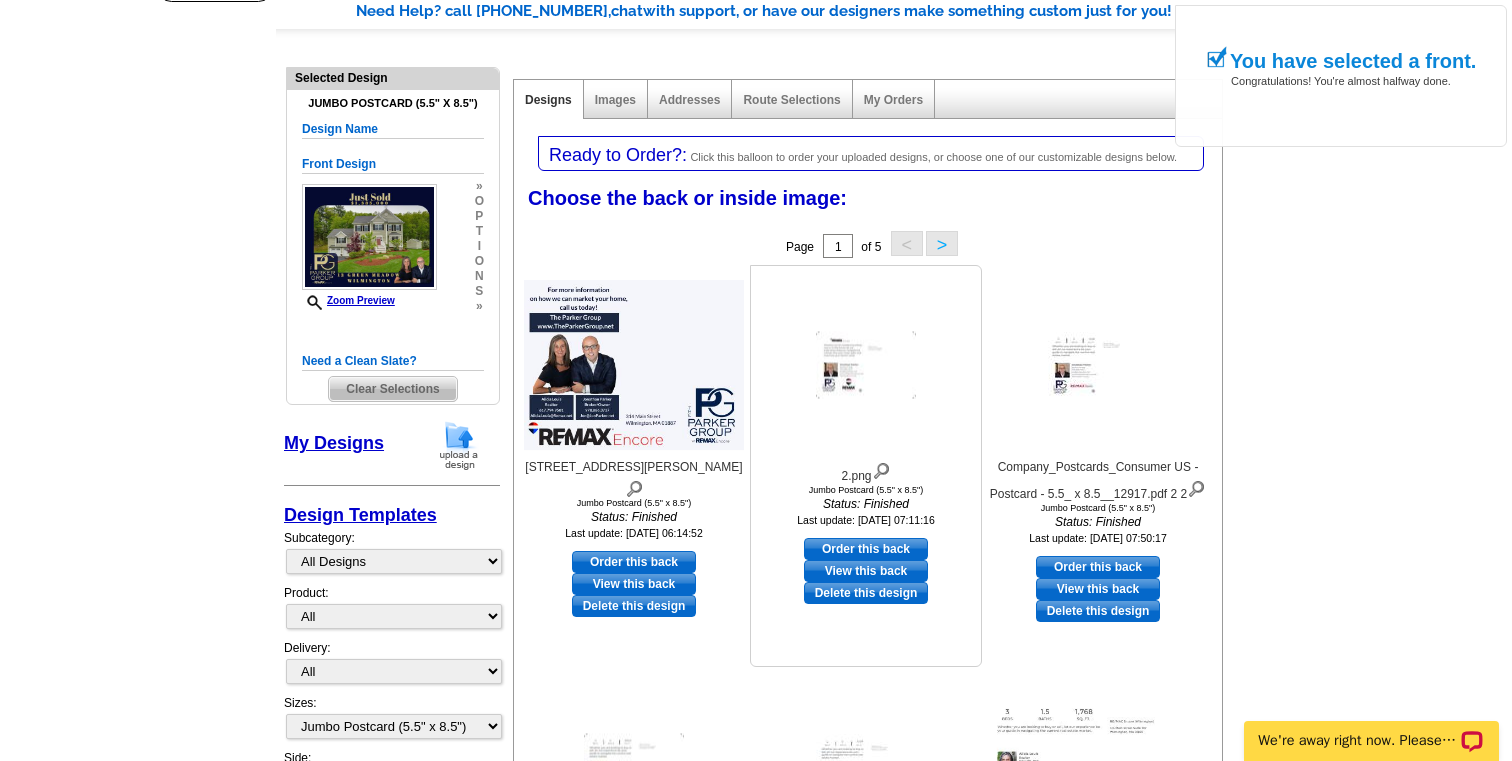 click on "Order this back" at bounding box center [866, 549] 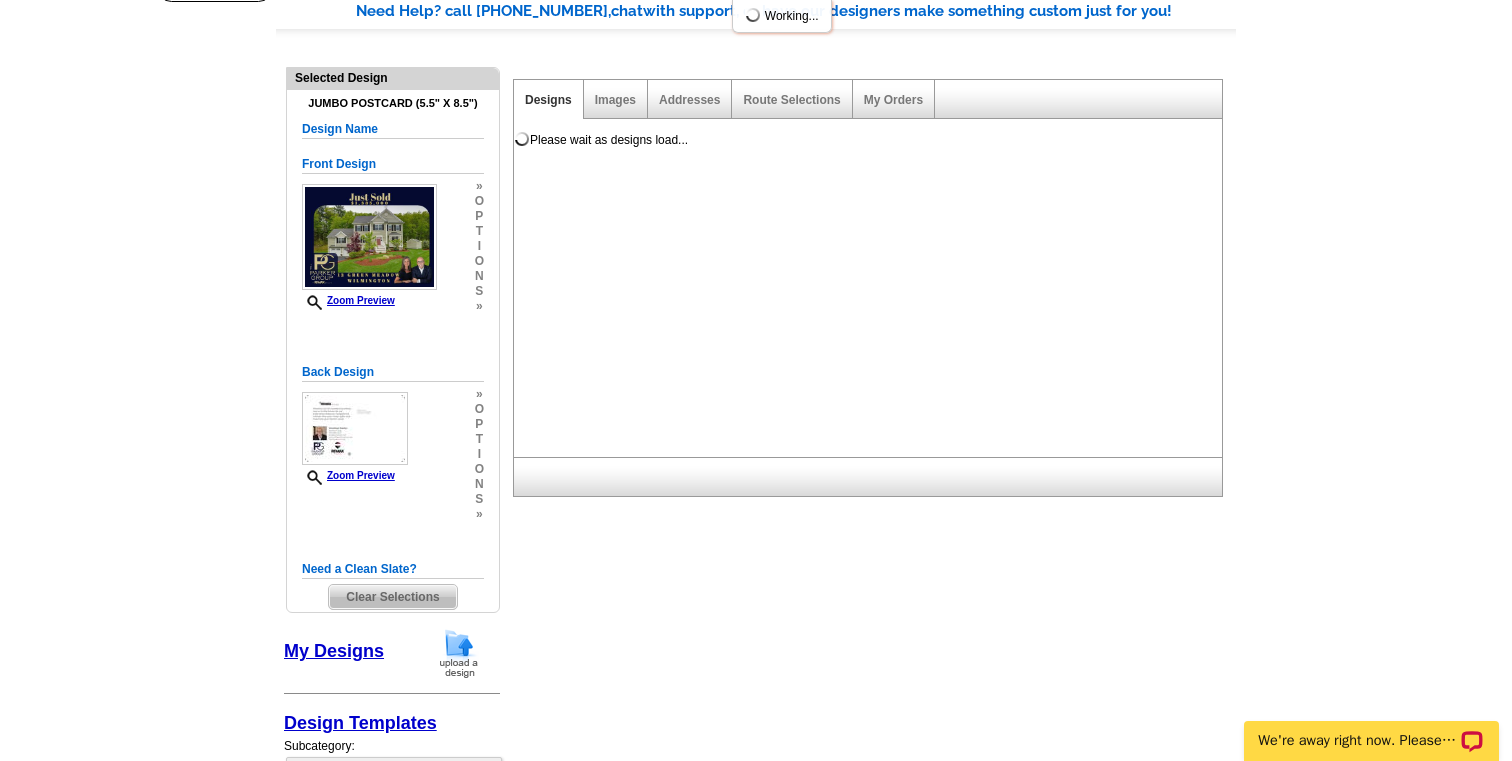 scroll, scrollTop: 0, scrollLeft: 0, axis: both 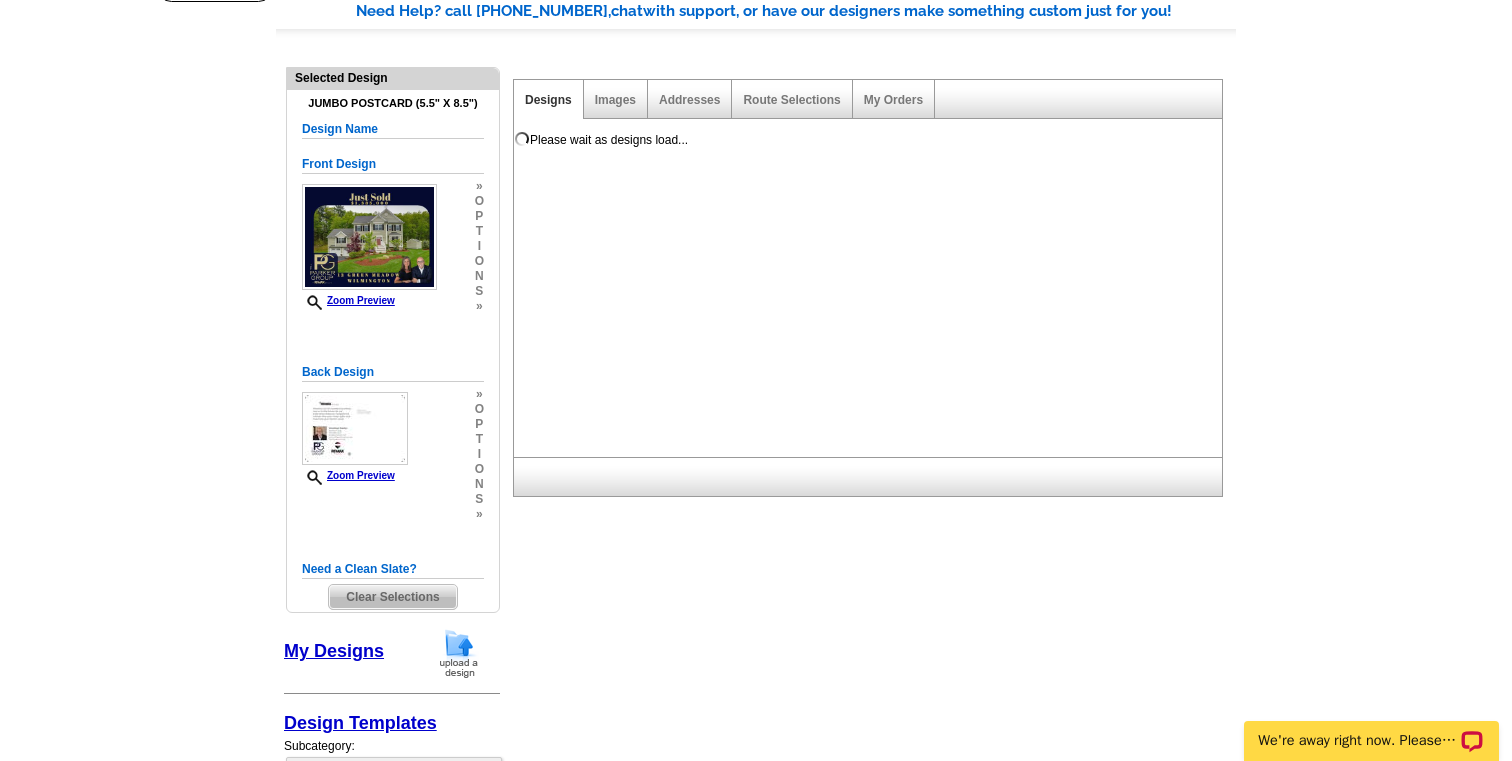 click on "Clear Selections" at bounding box center (392, 597) 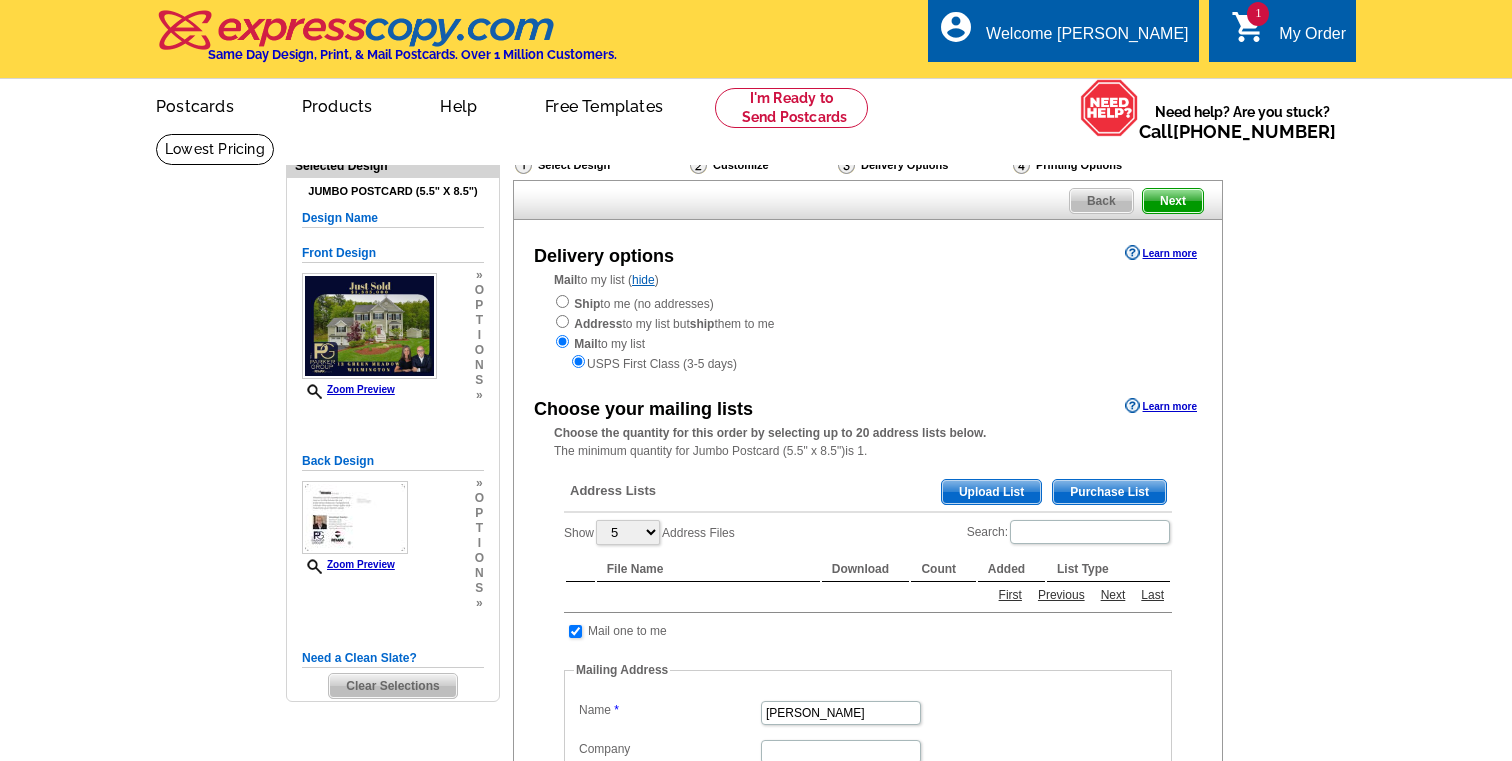 scroll, scrollTop: 0, scrollLeft: 0, axis: both 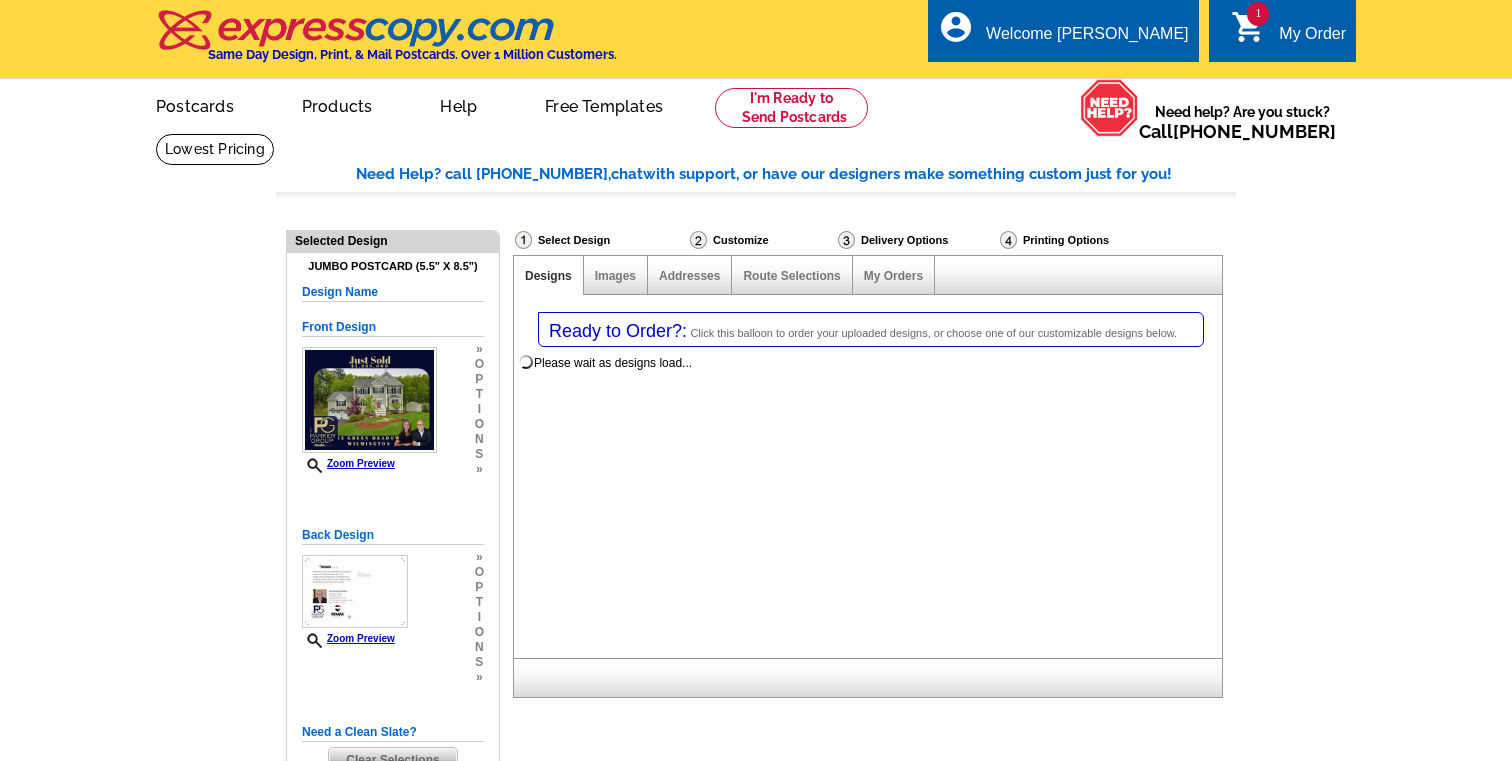 select 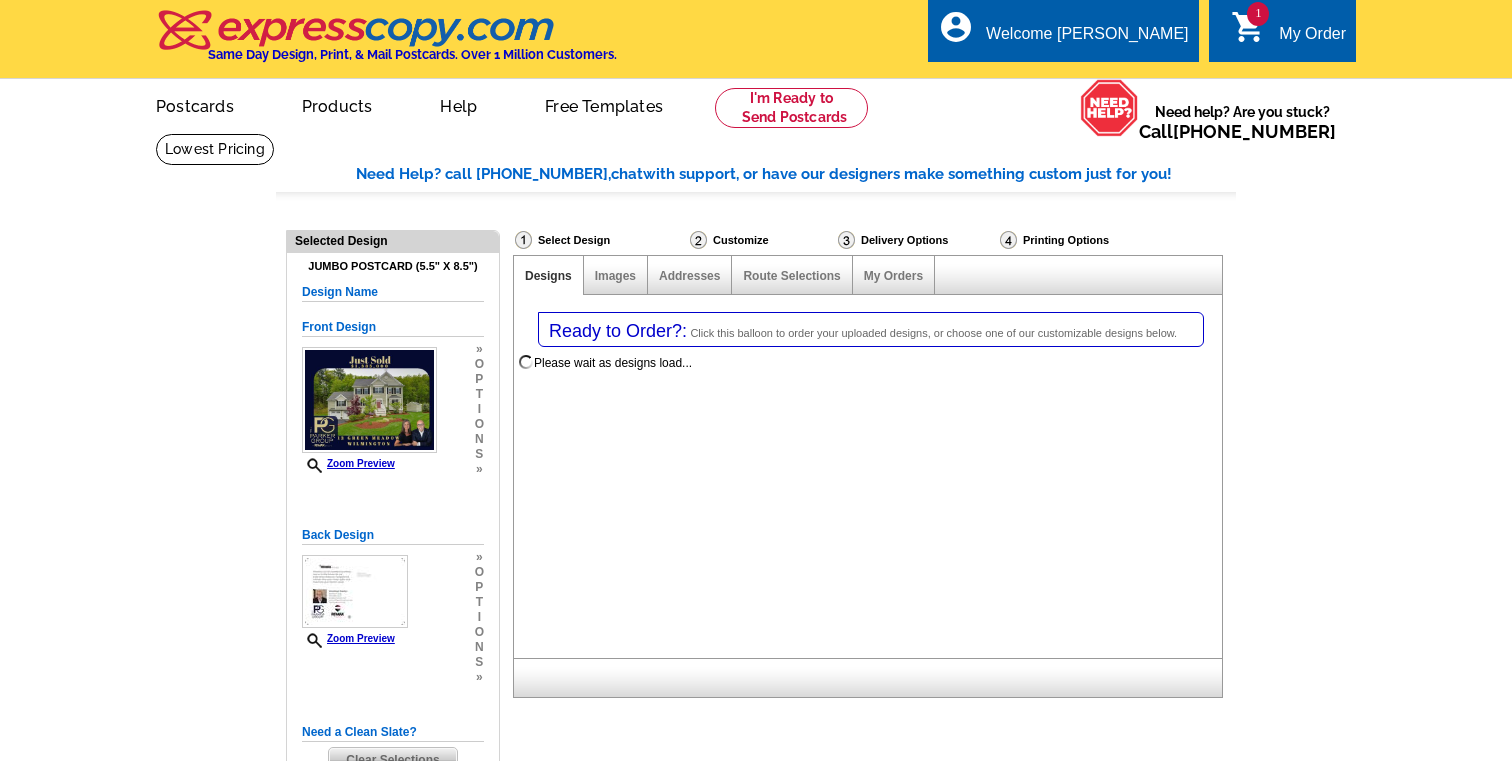 select on "2" 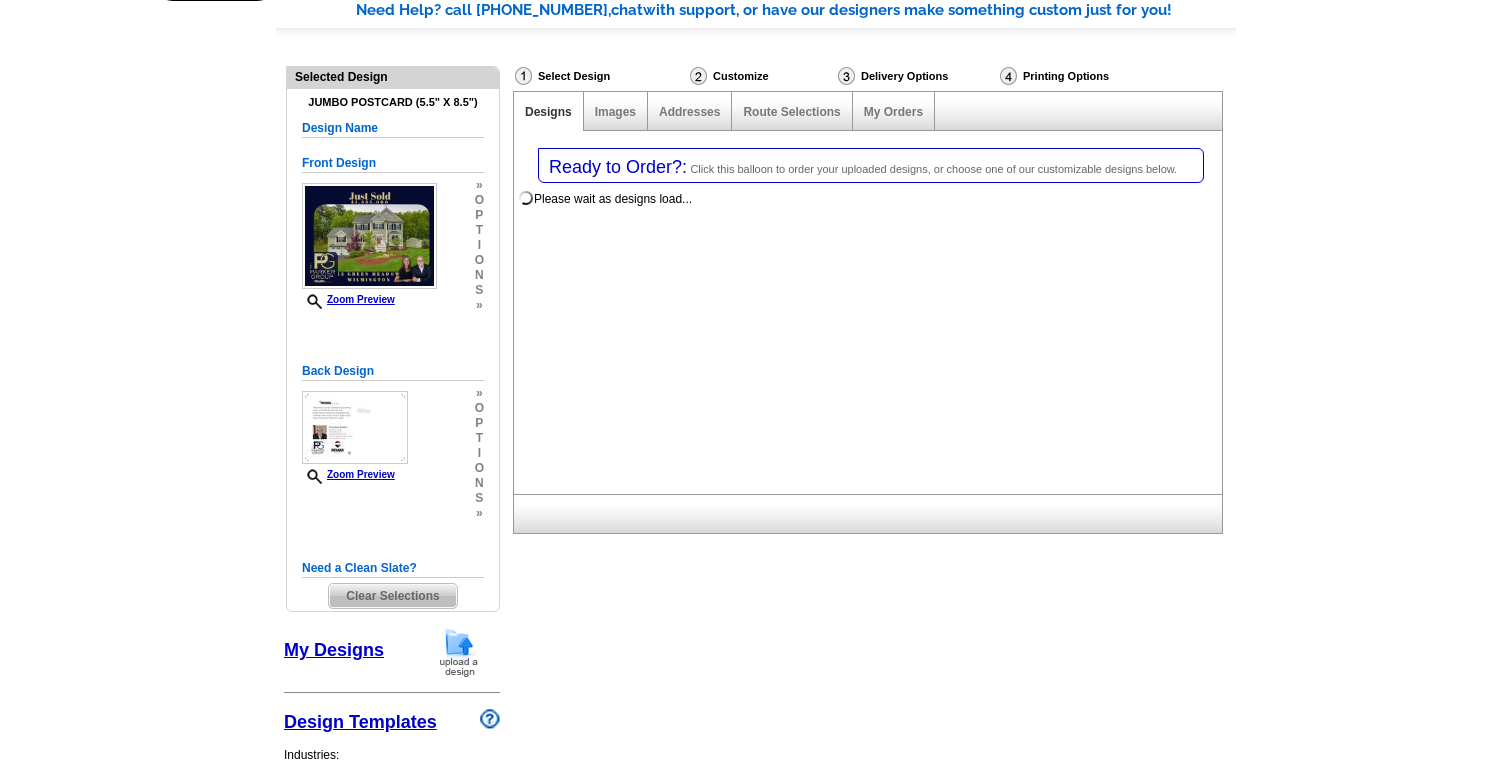 scroll, scrollTop: 163, scrollLeft: 0, axis: vertical 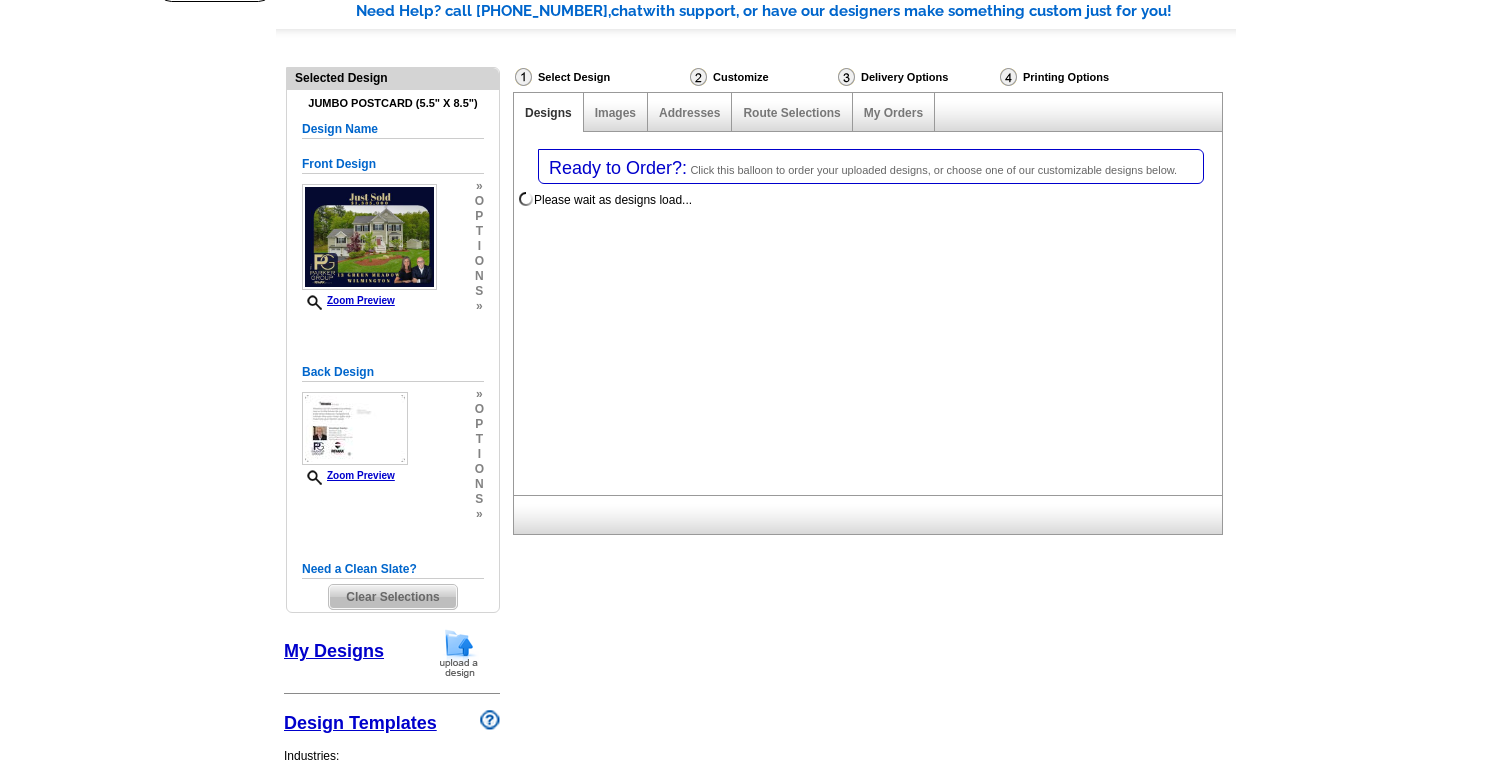 select on "785" 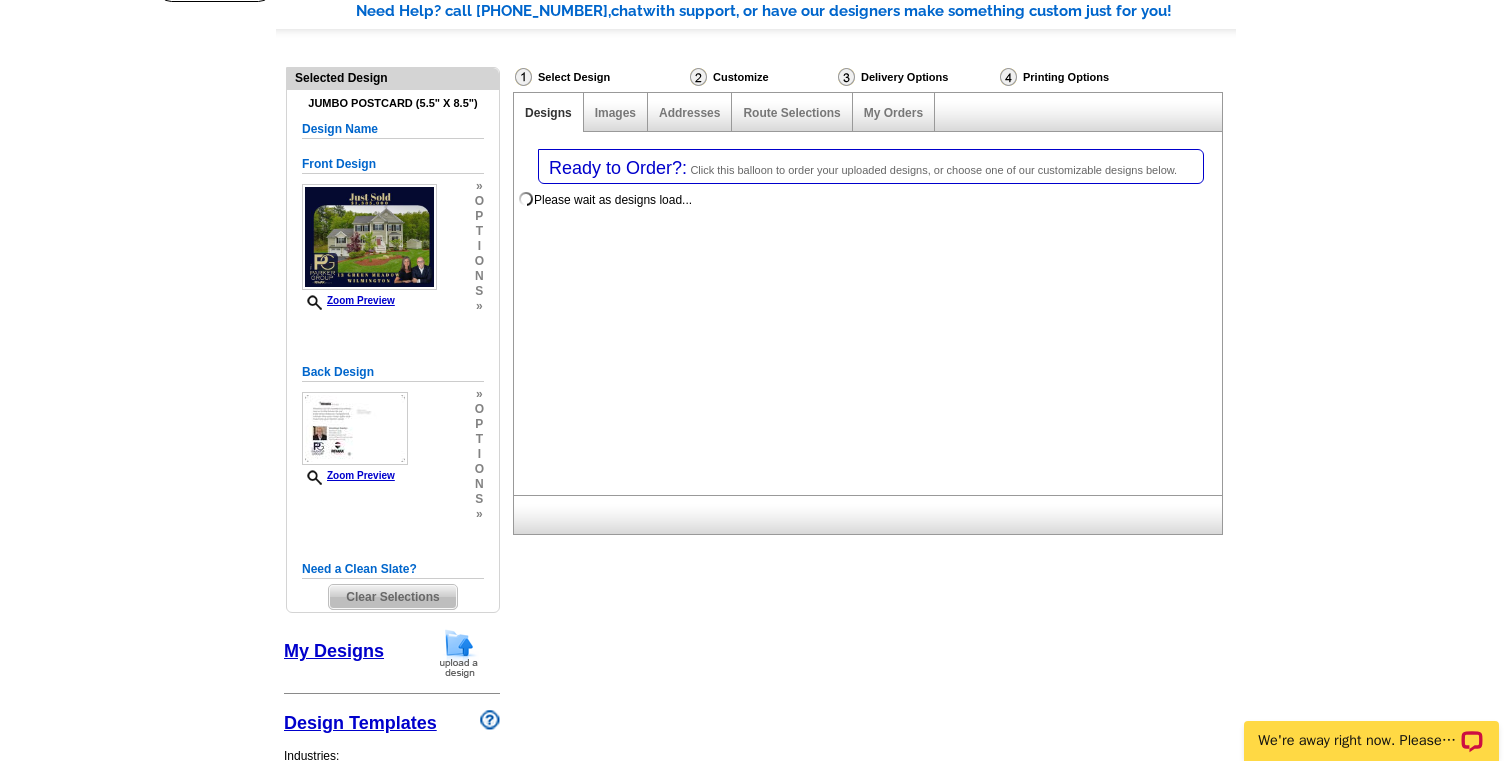 scroll, scrollTop: 0, scrollLeft: 0, axis: both 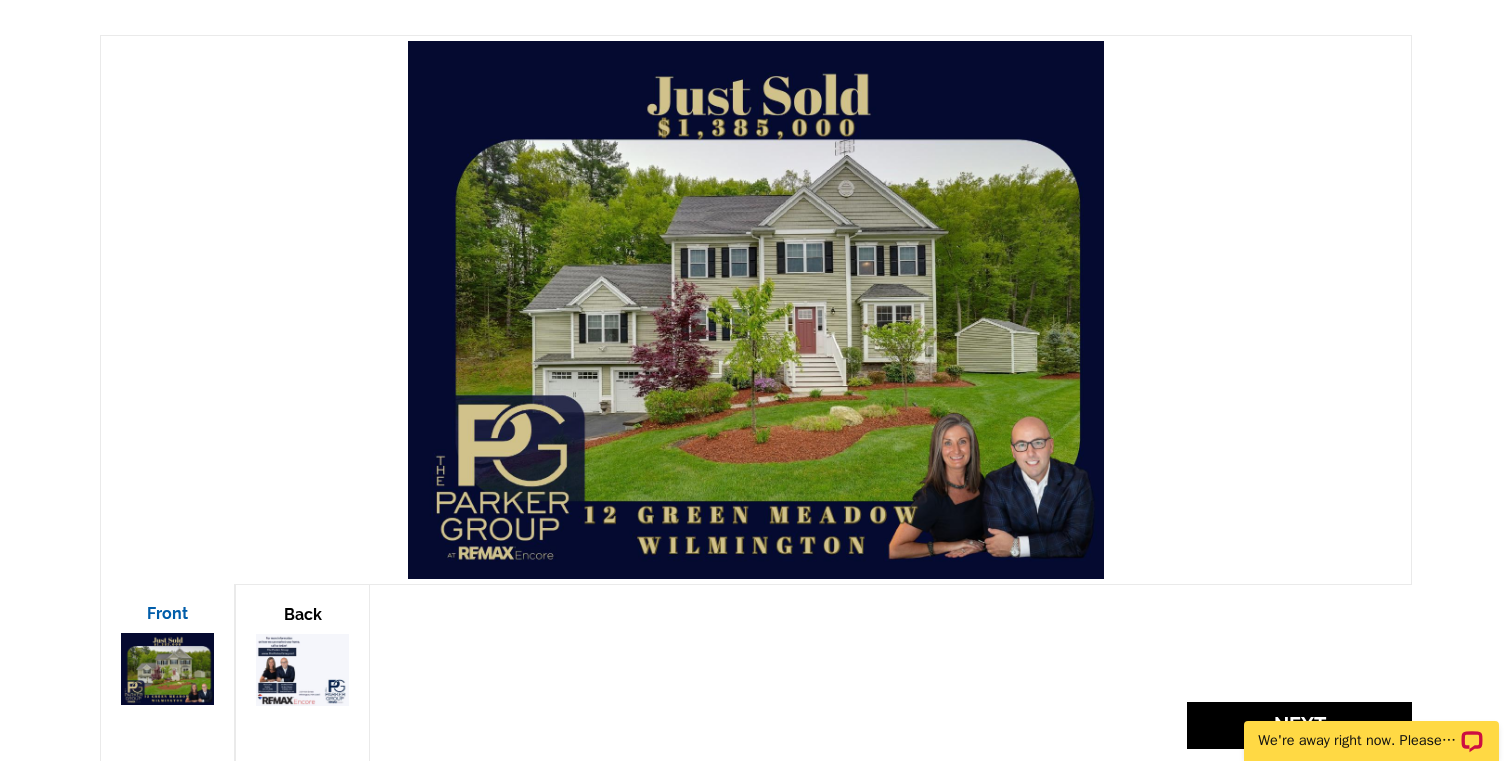 click on "We're away right now. Please check back later!" at bounding box center [1371, 734] 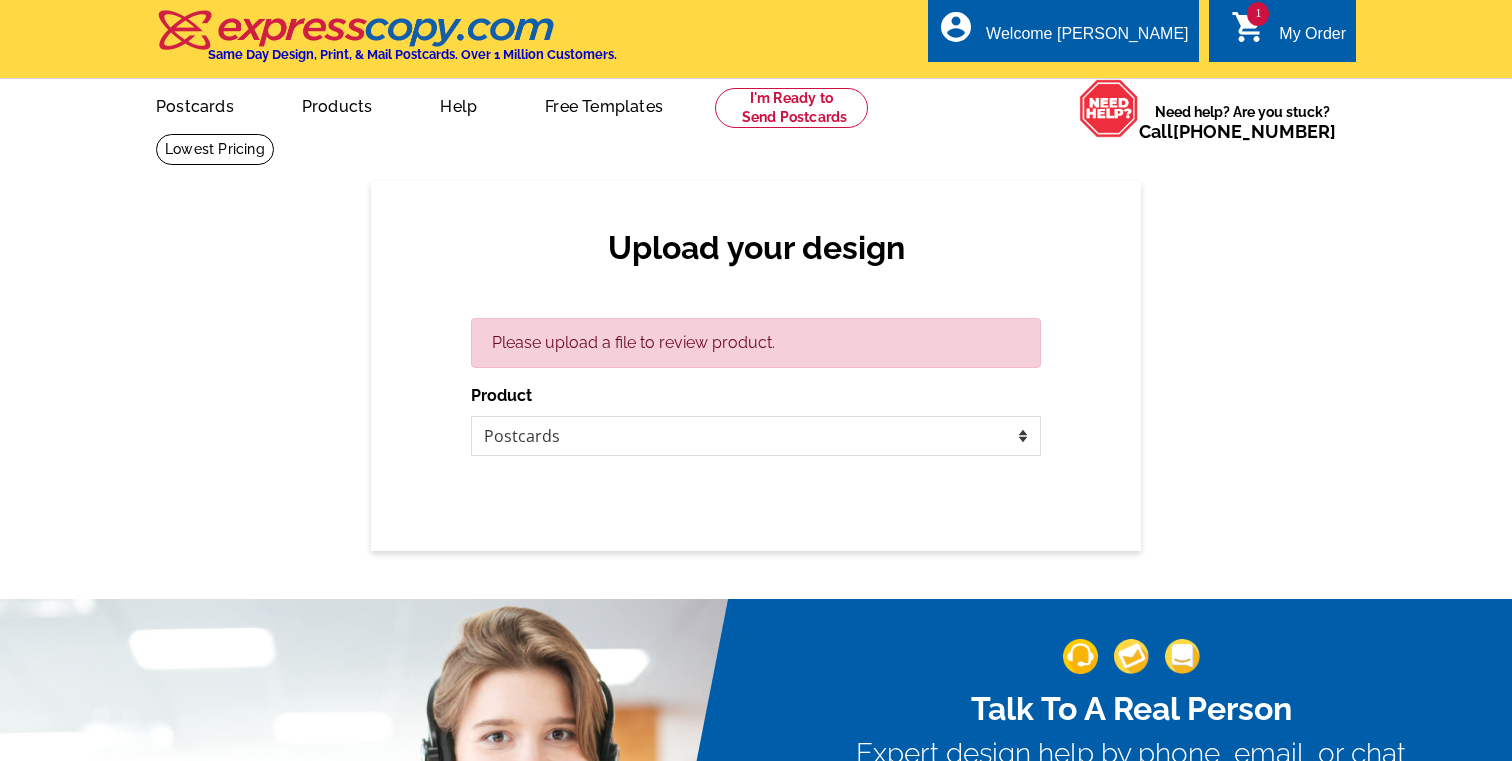 scroll, scrollTop: 0, scrollLeft: 0, axis: both 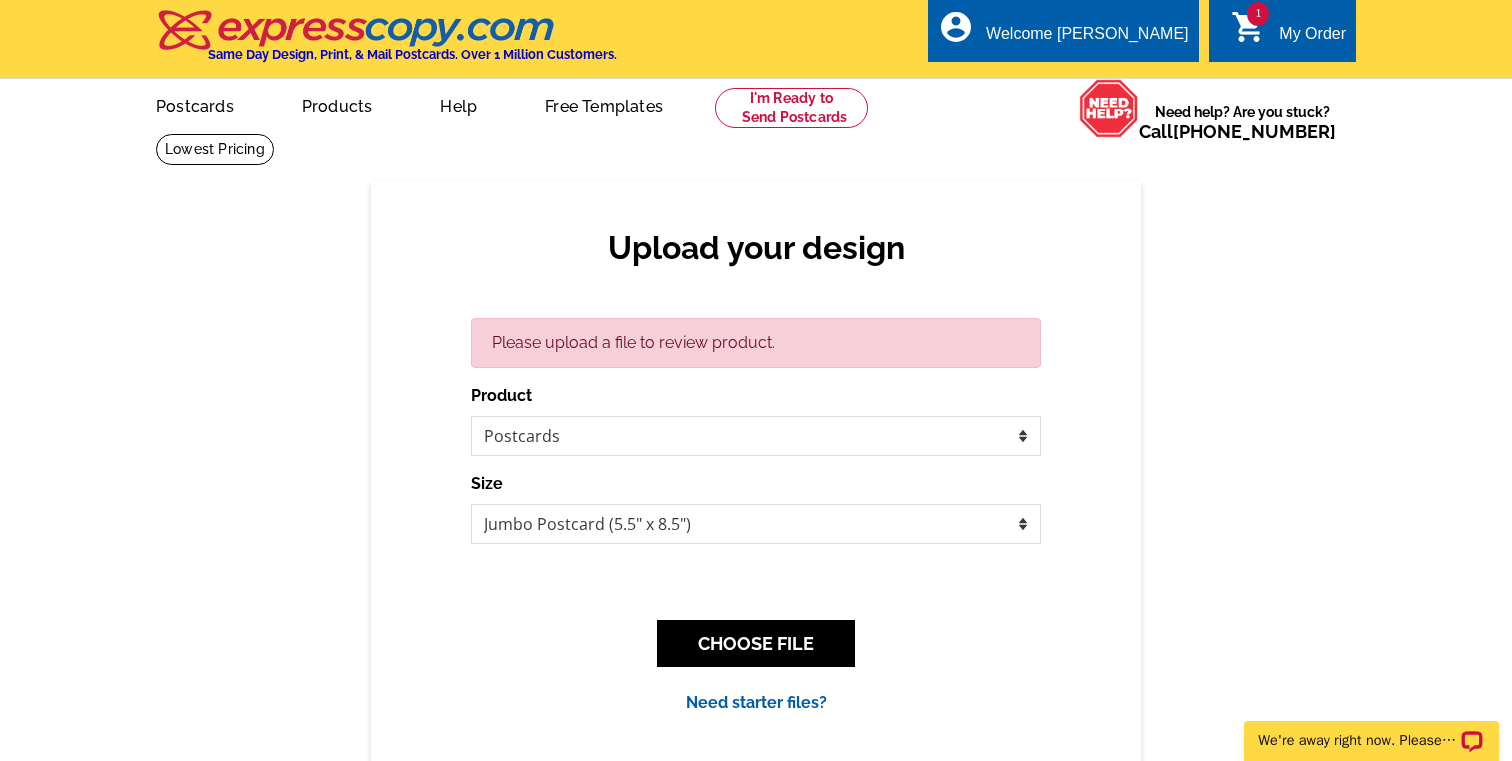click on "1
shopping_cart
My Order" at bounding box center (1282, 30) 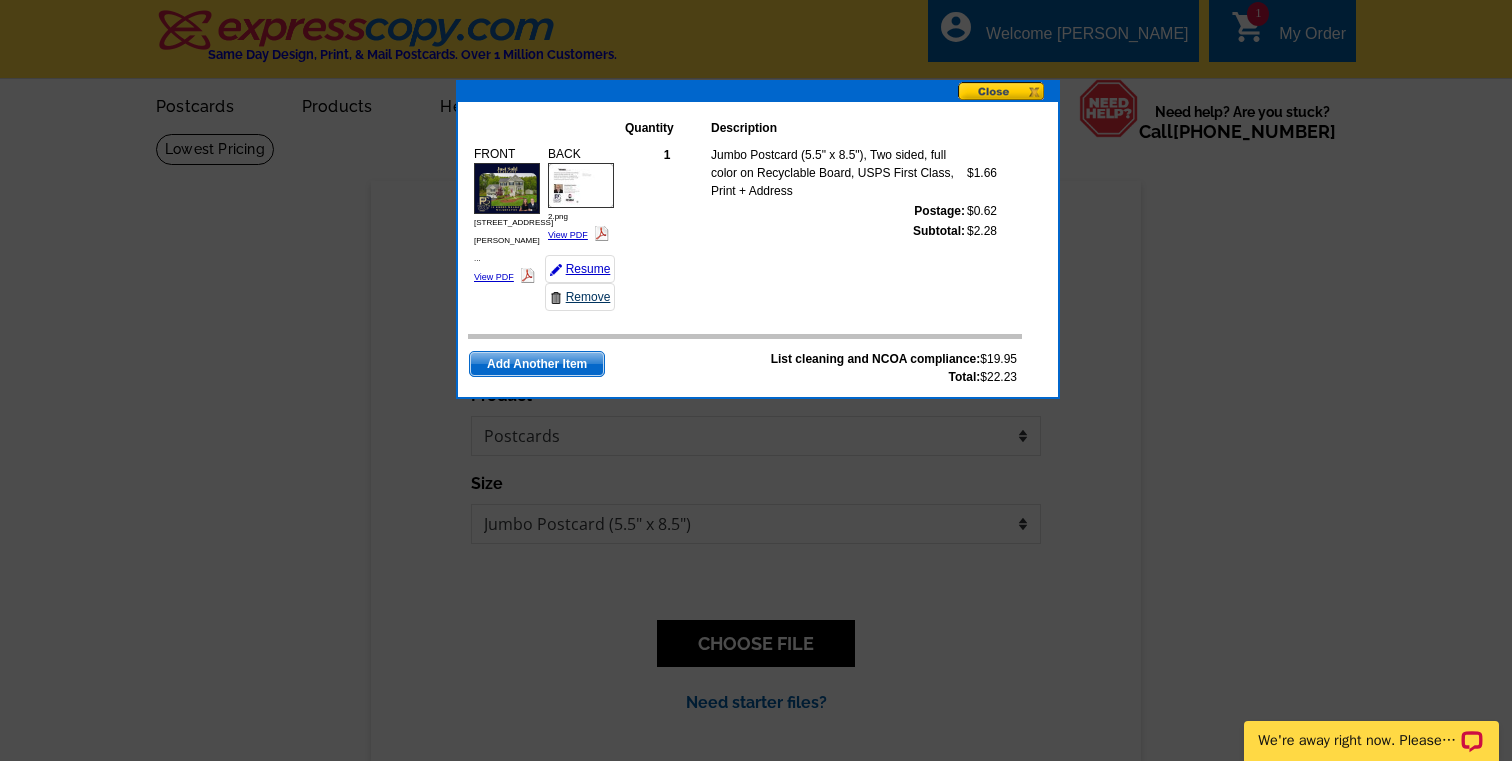 click on "Remove" at bounding box center [580, 297] 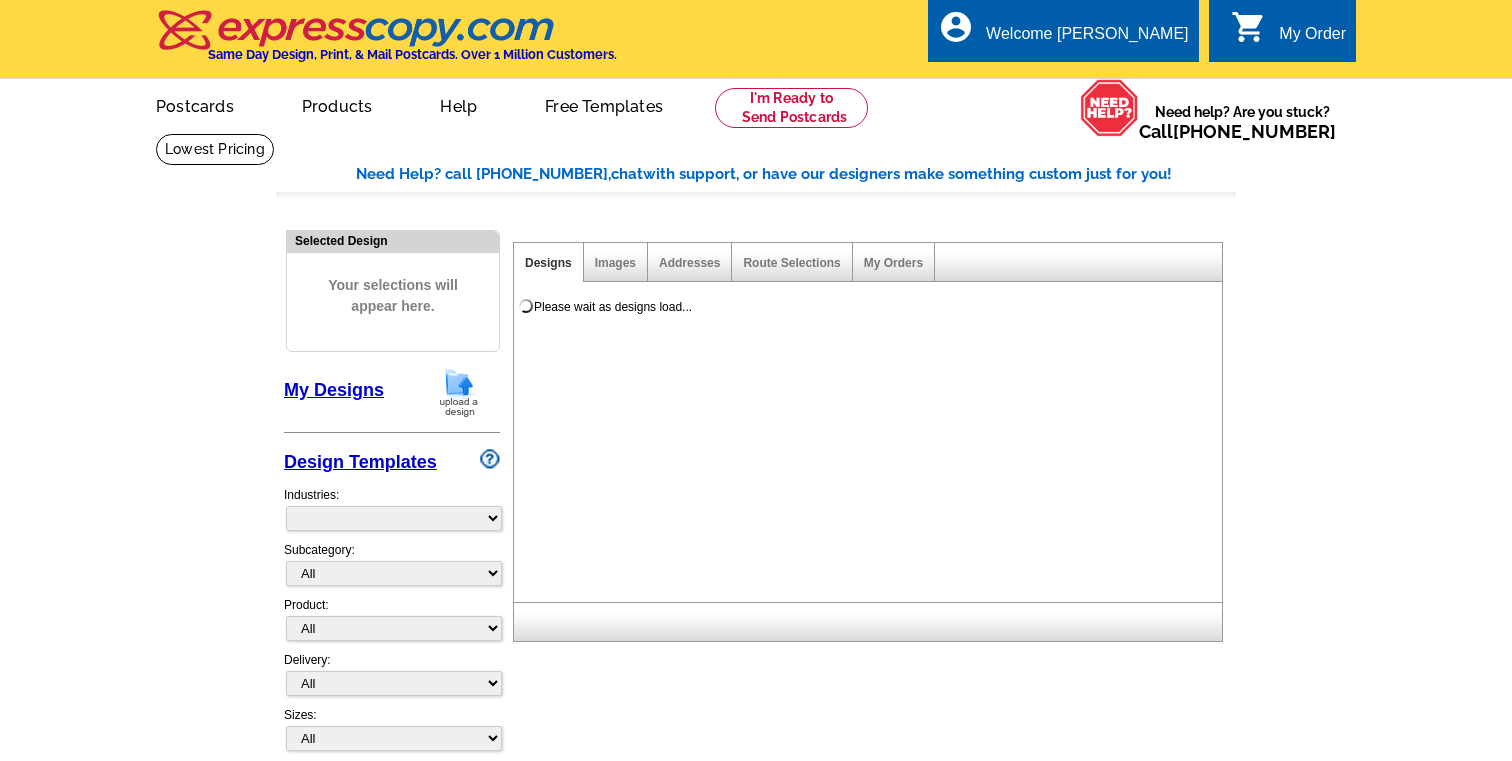 scroll, scrollTop: 0, scrollLeft: 0, axis: both 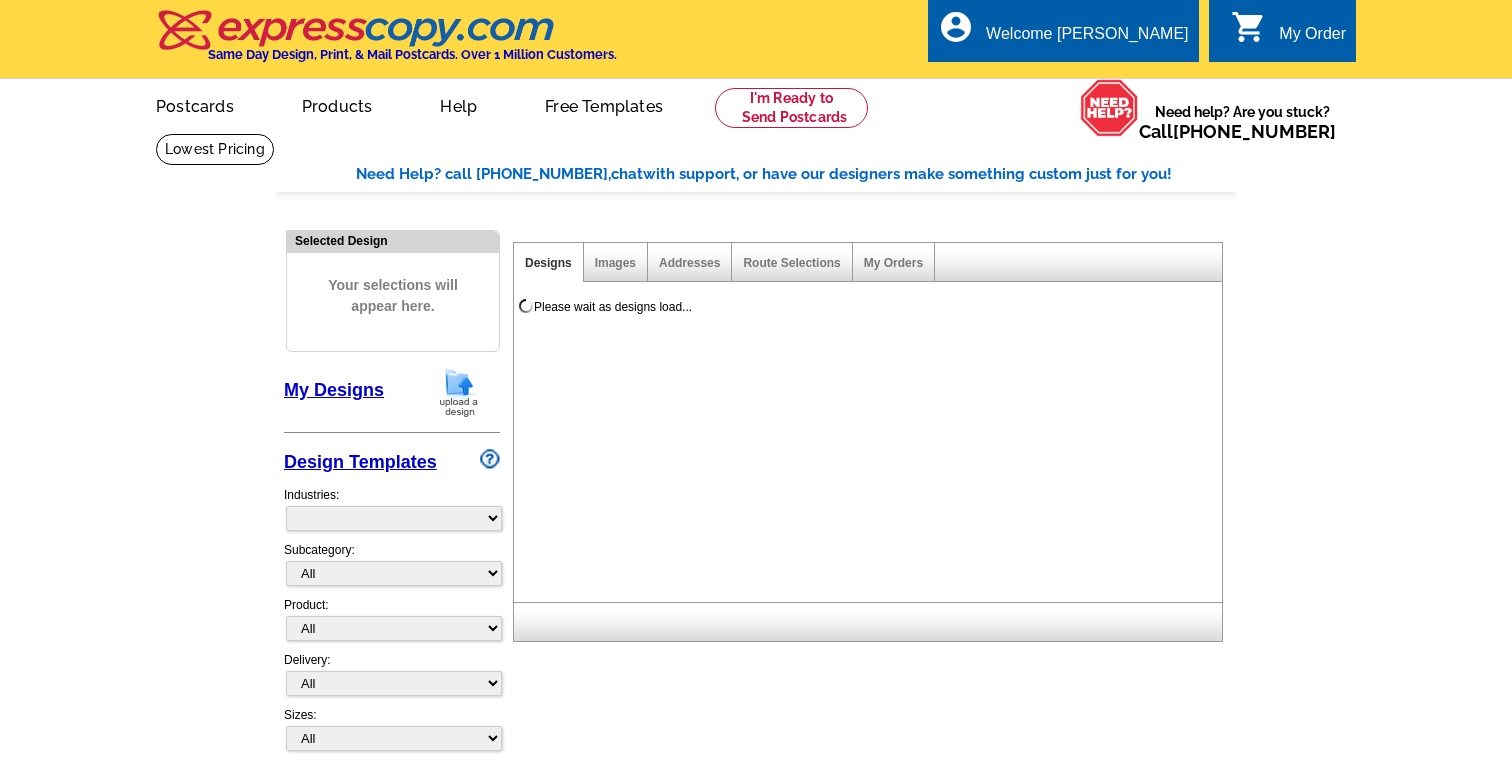 select on "785" 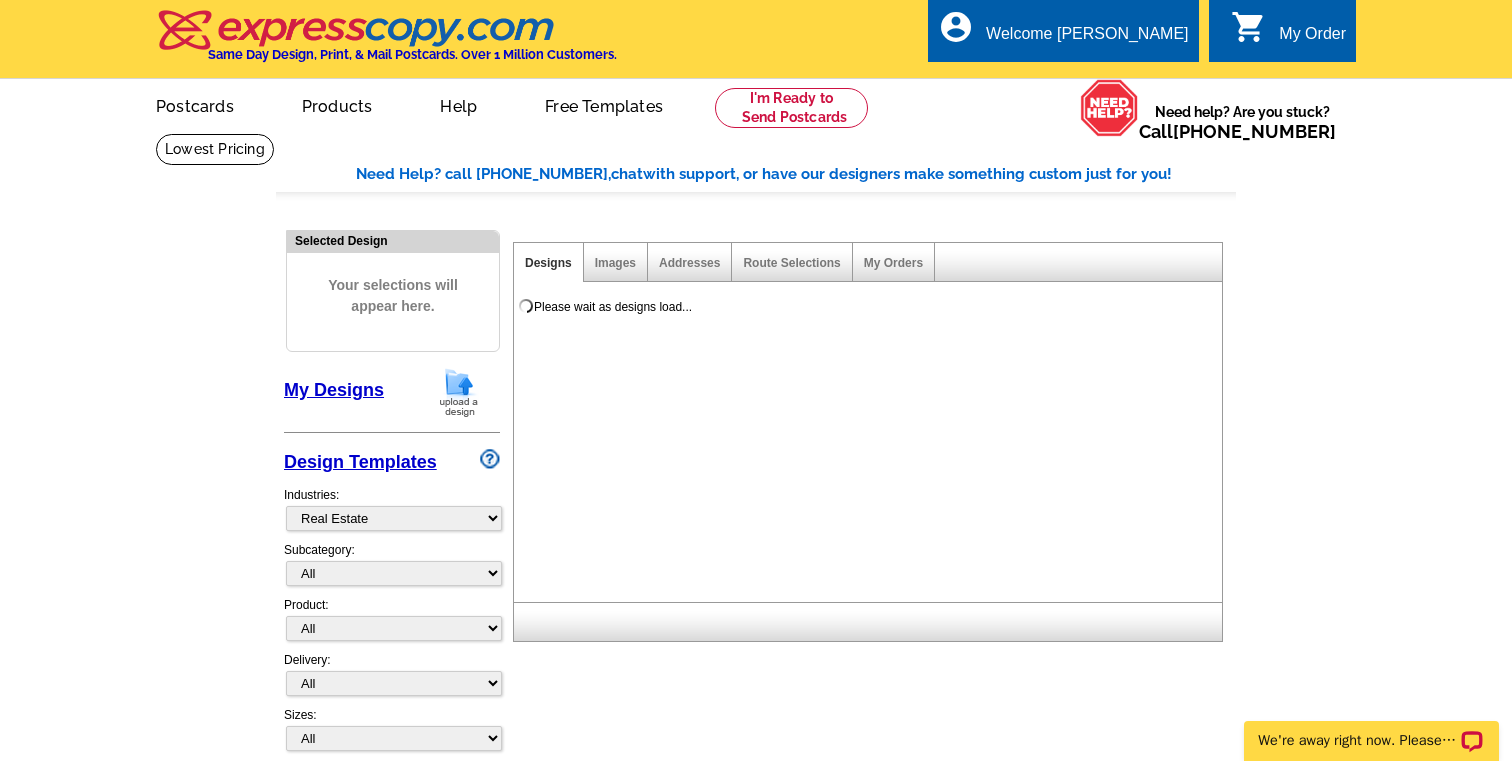 scroll, scrollTop: 0, scrollLeft: 0, axis: both 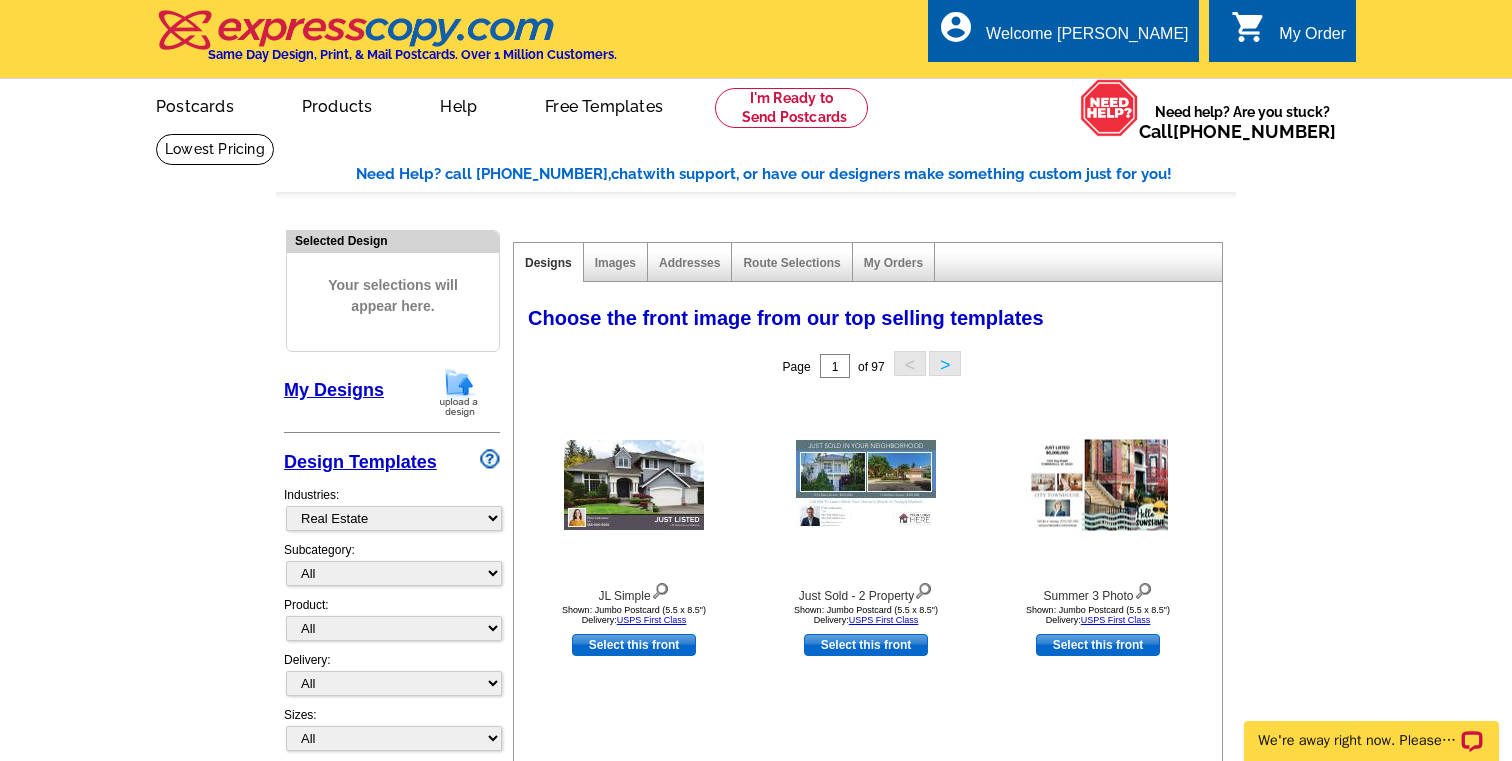 click on "My Designs" at bounding box center [334, 390] 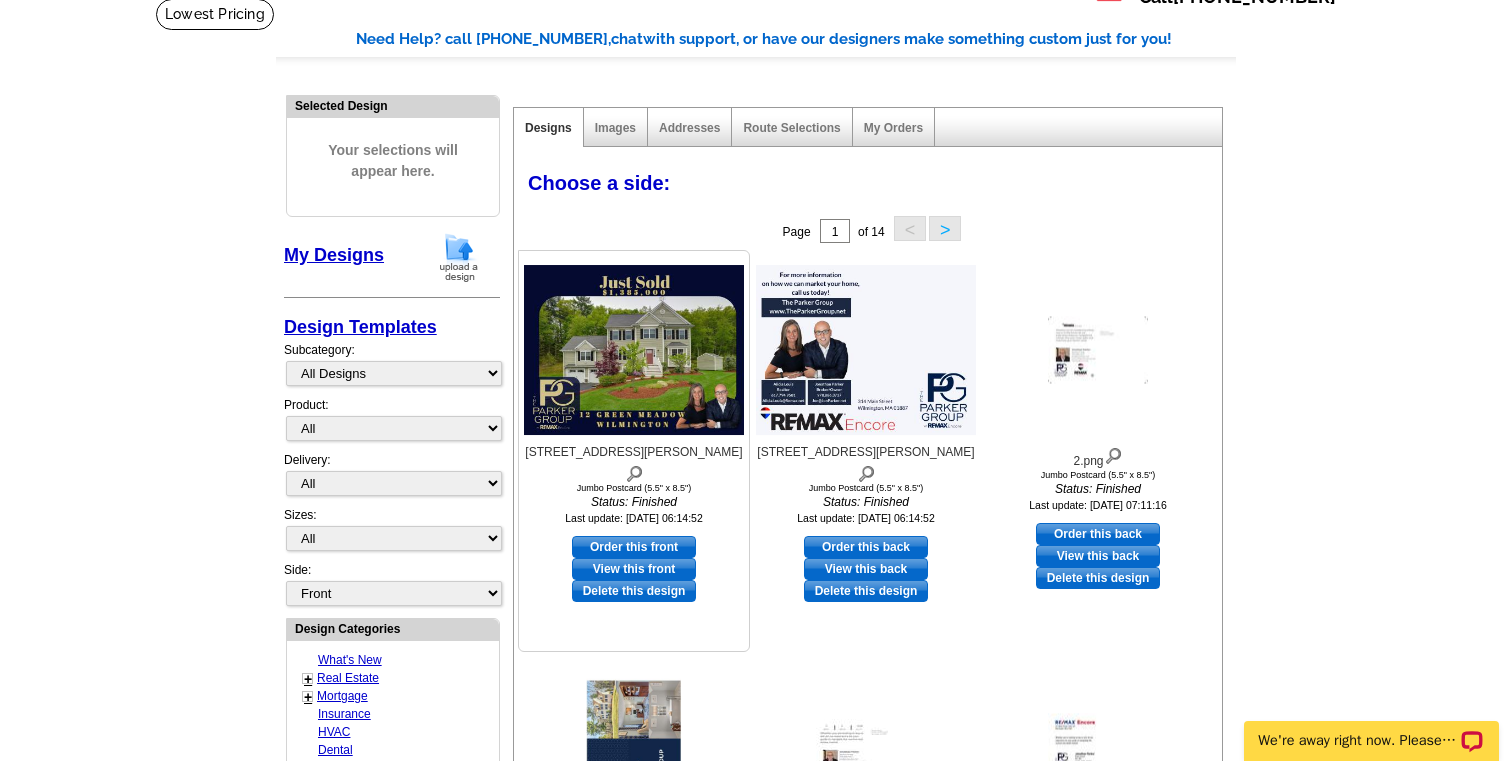 scroll, scrollTop: 197, scrollLeft: 0, axis: vertical 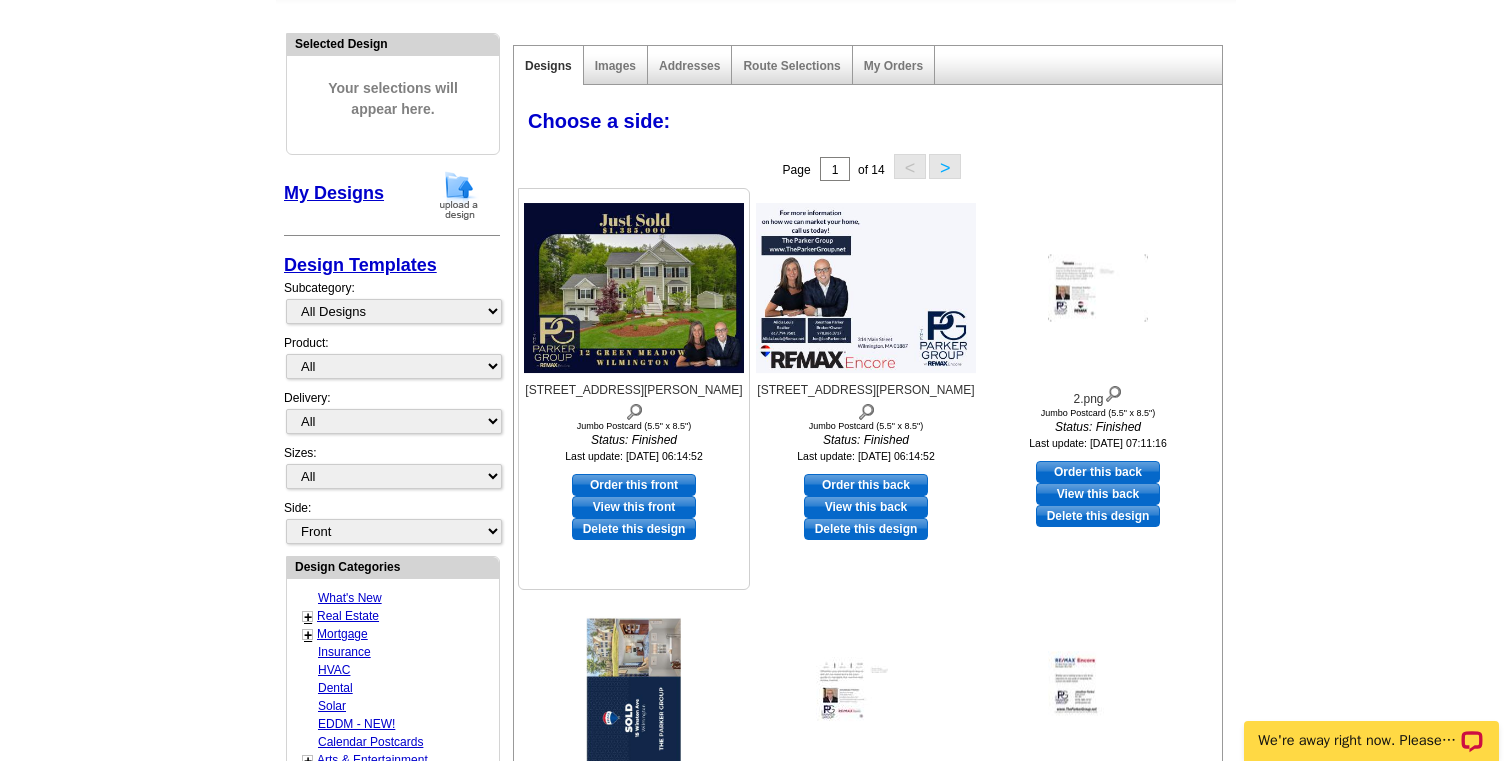click on "Order this front" at bounding box center (634, 485) 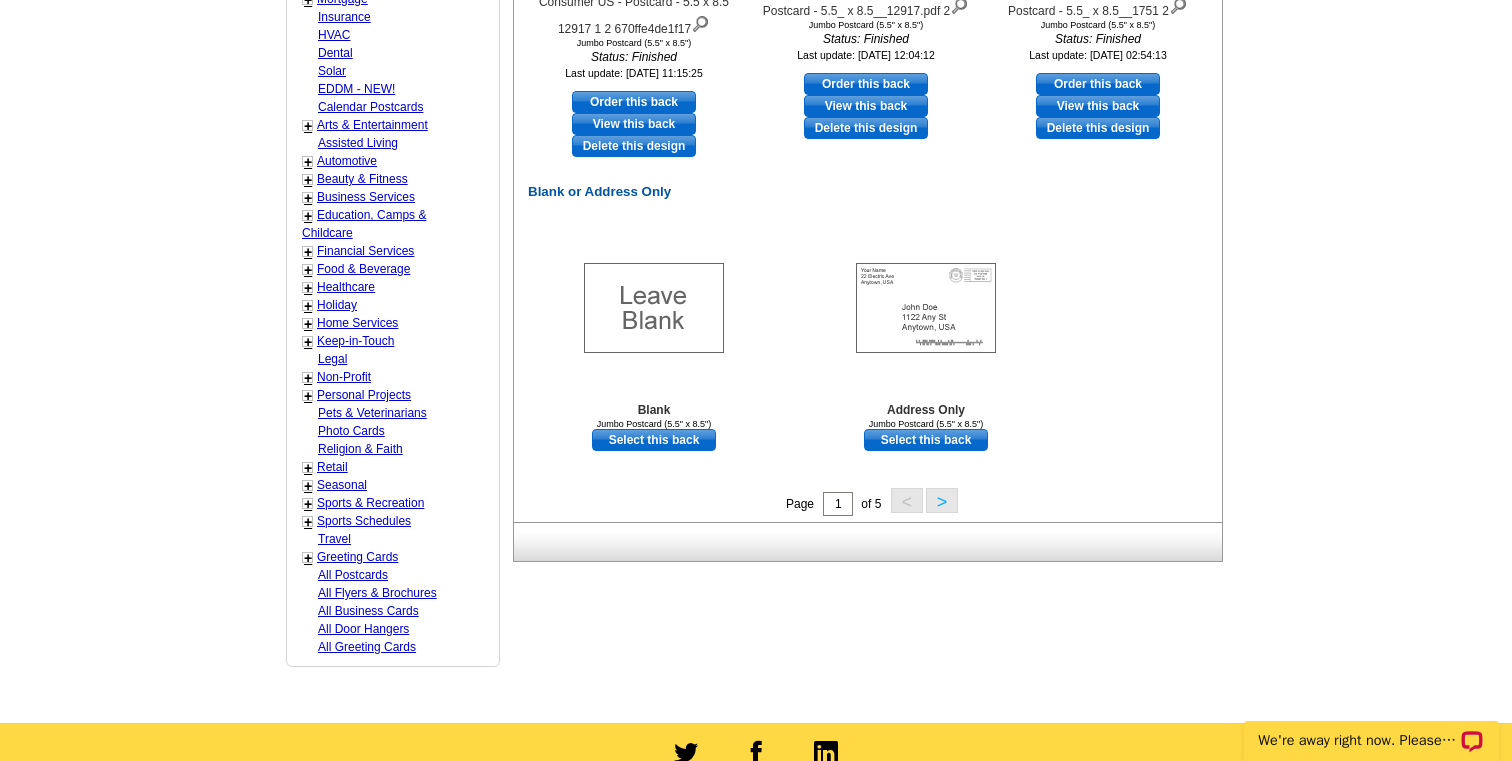 scroll, scrollTop: 0, scrollLeft: 0, axis: both 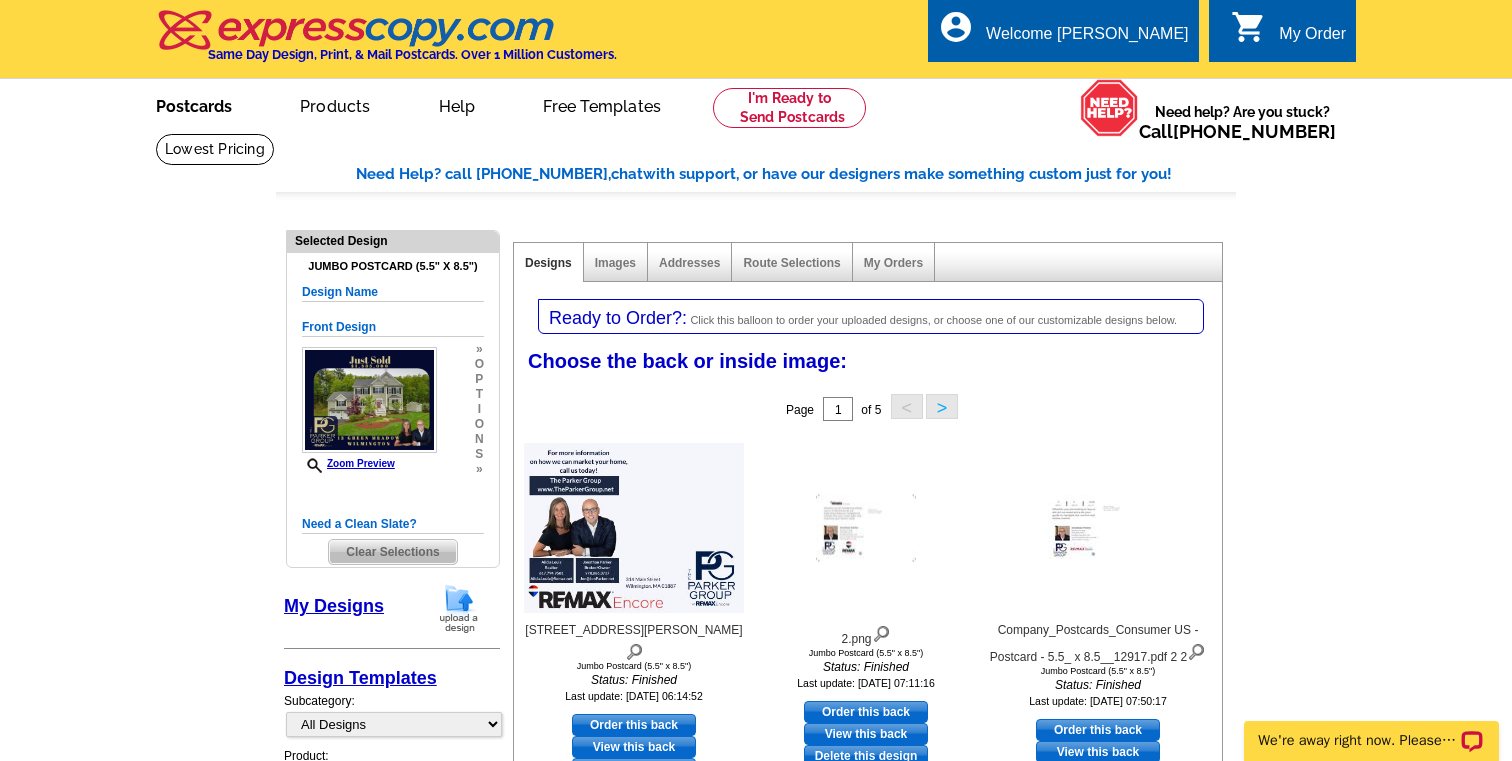 click on "Postcards" at bounding box center (194, 104) 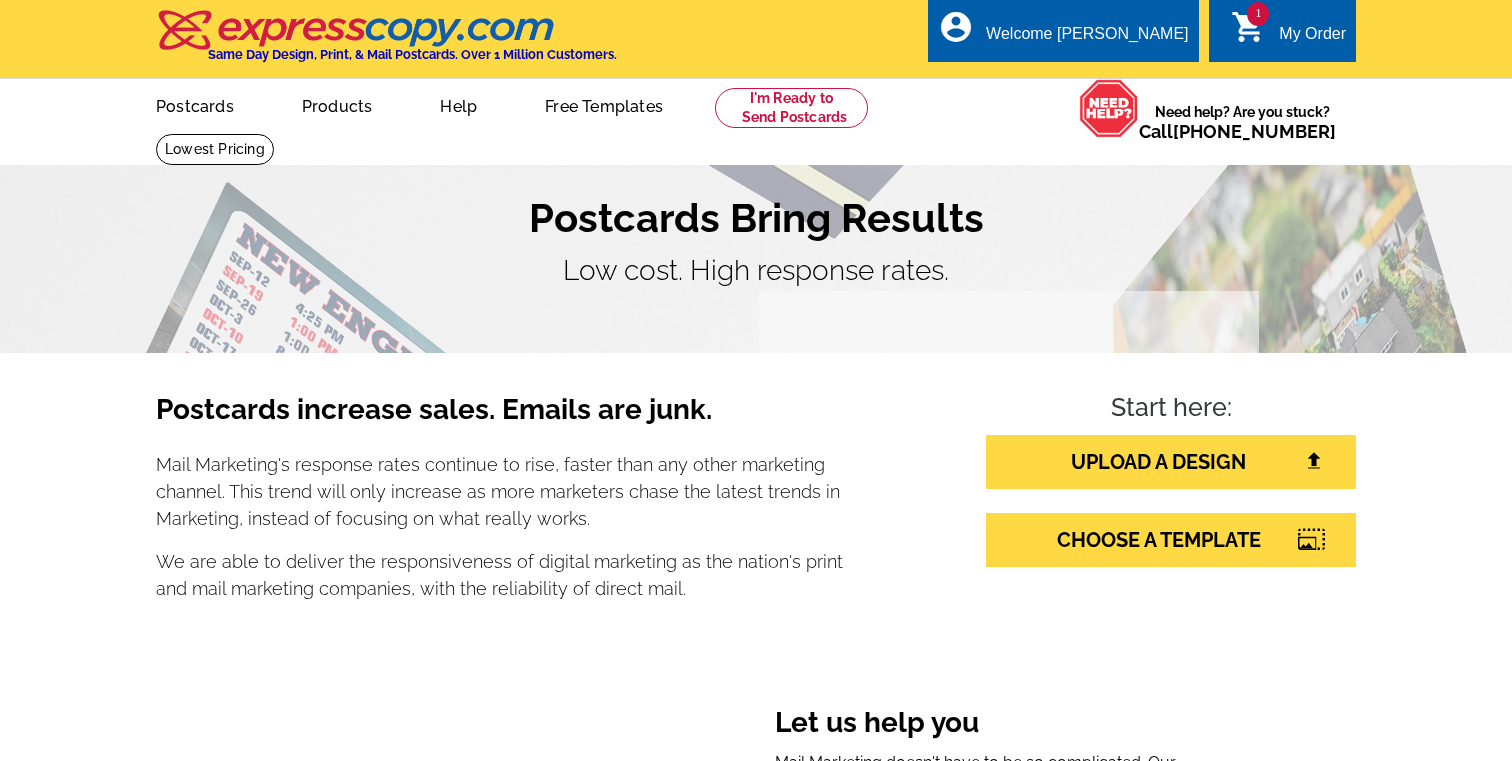 scroll, scrollTop: 0, scrollLeft: 0, axis: both 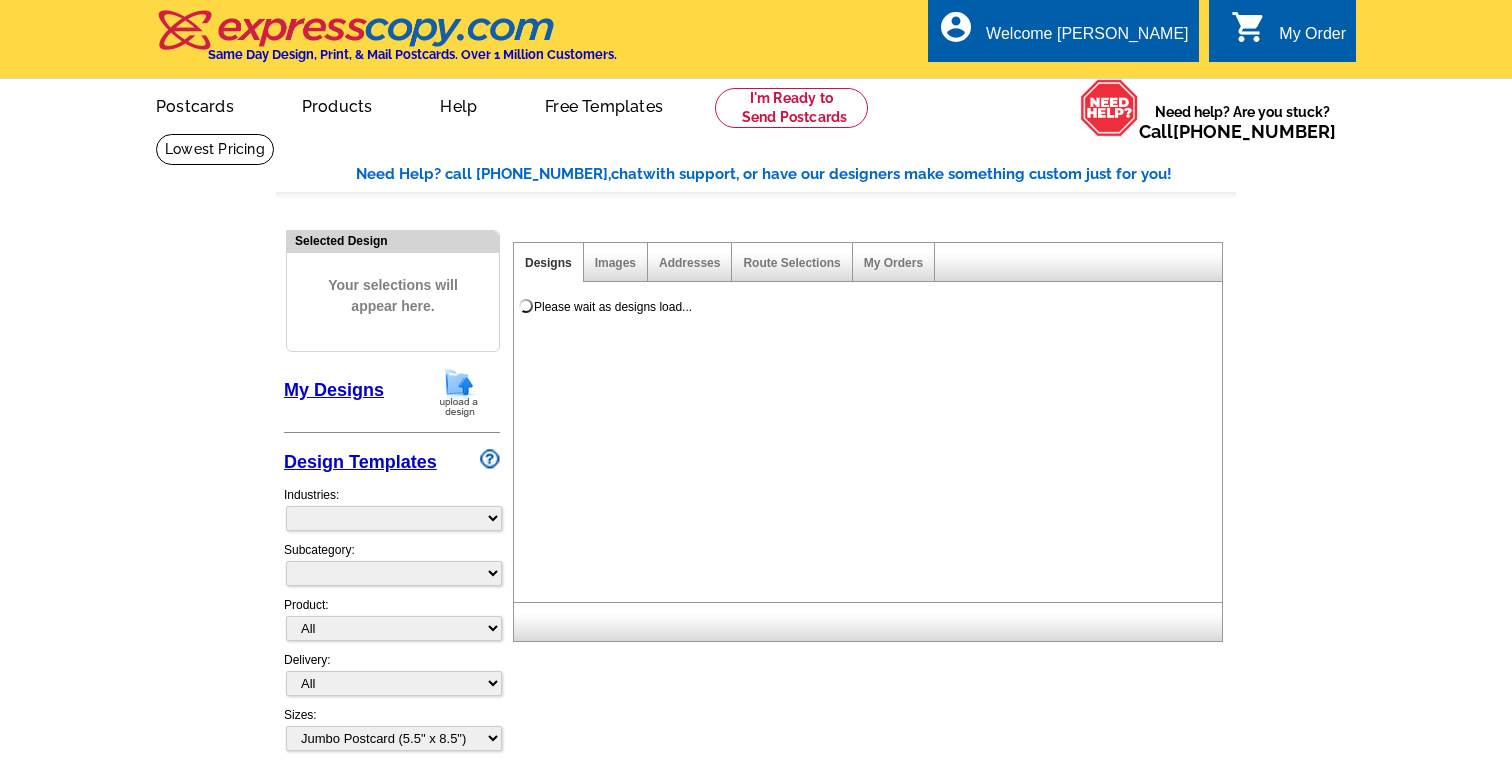 select 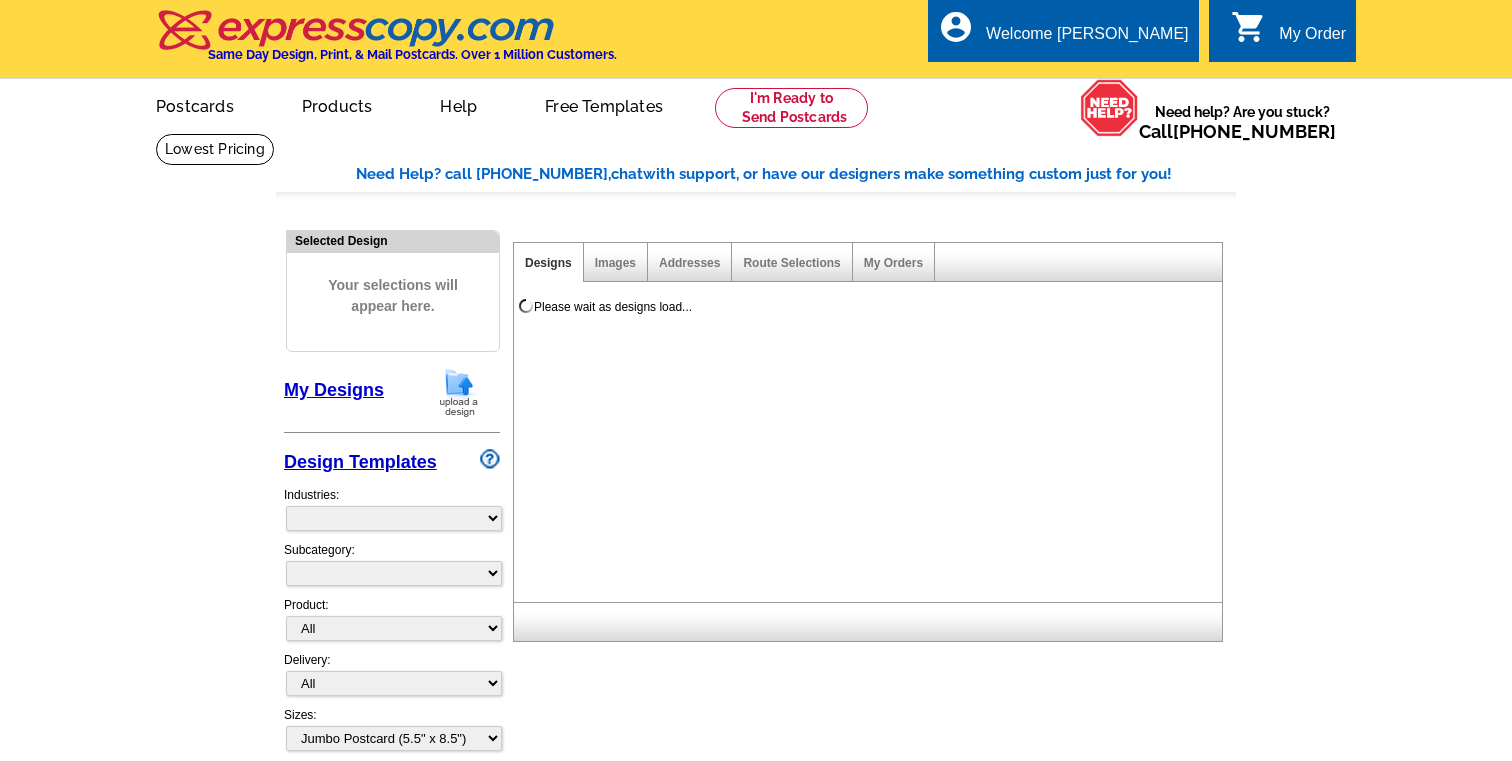 select on "2" 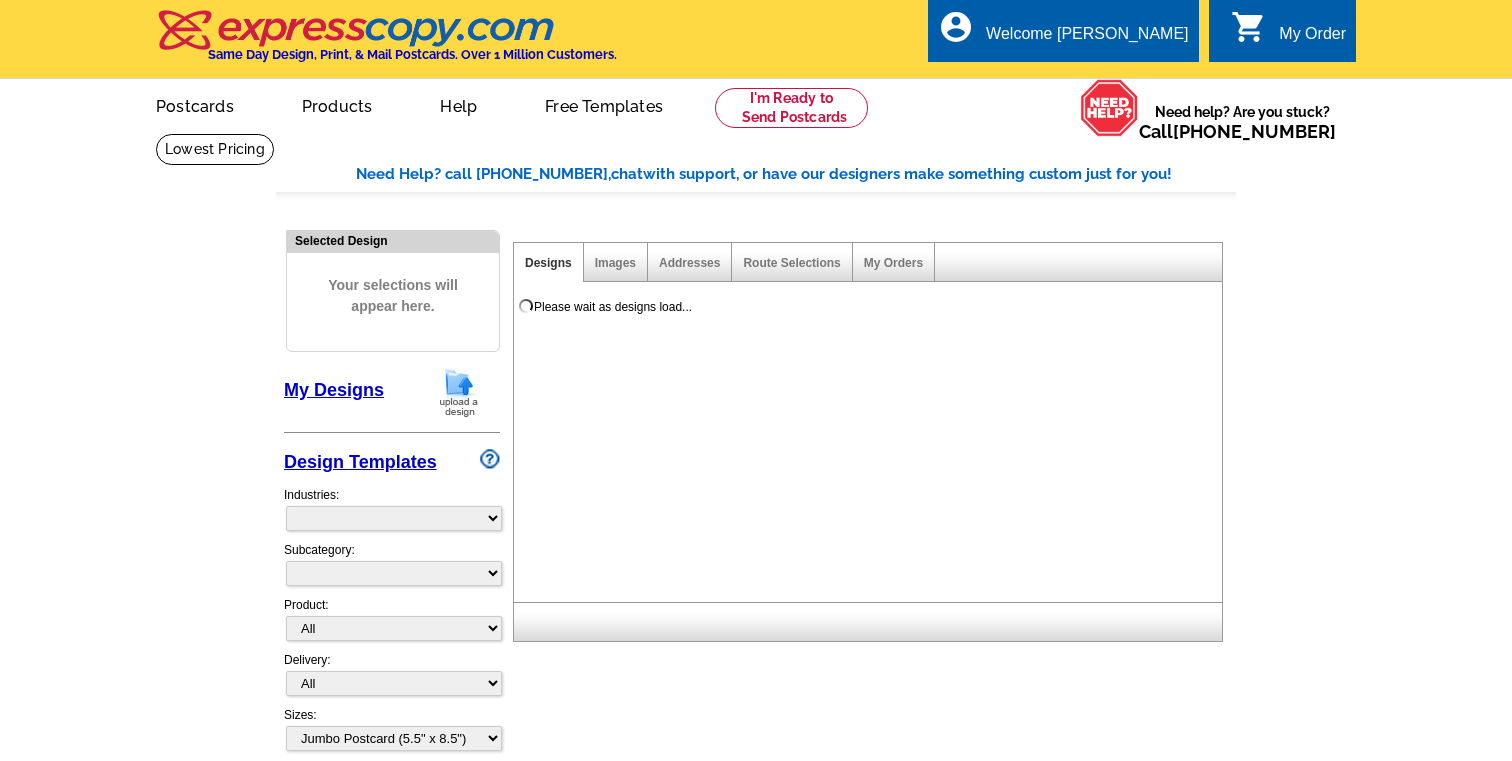 select on "back" 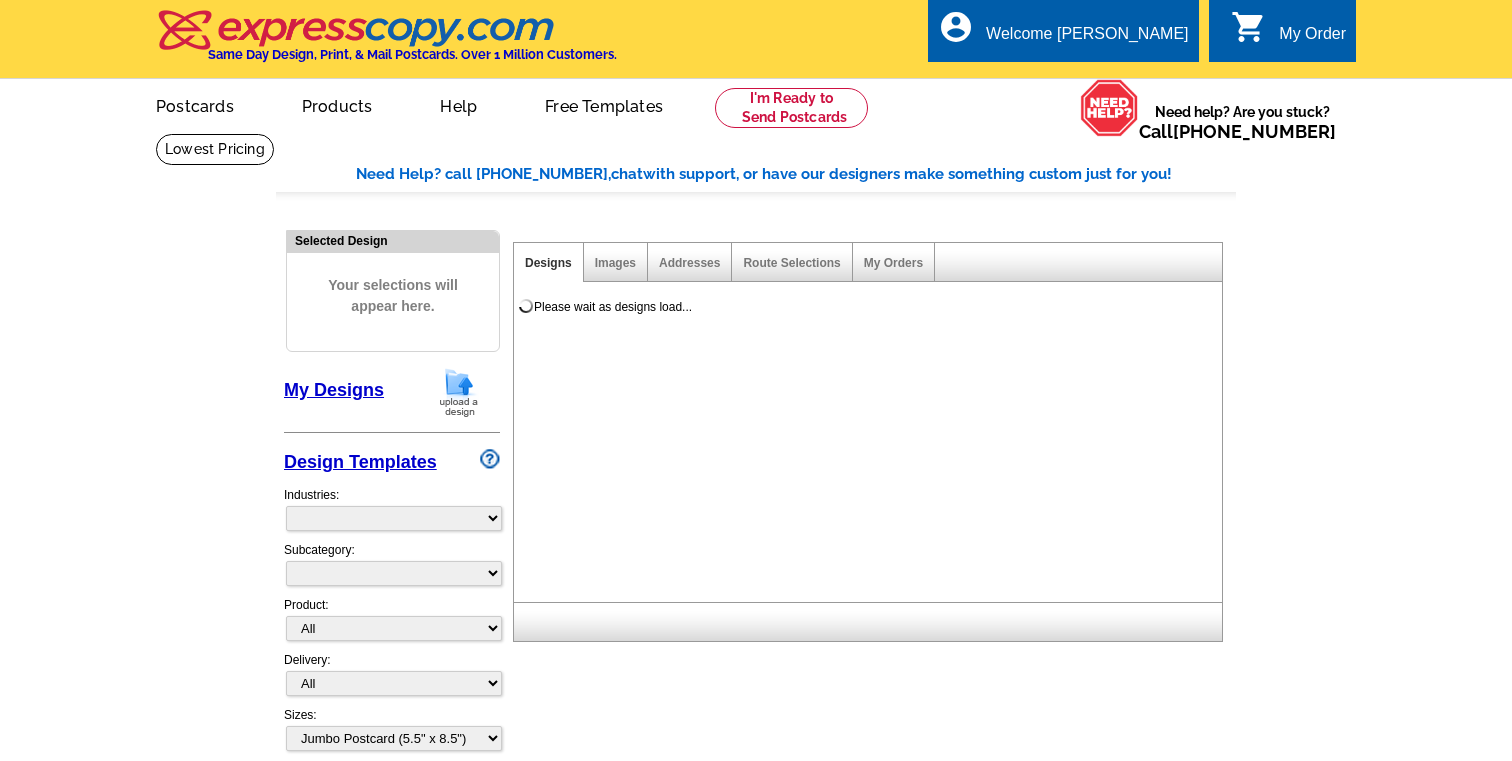 scroll, scrollTop: 0, scrollLeft: 0, axis: both 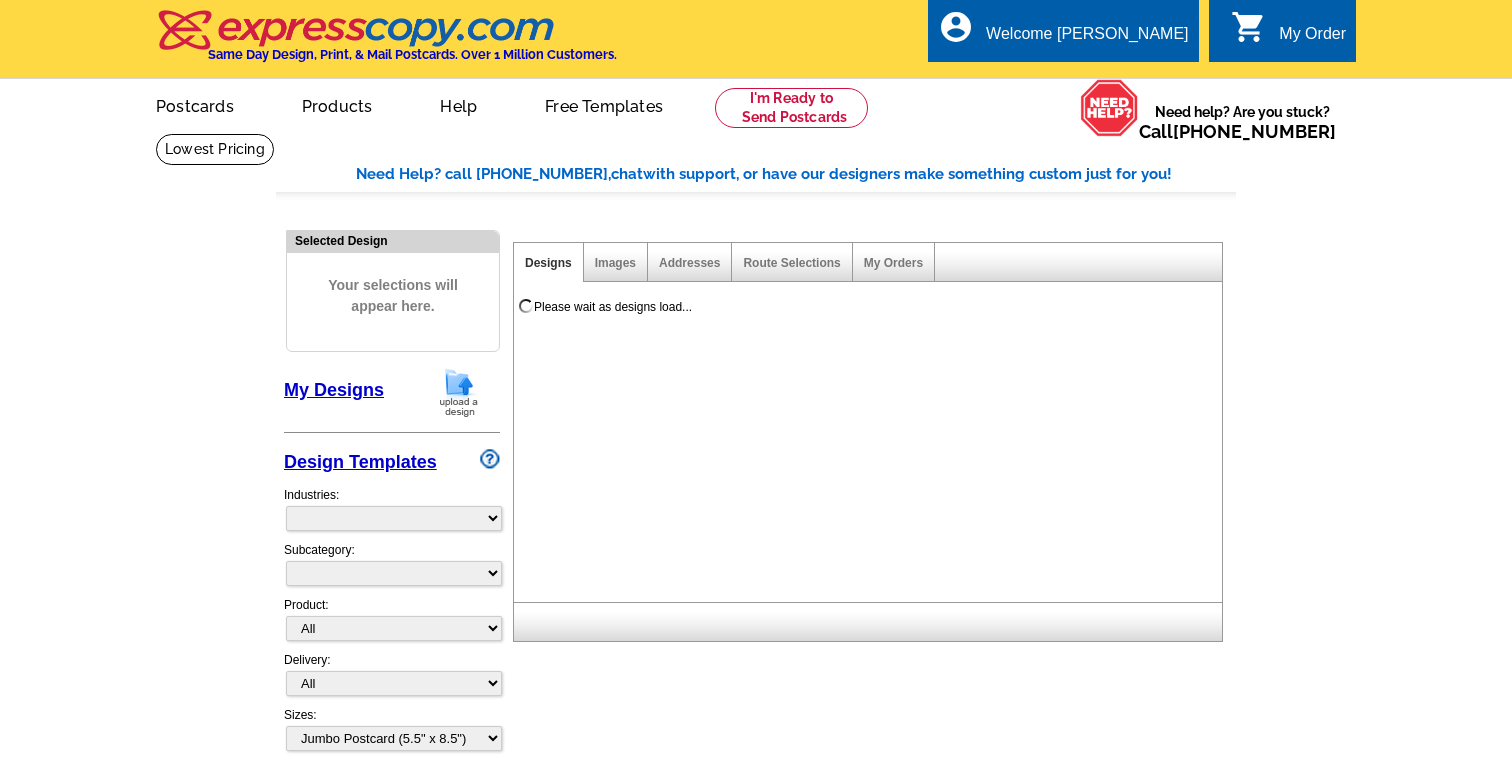 select on "785" 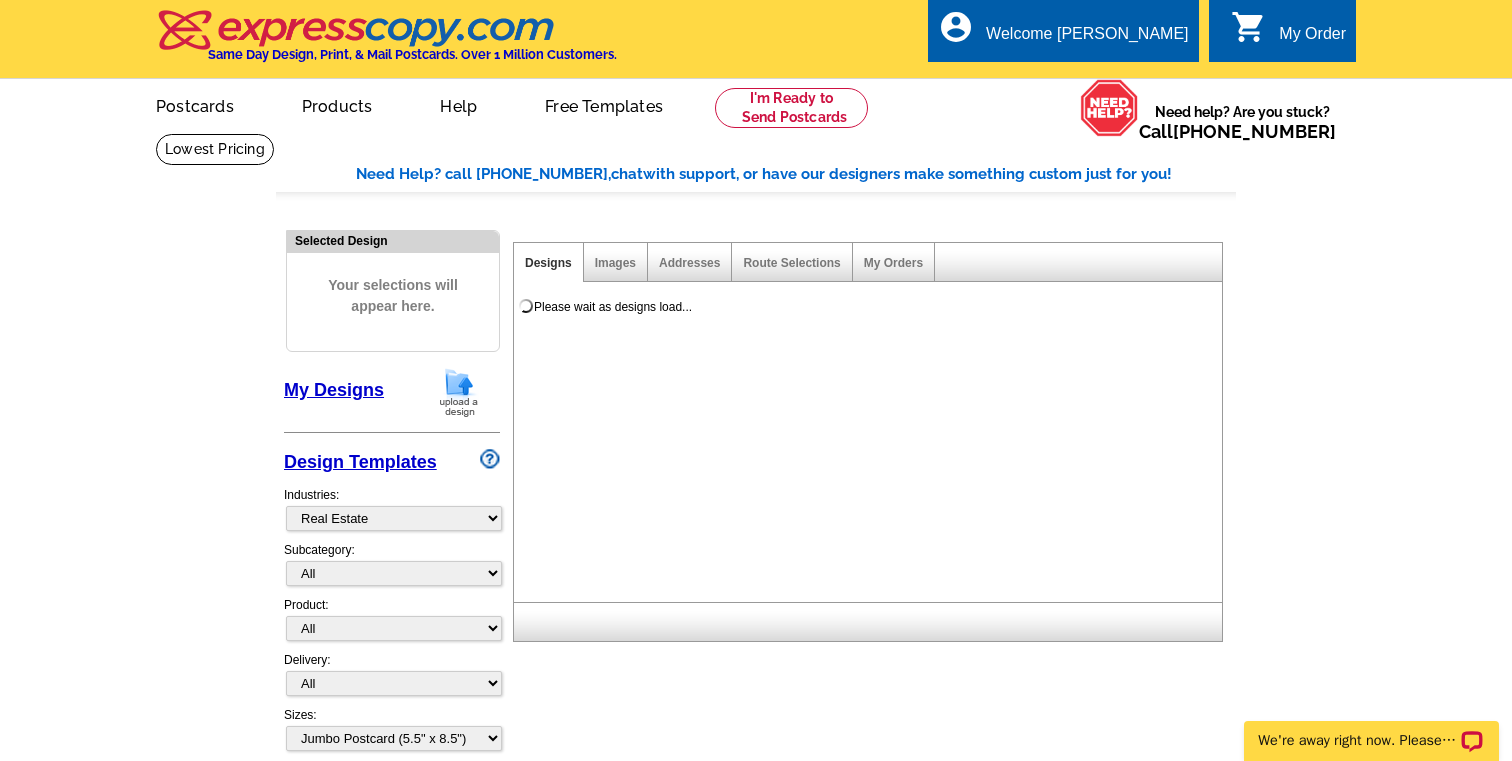 scroll, scrollTop: 0, scrollLeft: 0, axis: both 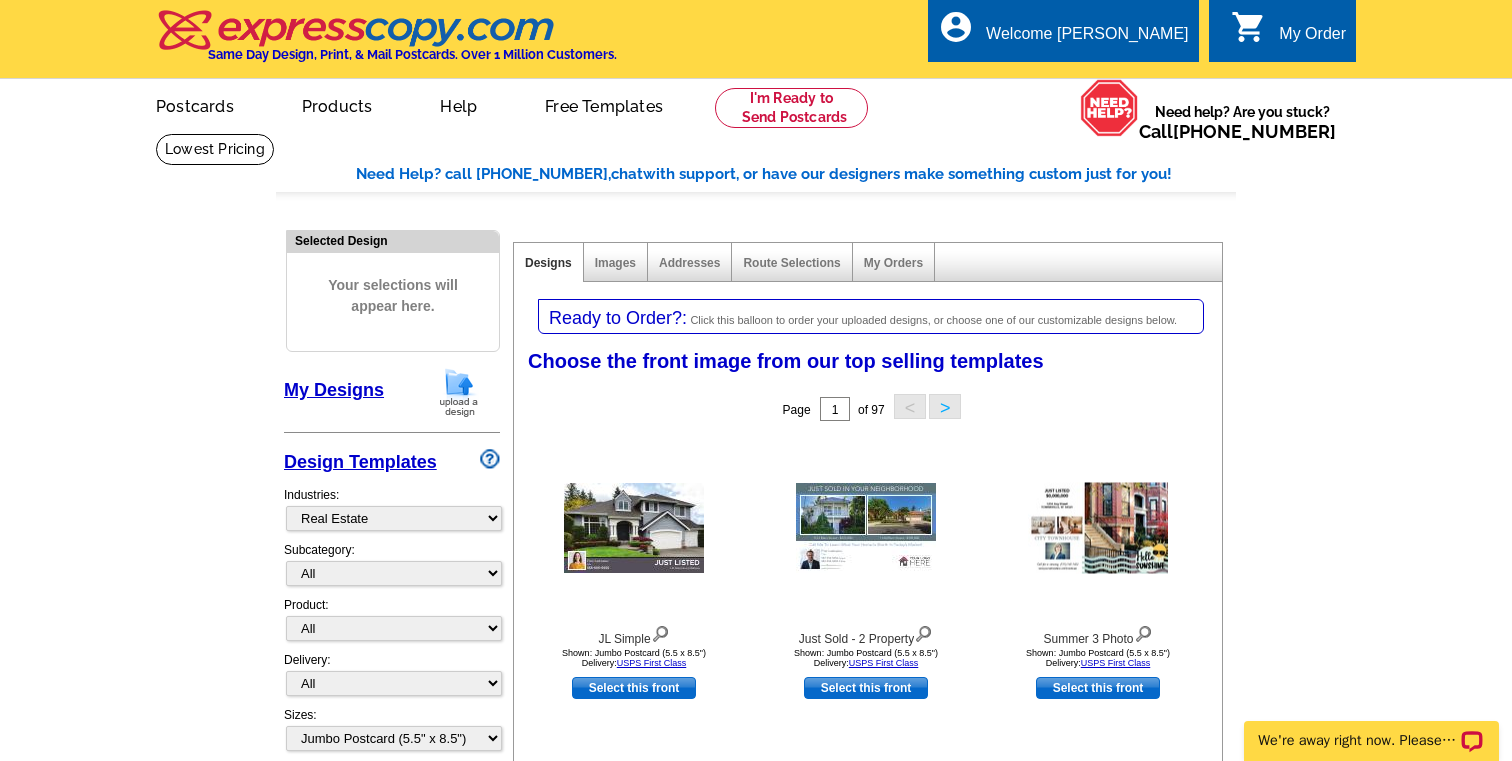 click on "My Designs" at bounding box center (334, 390) 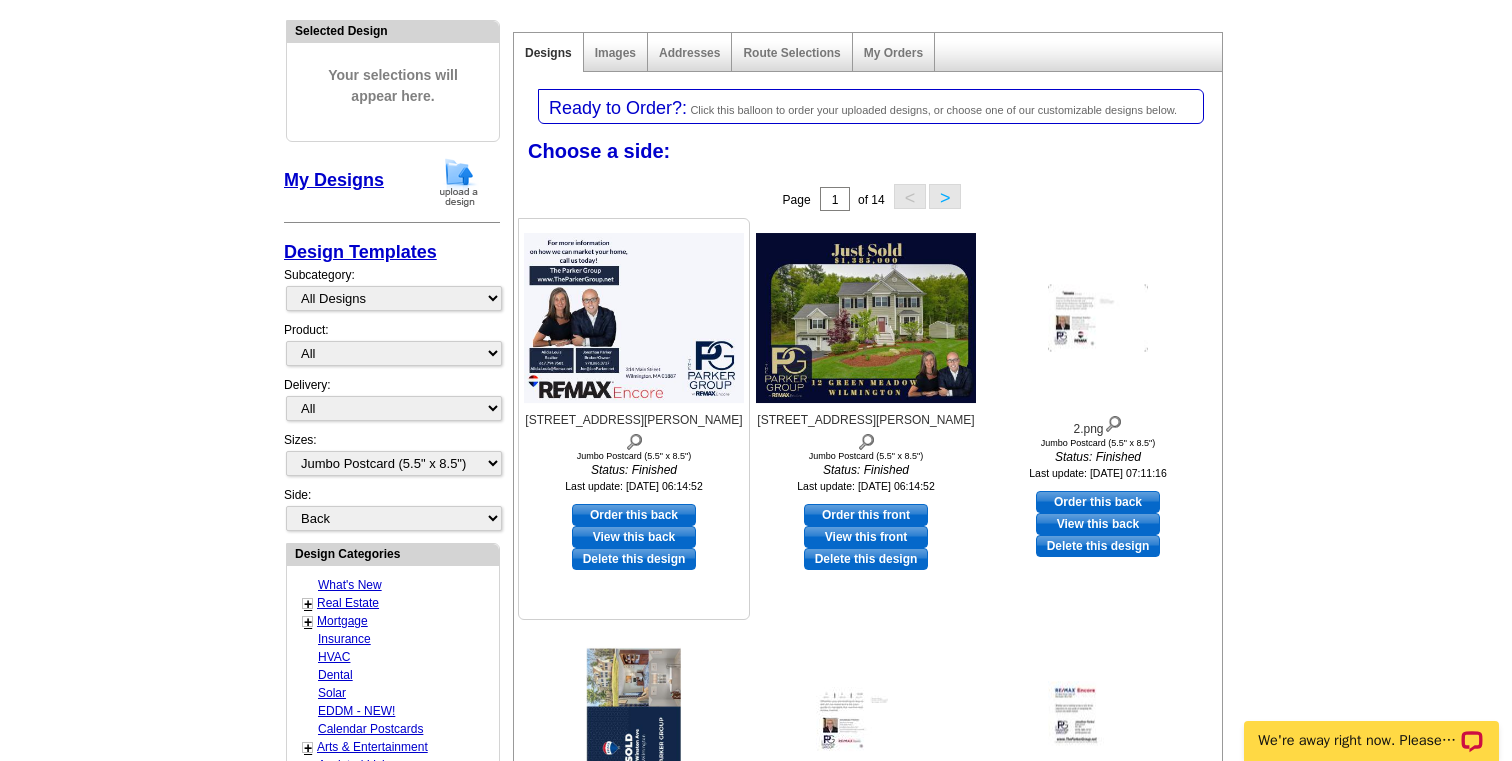 scroll, scrollTop: 239, scrollLeft: 0, axis: vertical 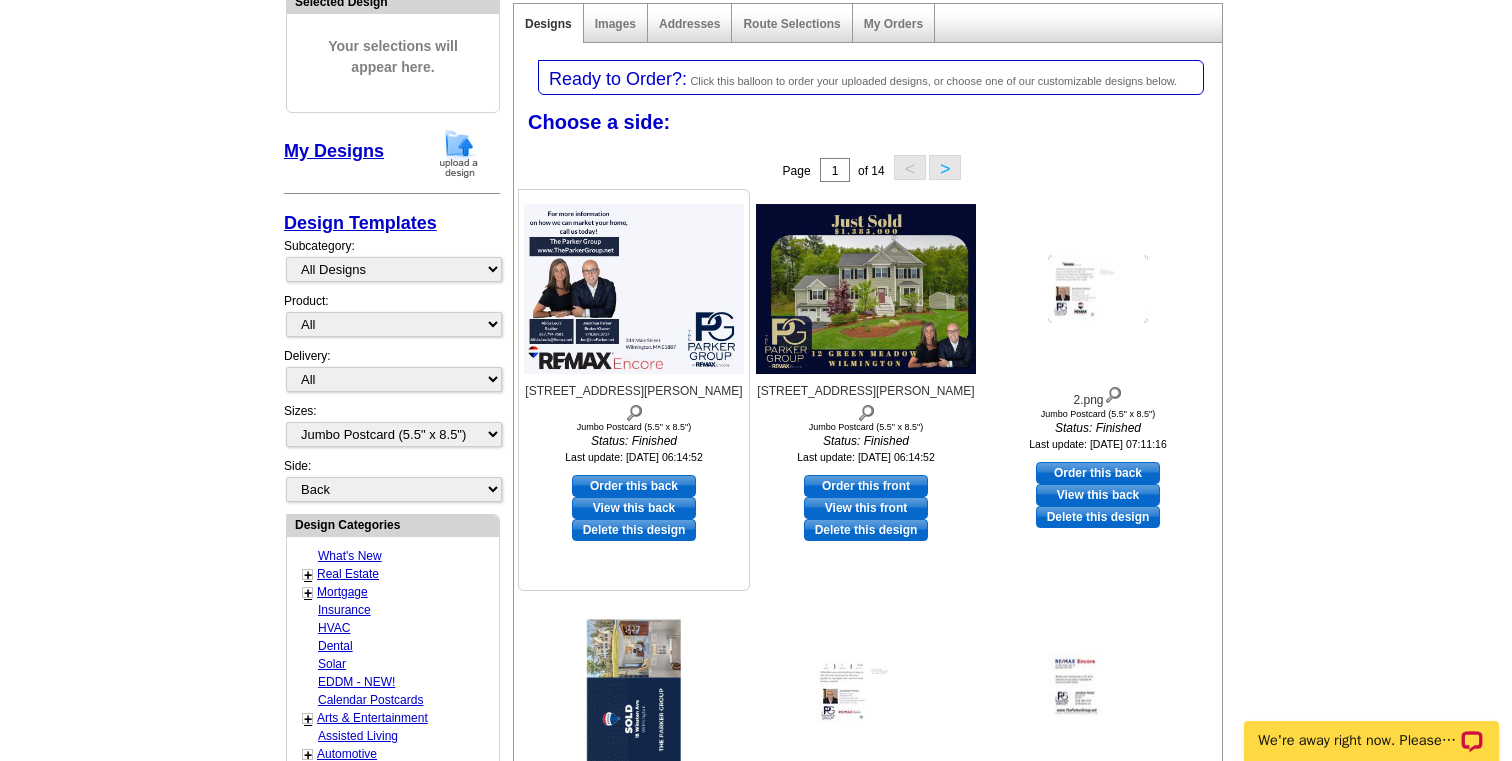 click on "Order this back" at bounding box center [634, 486] 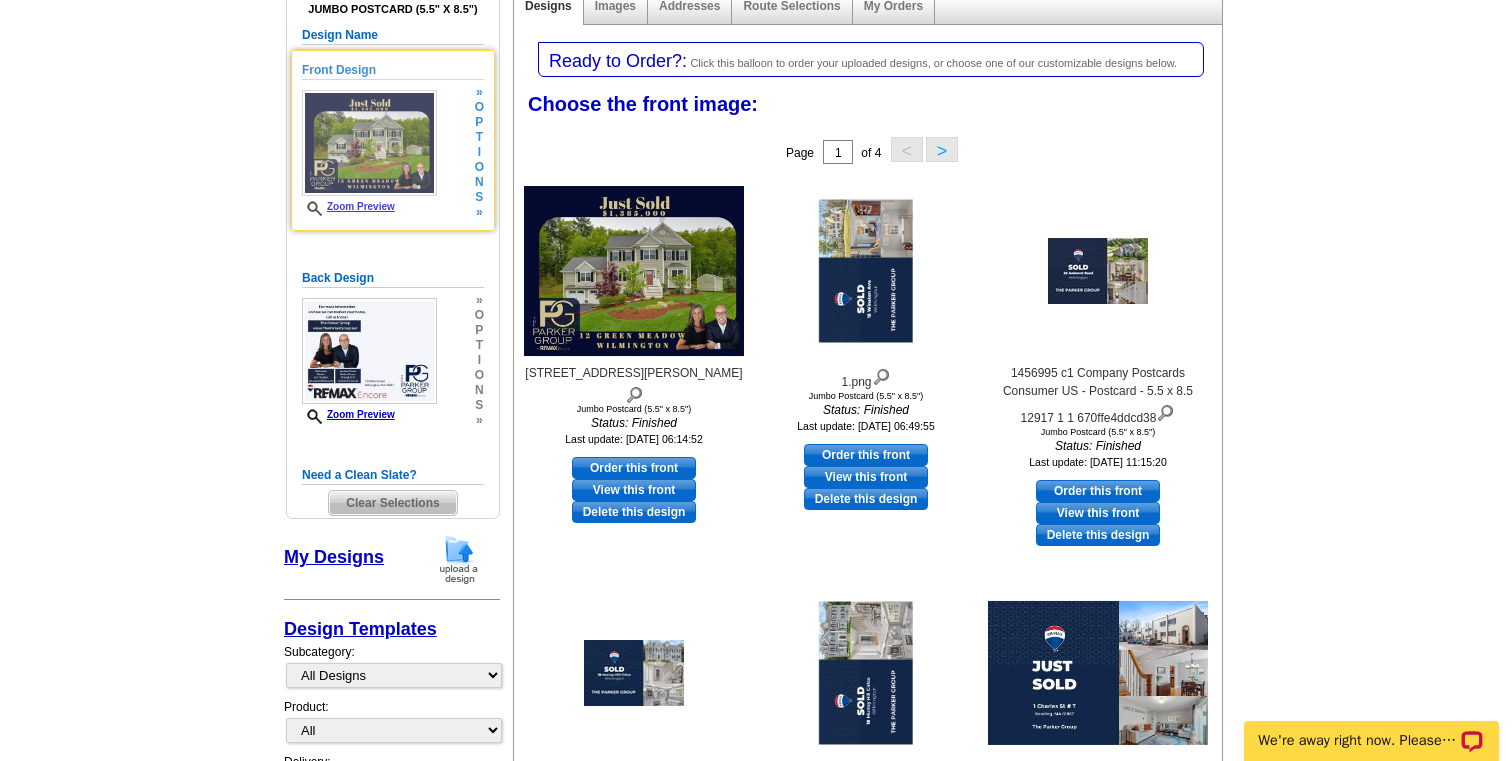 scroll, scrollTop: 243, scrollLeft: 0, axis: vertical 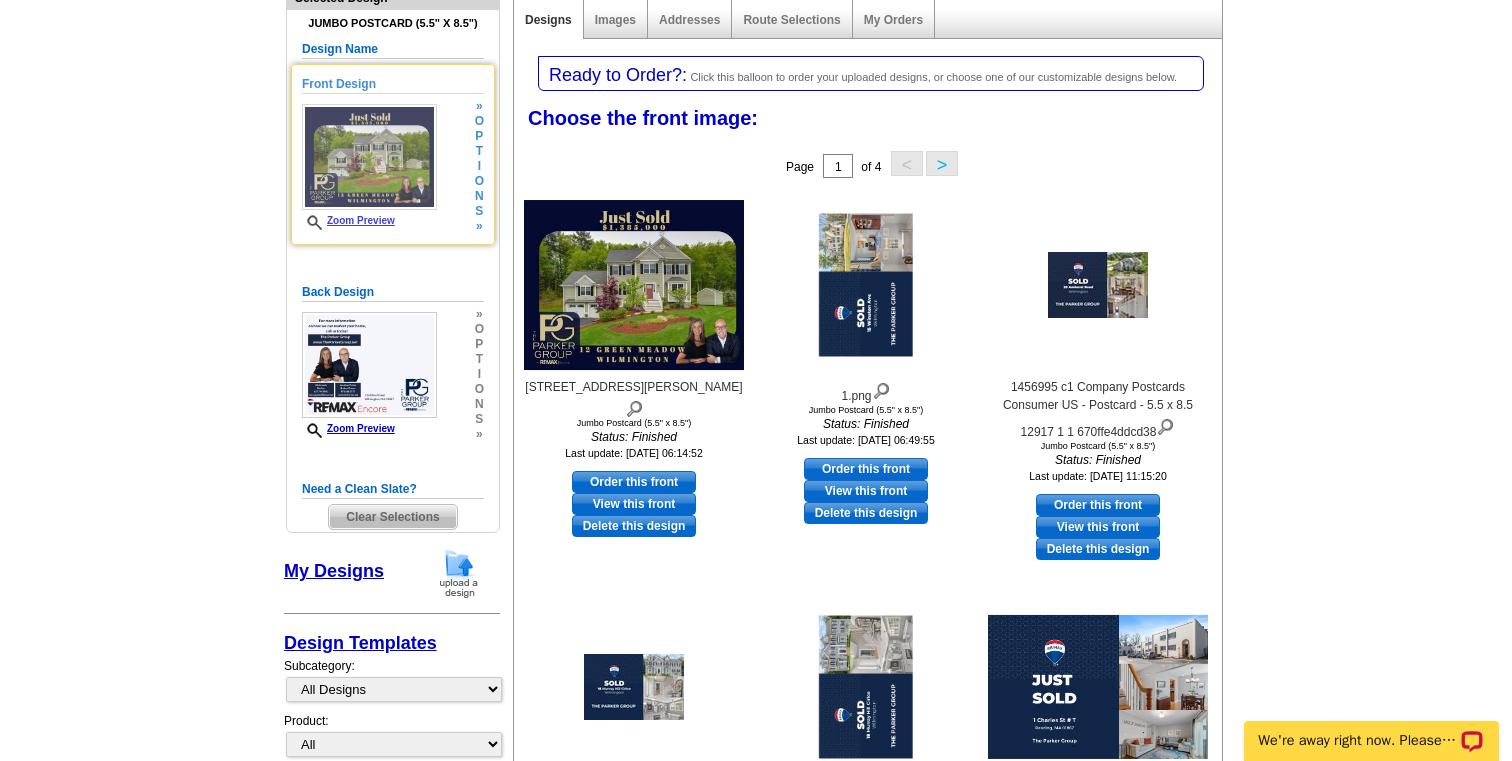 click at bounding box center (369, 157) 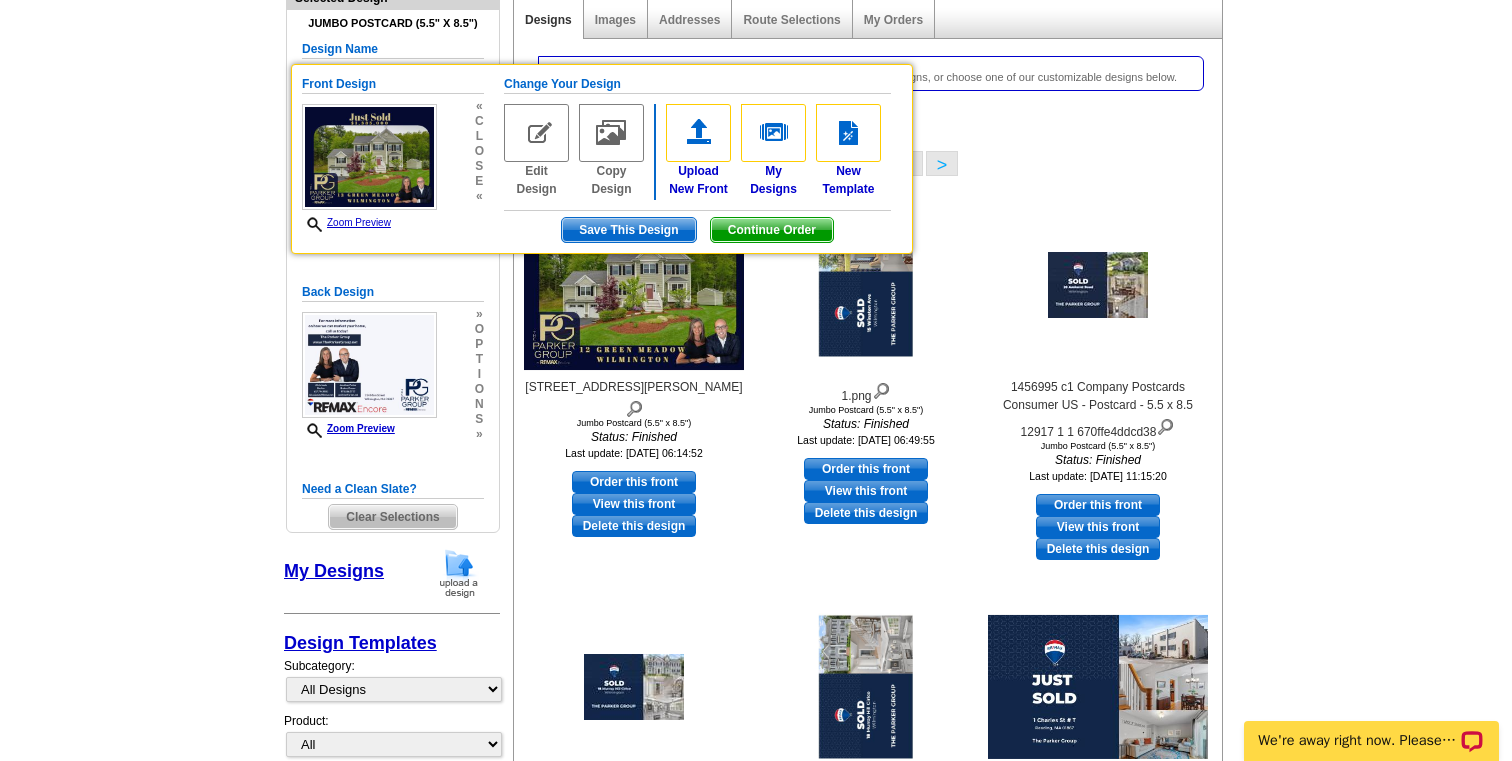 click on "Page
1 of 4
<
>" at bounding box center [872, 166] 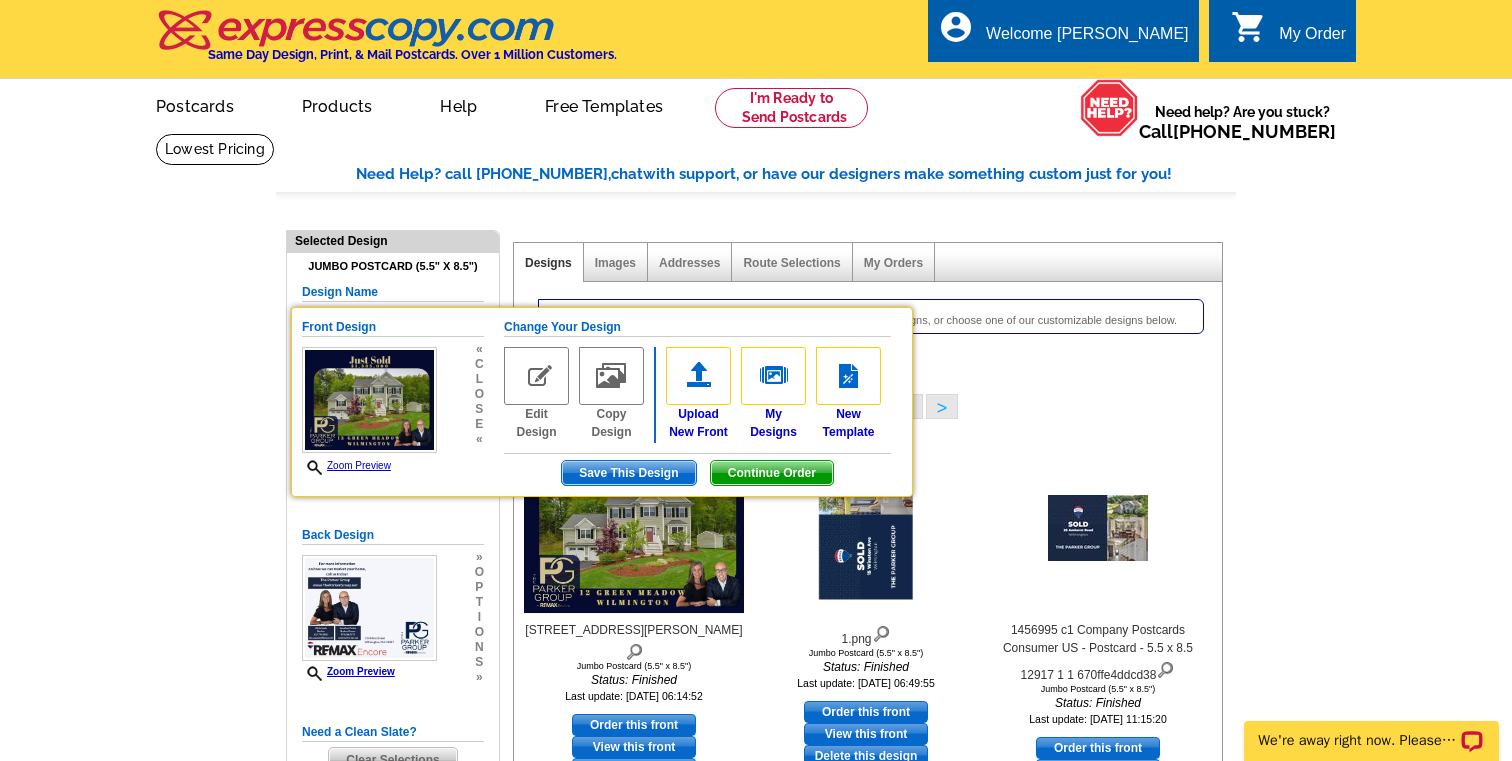click on "Need Help? call 800-260-5887,  chat  with support, or have our designers make something custom just for you!
Got it, no need for the selection guide next time.
Show Results
Selected Design
Jumbo Postcard (5.5" x 8.5")
Design Name
Front Design
Zoom Preview
« c l o s e «
Change Your Design
Edit Design
»" at bounding box center (756, 1056) 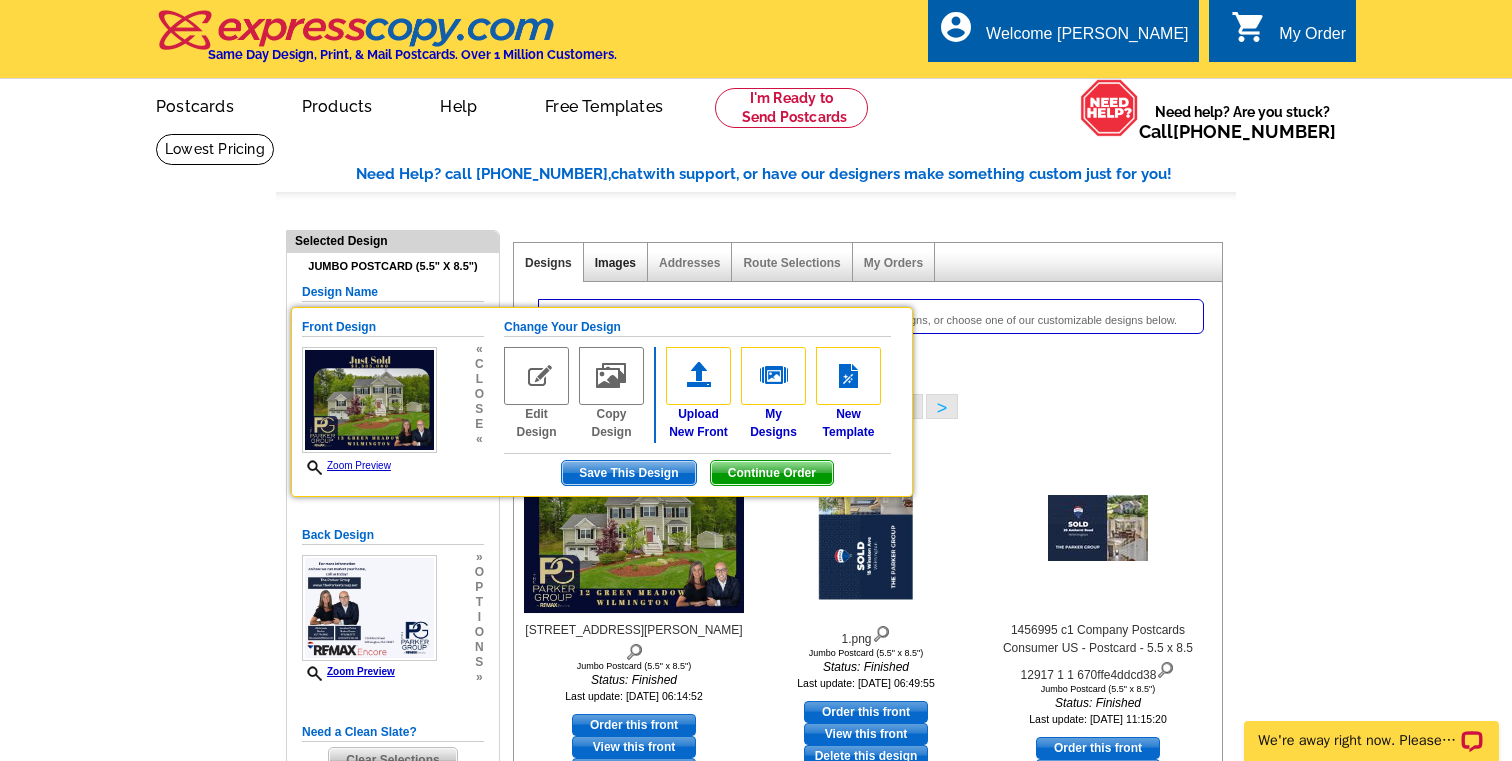 click on "Images" at bounding box center [615, 263] 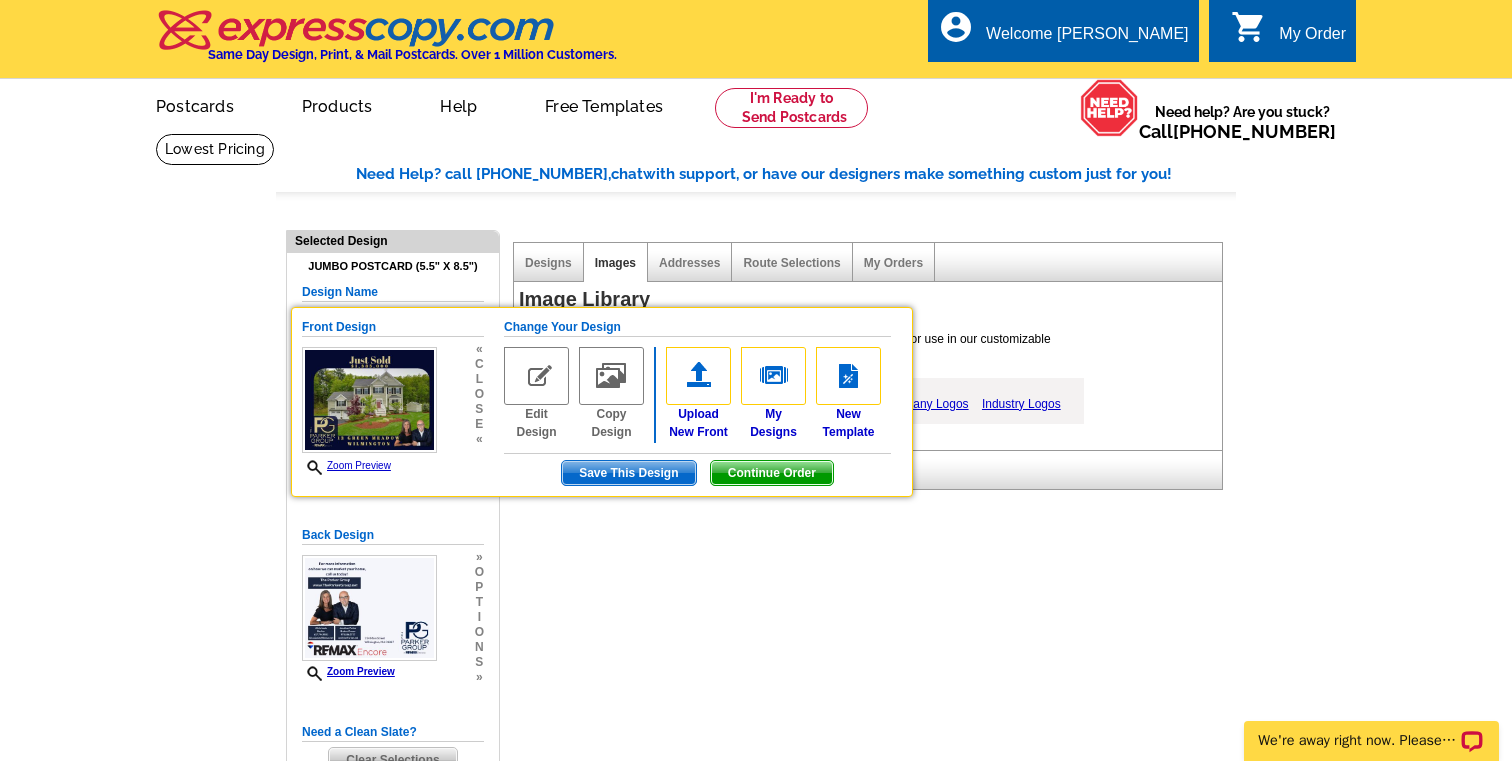 click on "Need Help? call 800-260-5887,  chat  with support, or have our designers make something custom just for you!
Got it, no need for the selection guide next time.
Show Results
Selected Design
Jumbo Postcard (5.5" x 8.5")
Design Name
Front Design
Zoom Preview
« c l o s e «
Change Your Design
Edit Design" at bounding box center (756, 1062) 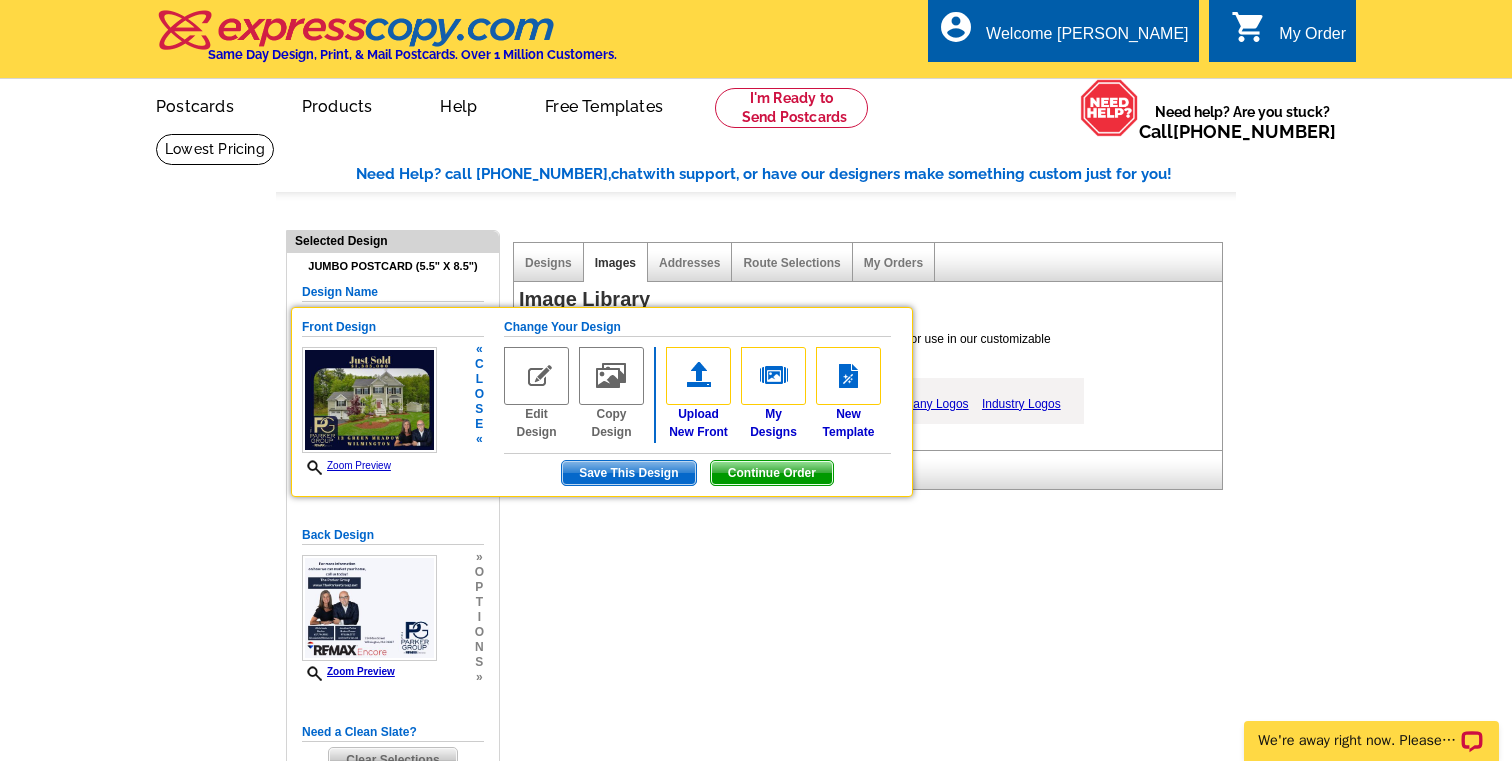 click on "Save This Design" at bounding box center (628, 473) 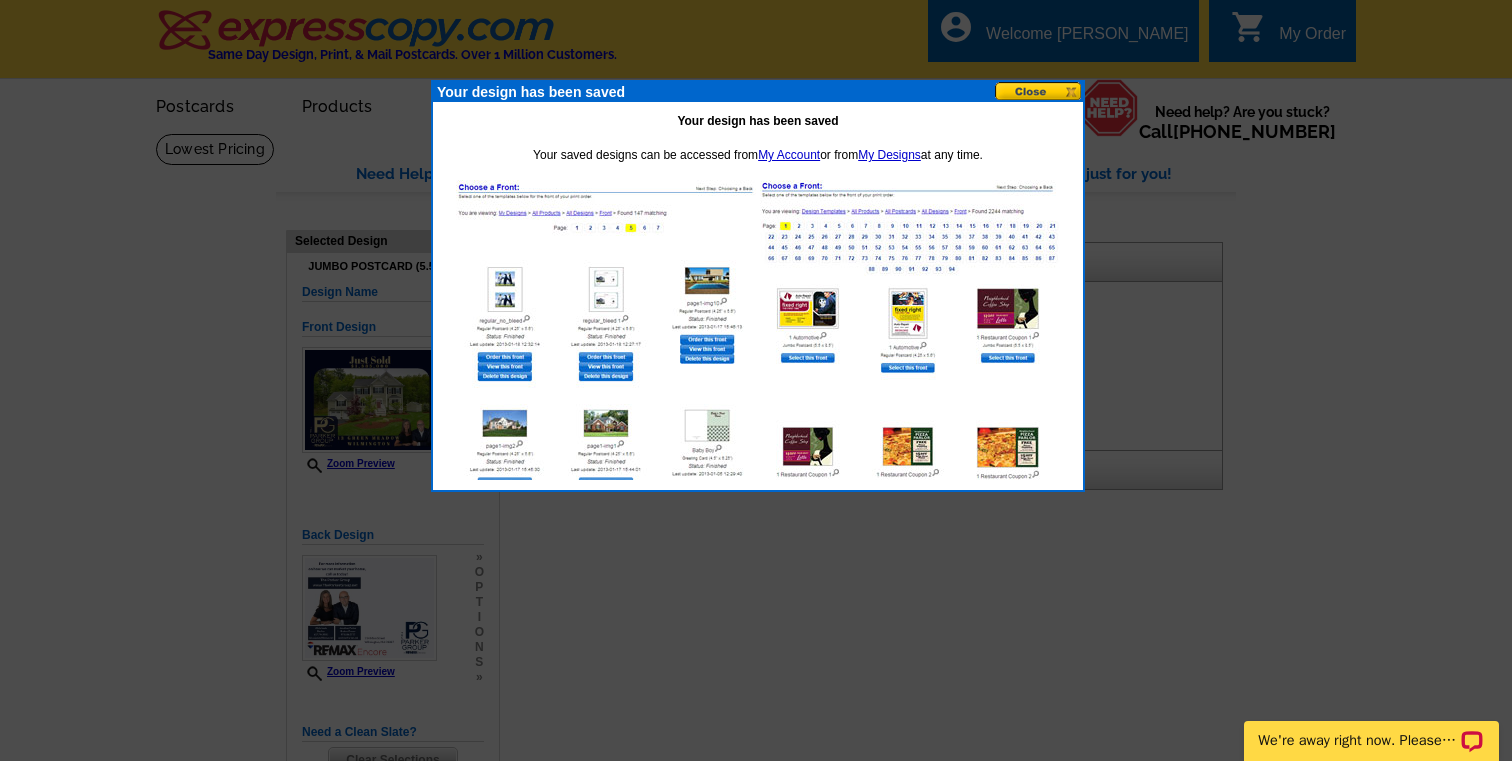 click at bounding box center (1039, 91) 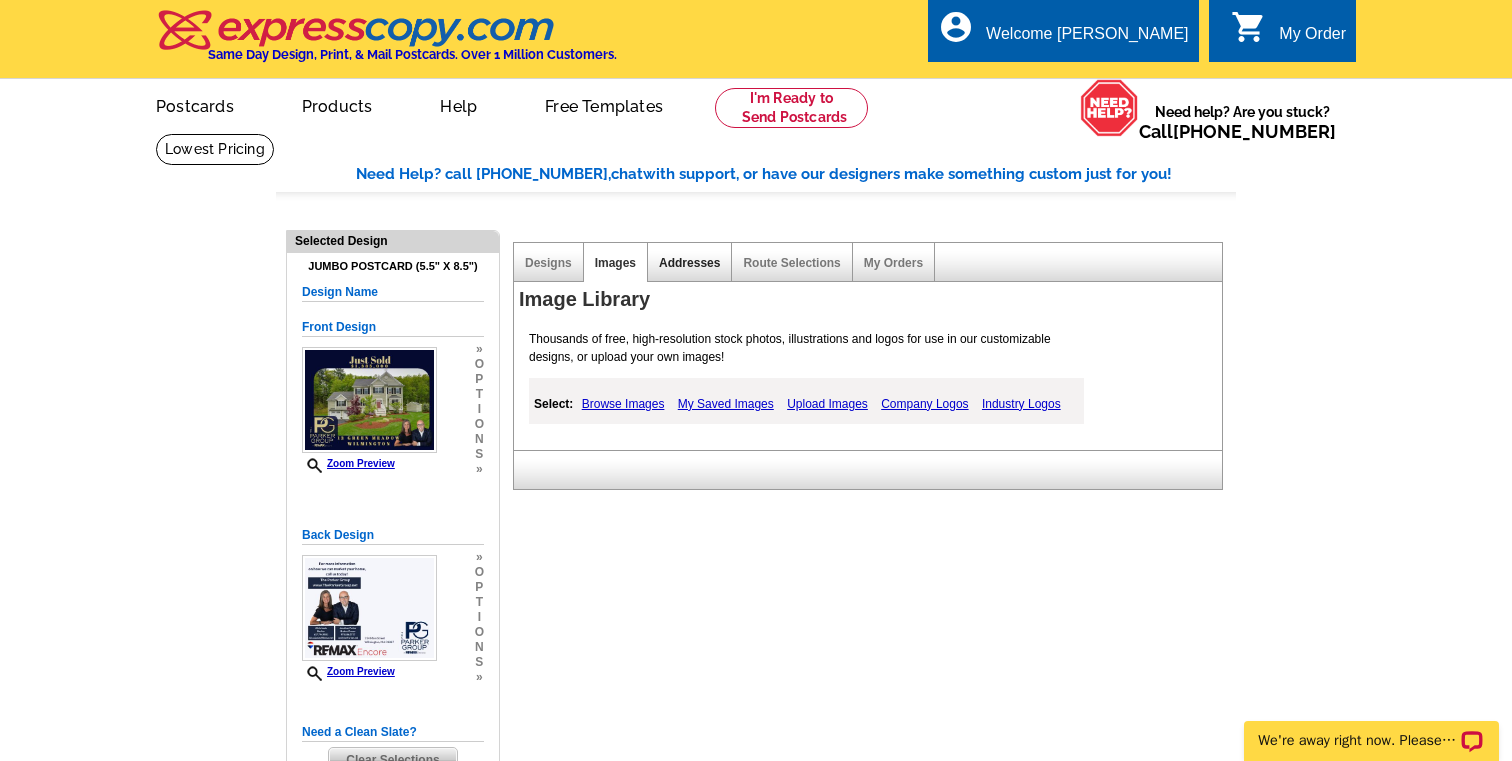 click on "Addresses" at bounding box center [689, 263] 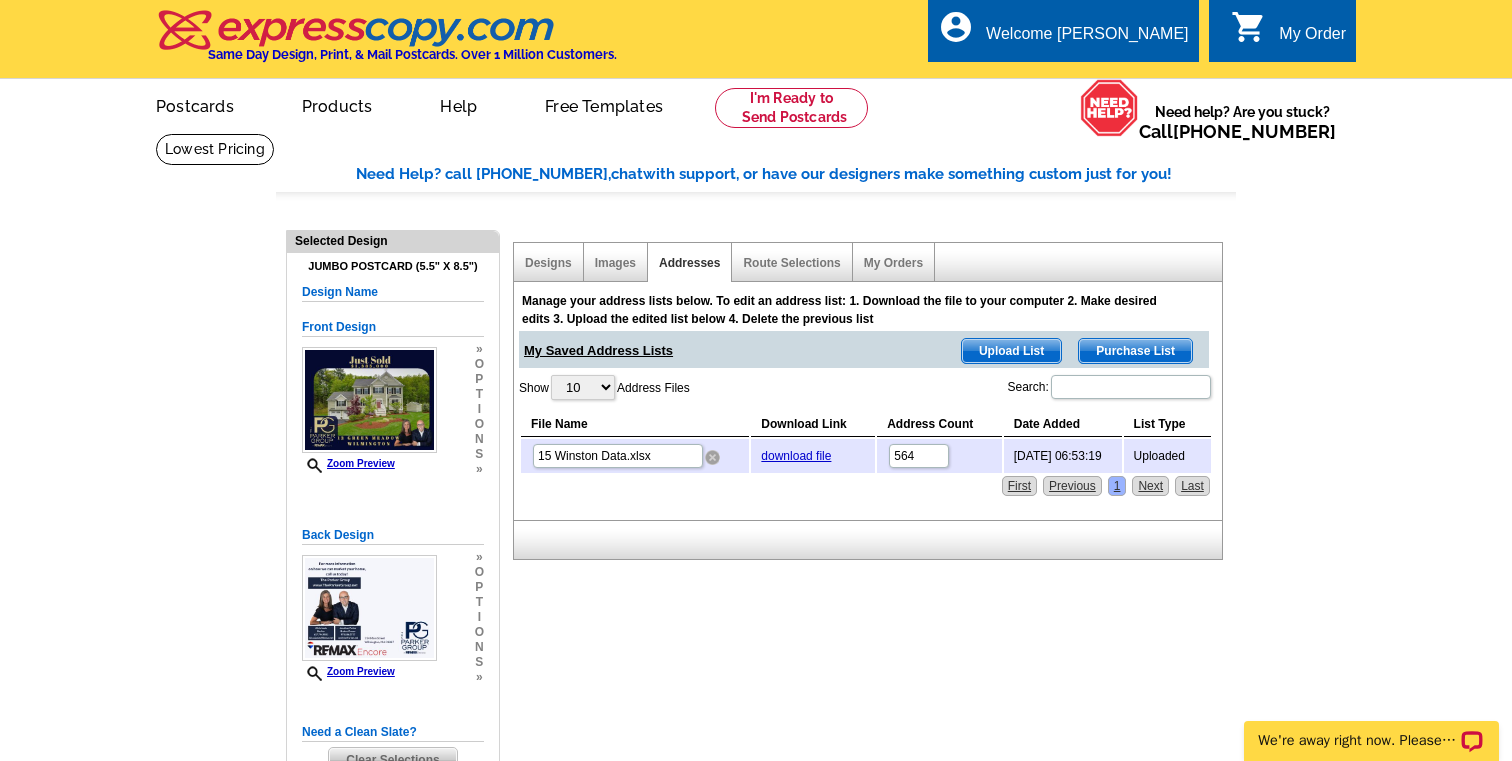 click at bounding box center (712, 457) 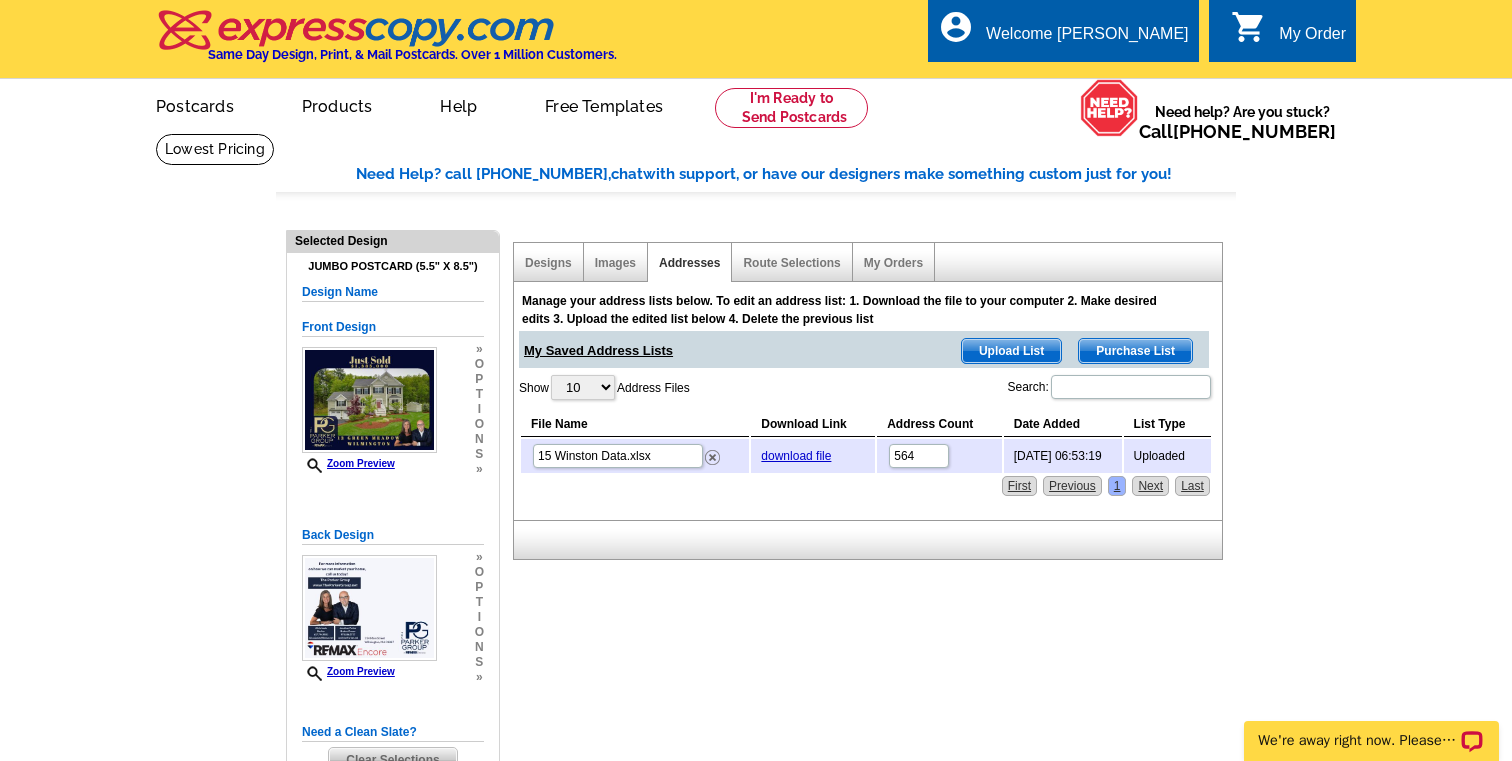 click on "Upload List" at bounding box center (1011, 351) 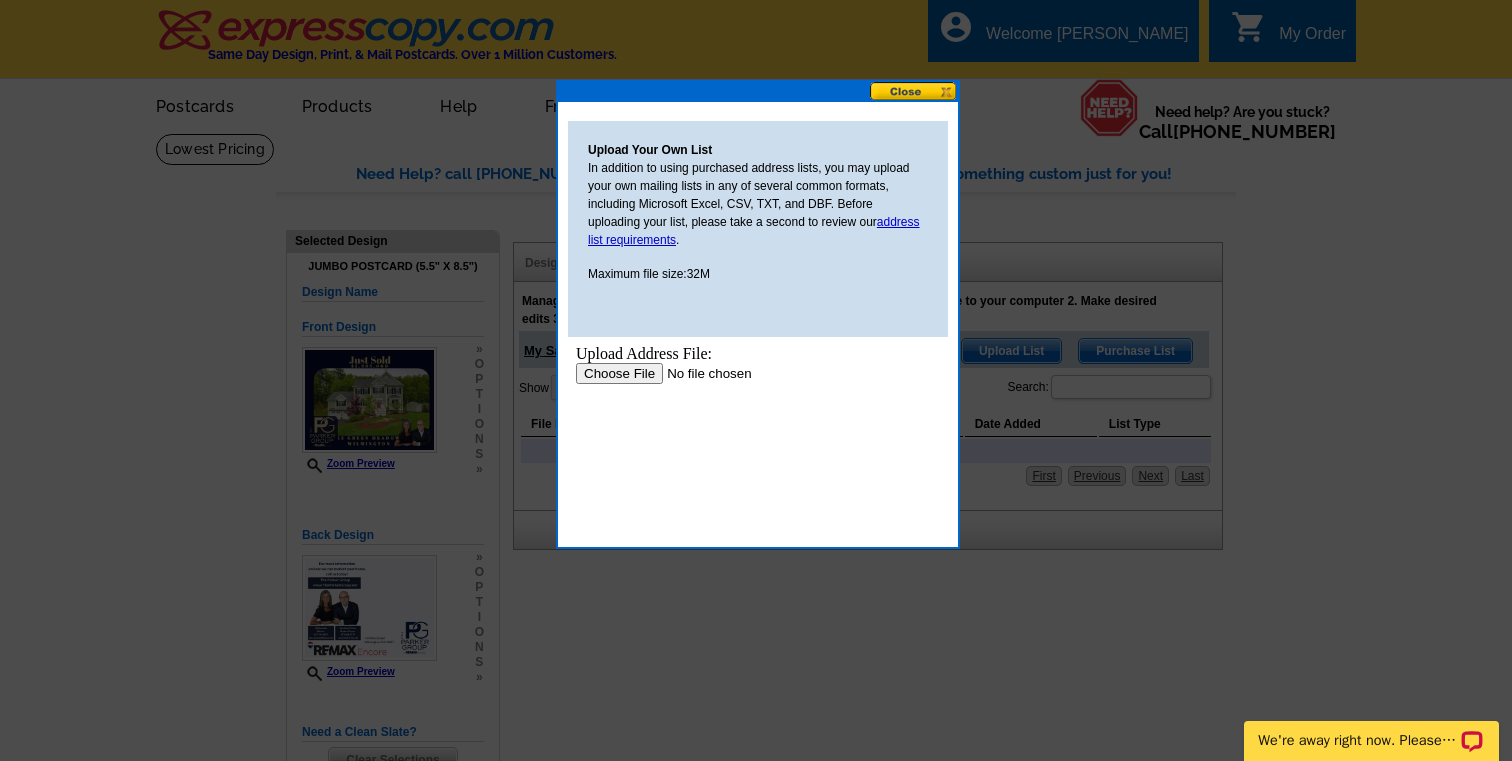 scroll, scrollTop: 0, scrollLeft: 0, axis: both 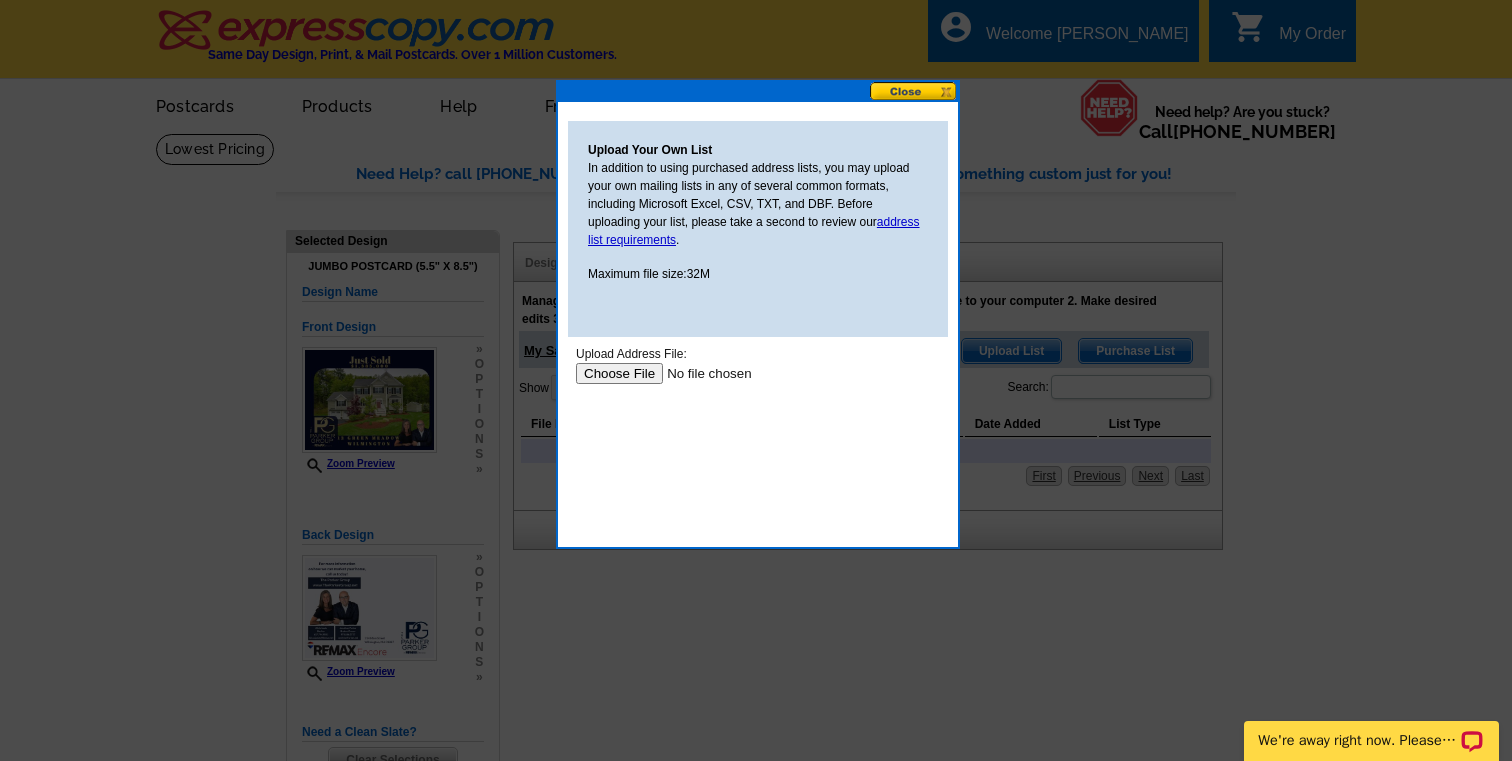 click at bounding box center (702, 373) 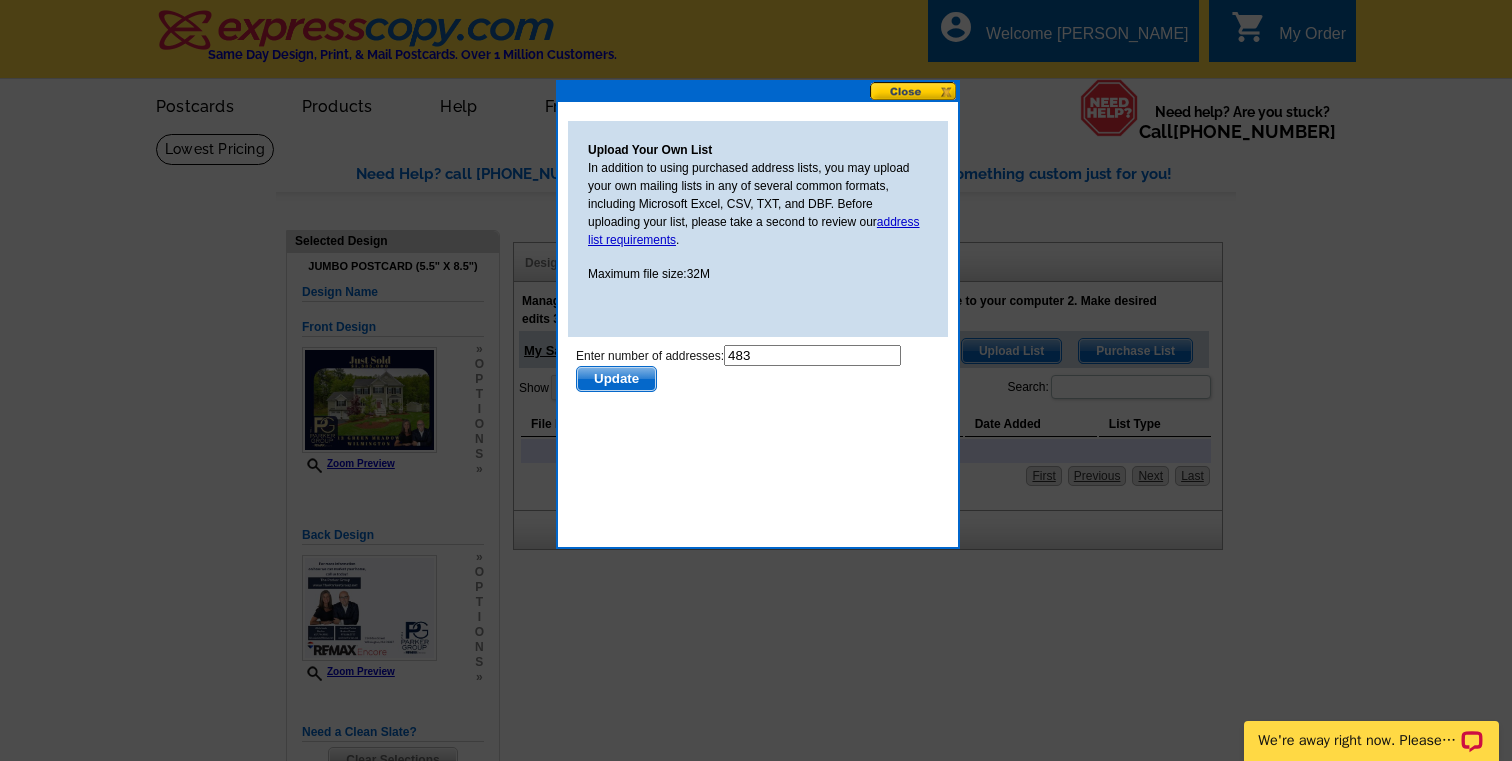 scroll, scrollTop: 0, scrollLeft: 0, axis: both 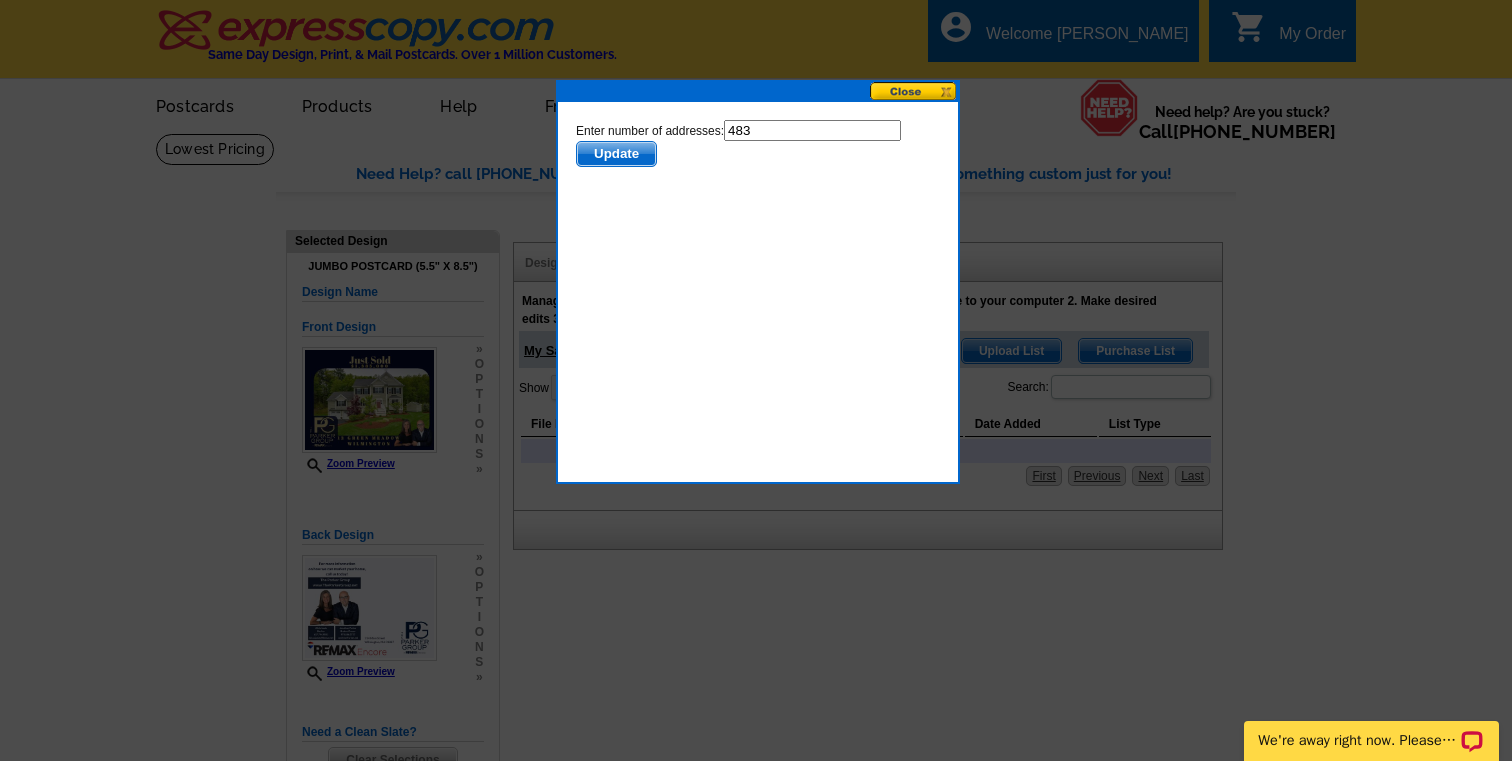 click on "Update" at bounding box center [616, 154] 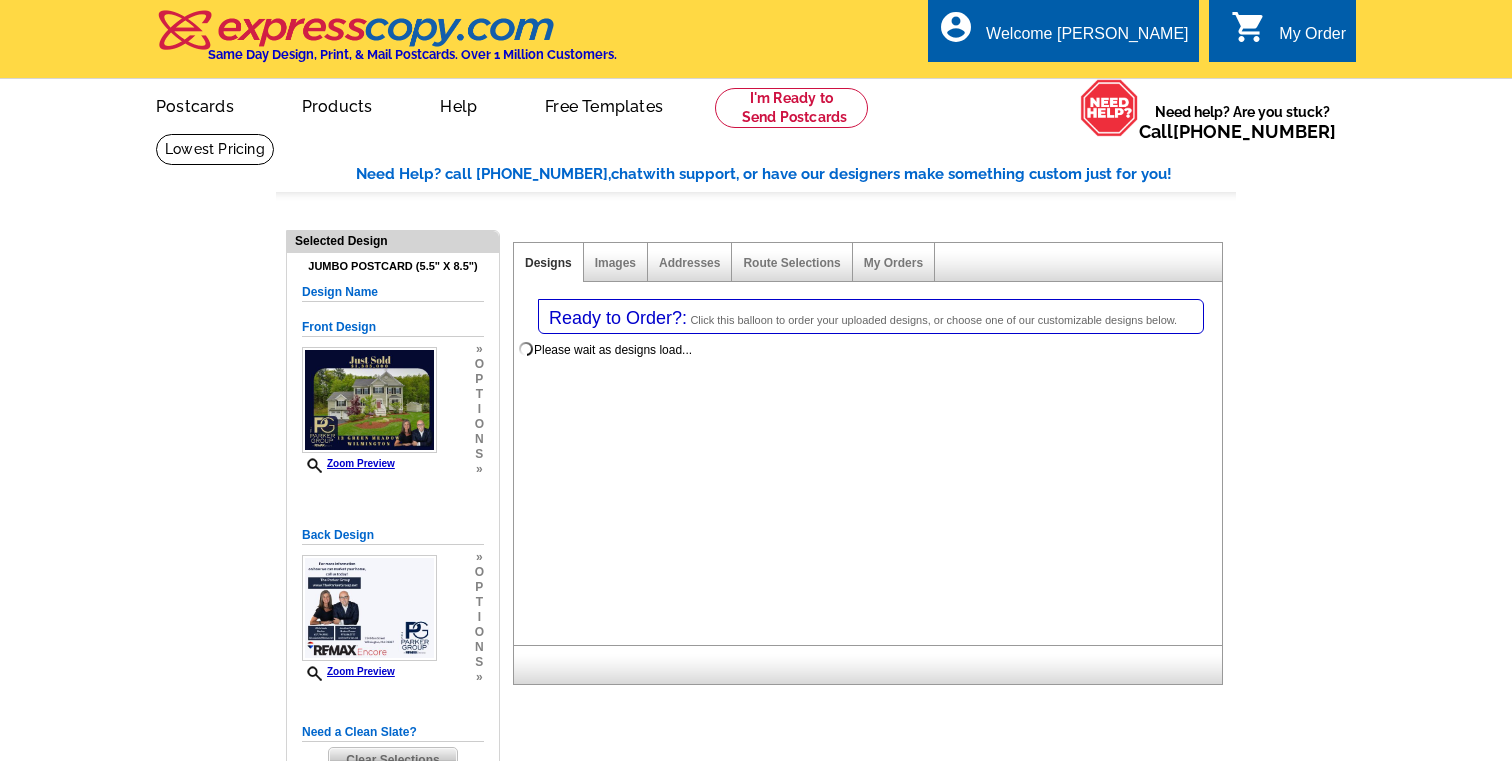 select on "1" 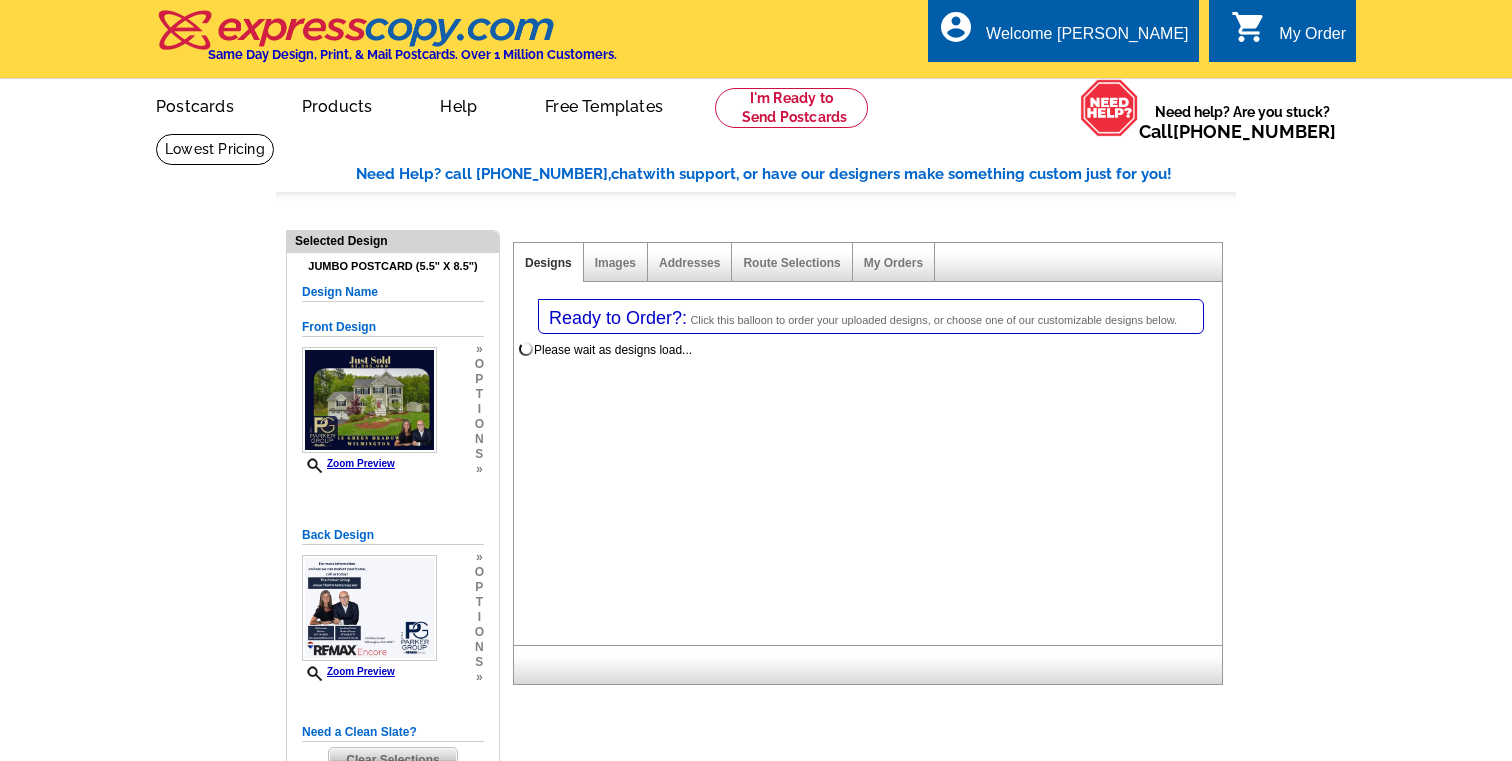 select on "2" 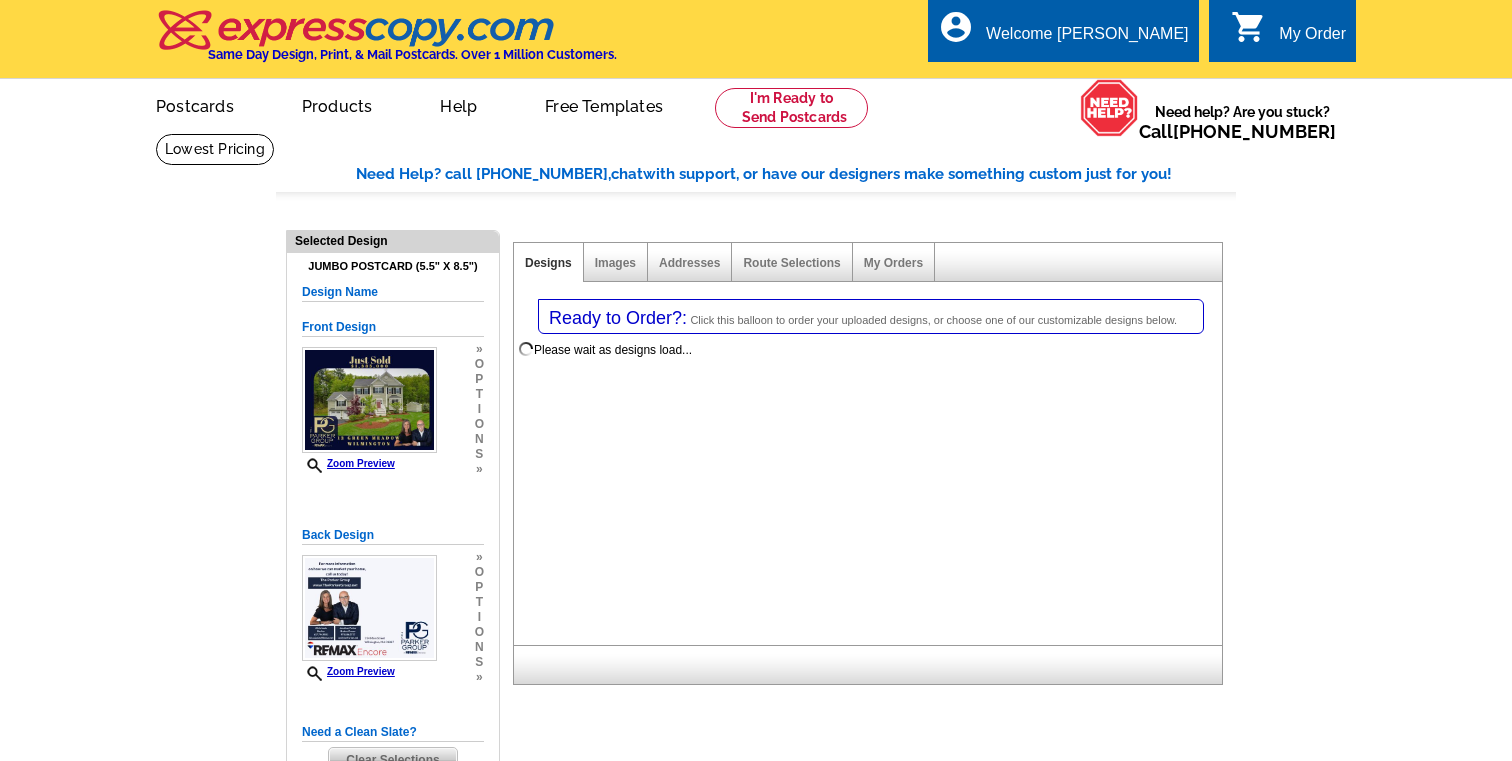 scroll, scrollTop: 0, scrollLeft: 0, axis: both 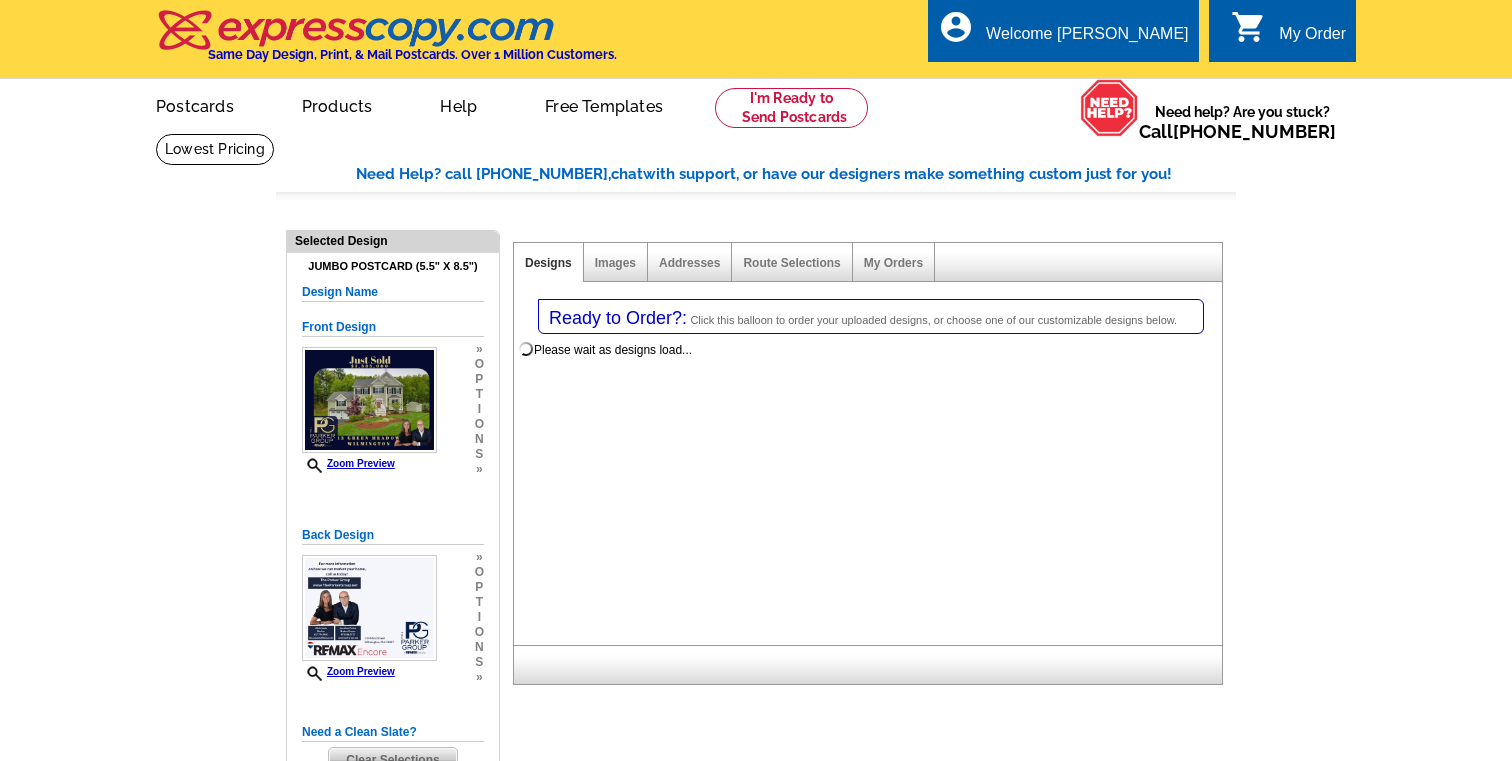 select on "785" 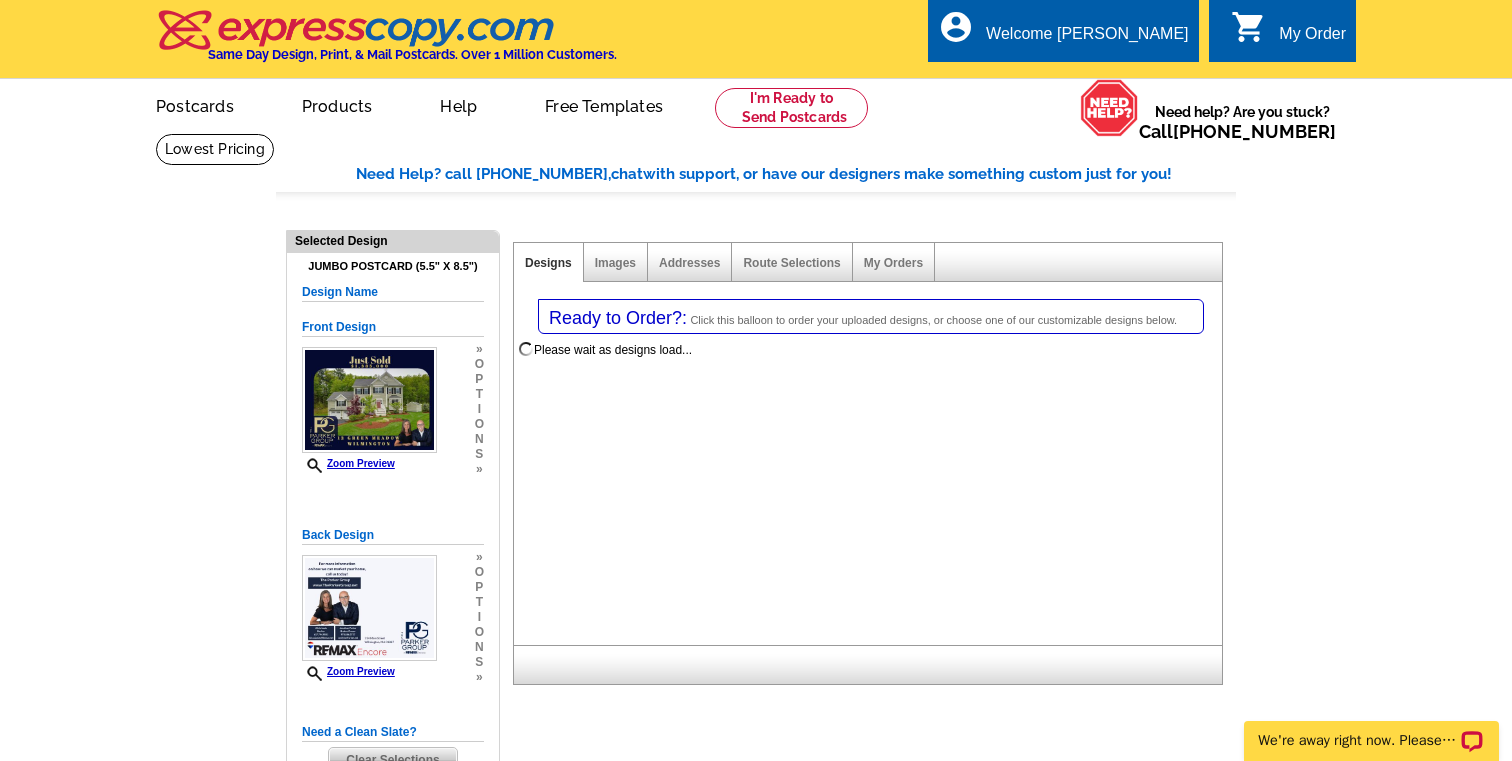 scroll, scrollTop: 0, scrollLeft: 0, axis: both 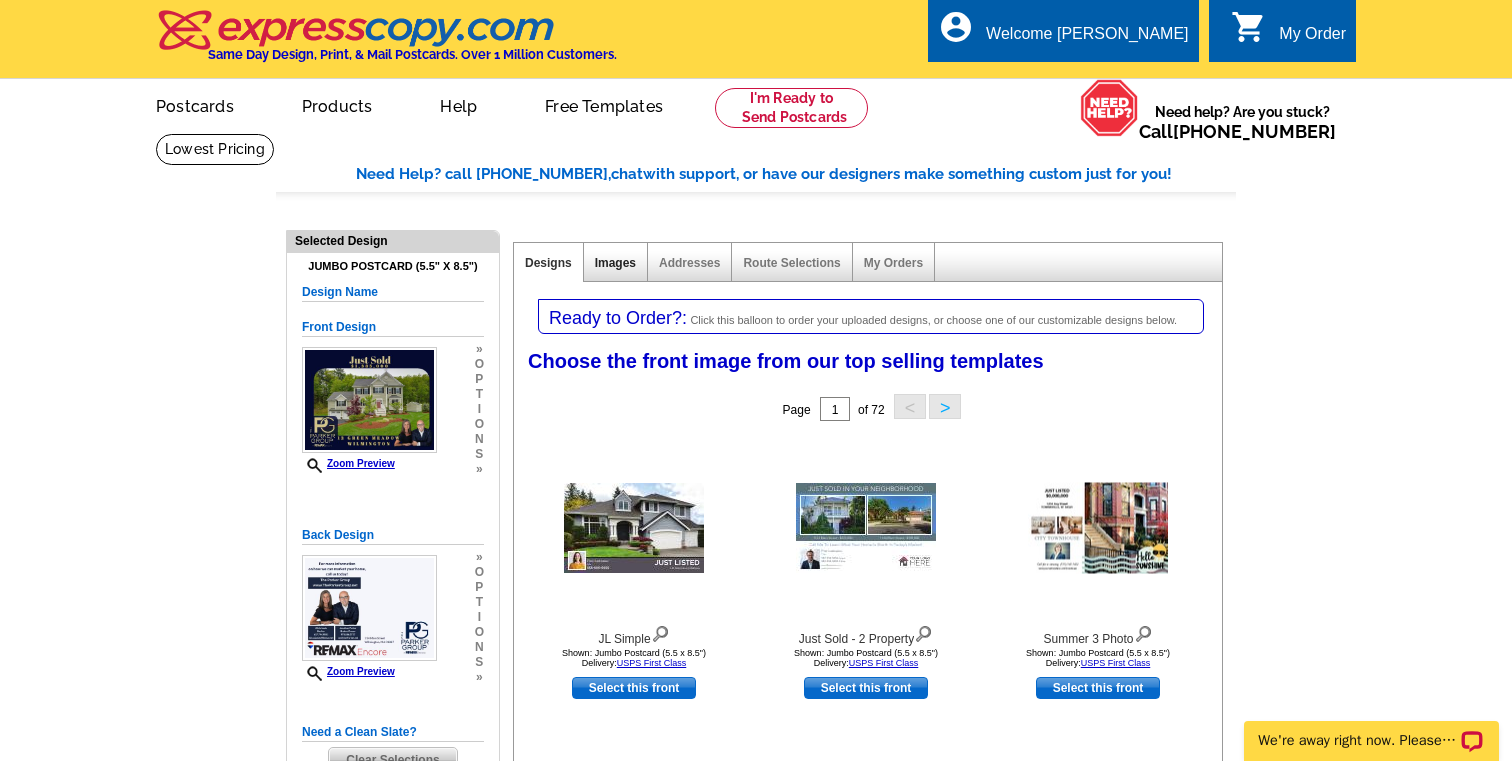 click on "Images" at bounding box center (615, 263) 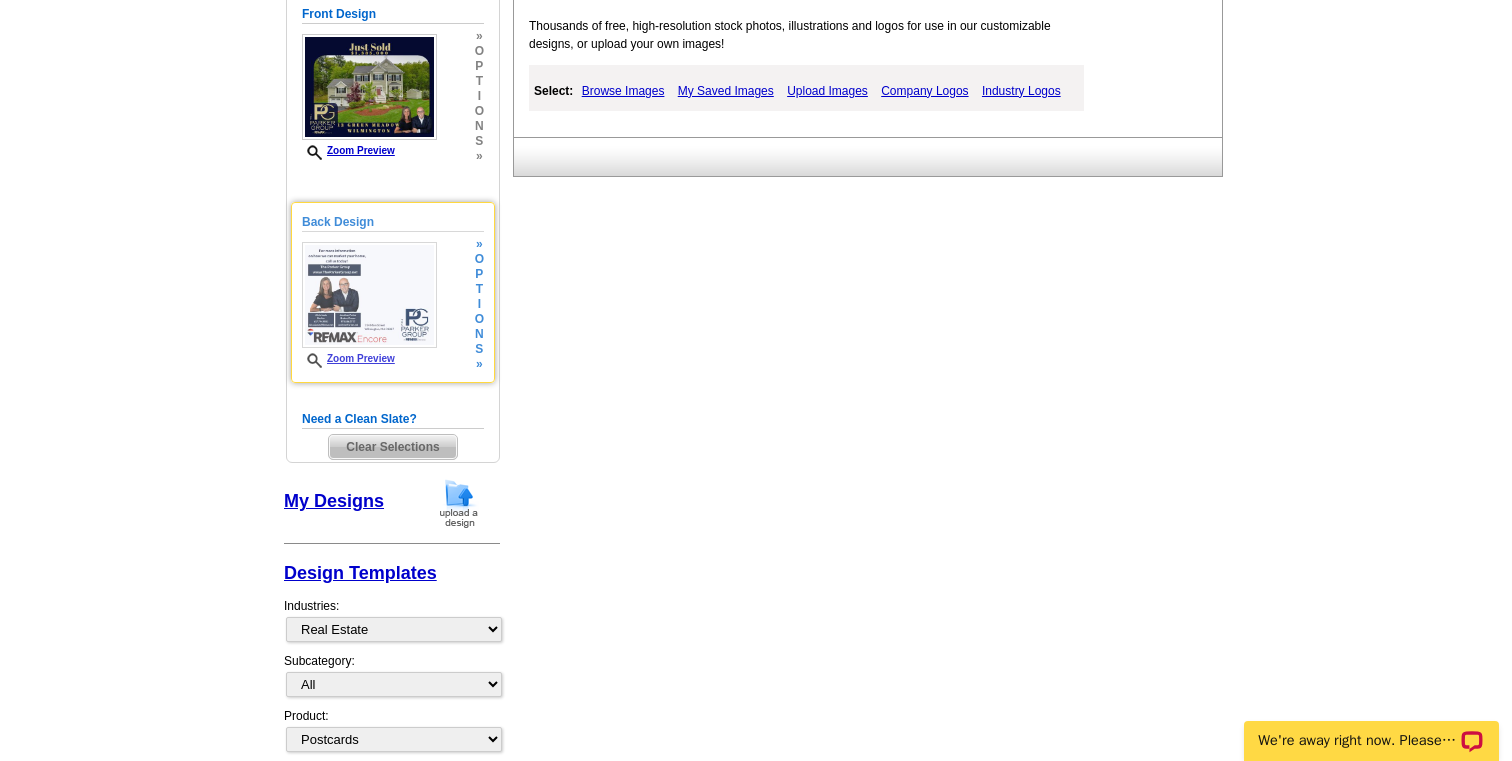 scroll, scrollTop: 317, scrollLeft: 0, axis: vertical 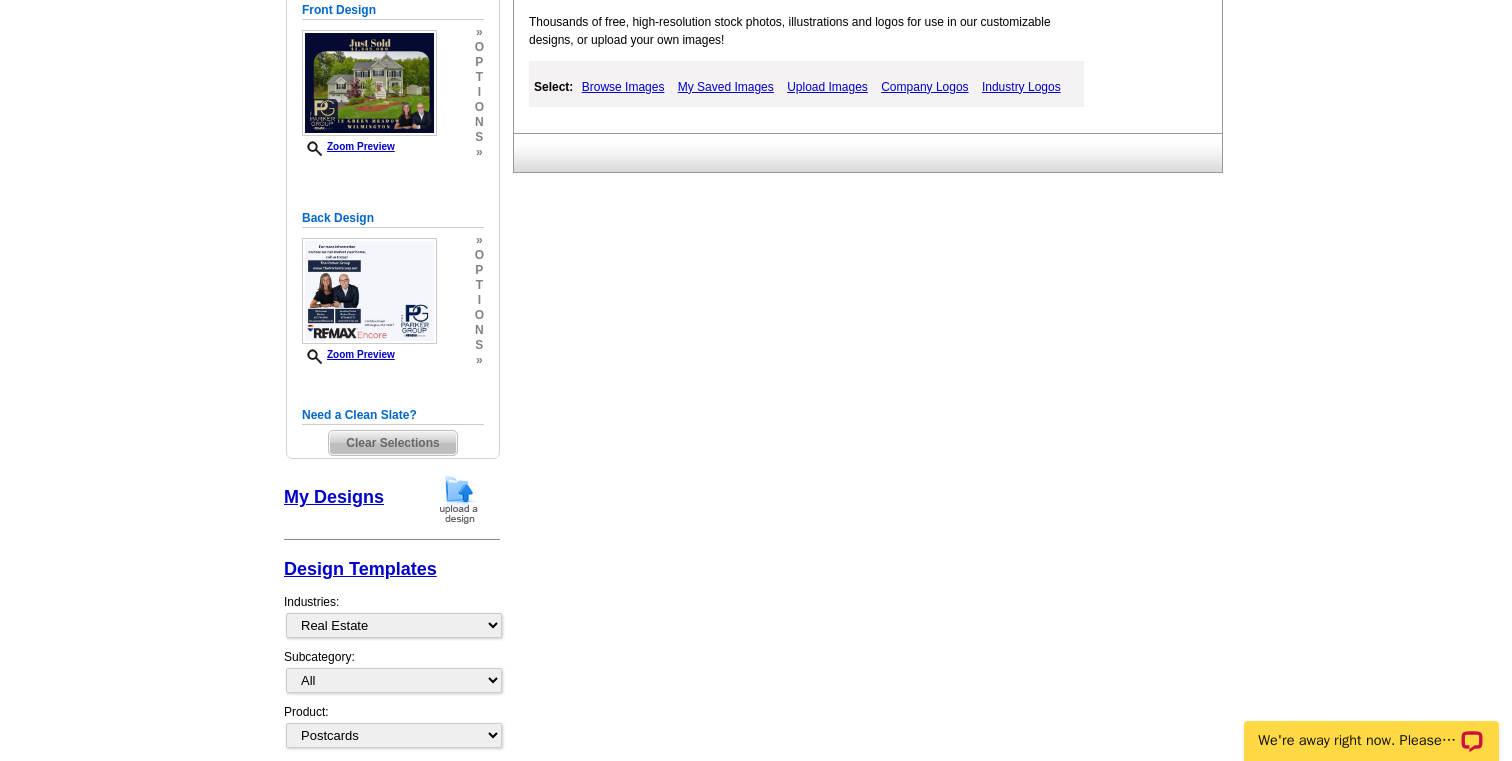 click on "My Designs" at bounding box center [334, 497] 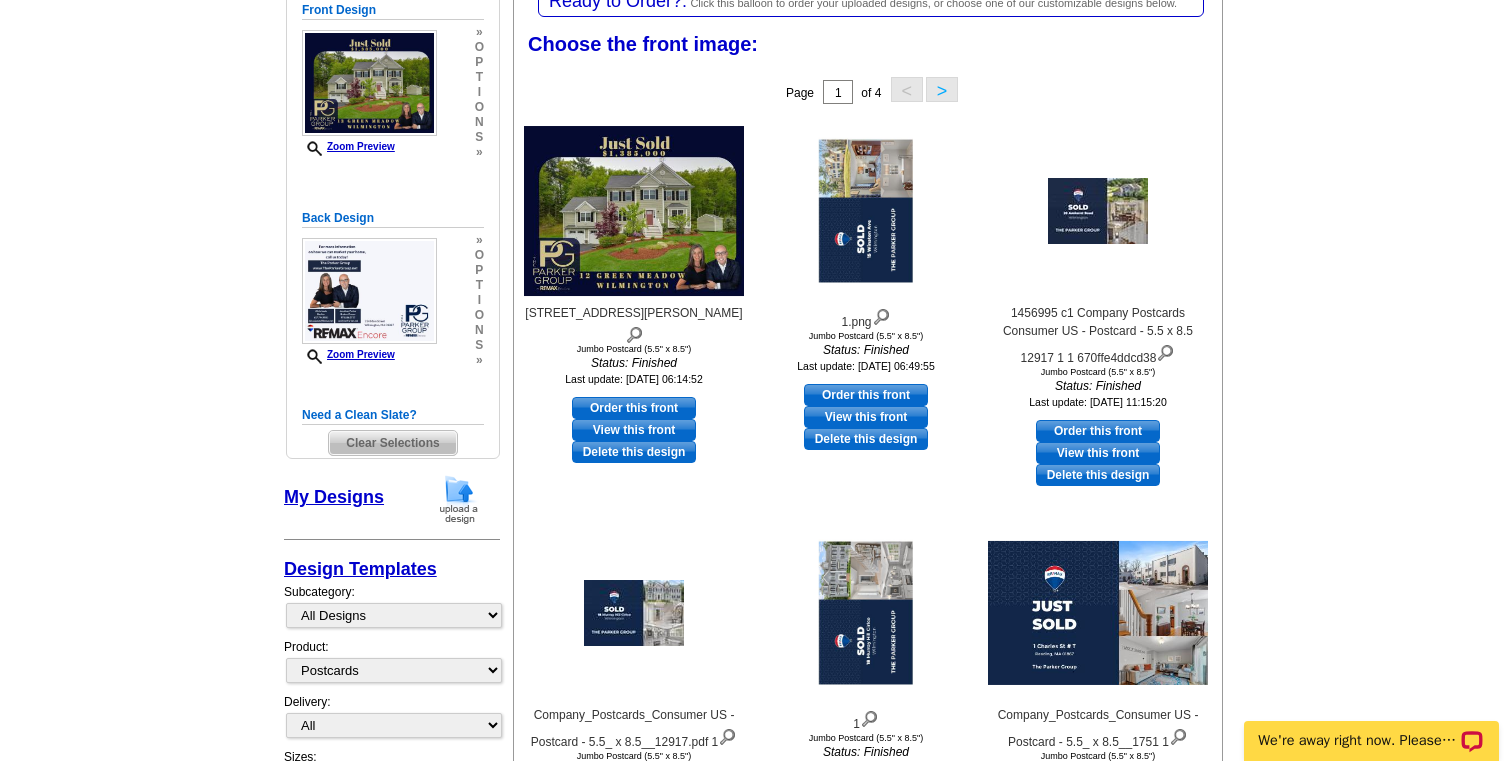 scroll, scrollTop: 0, scrollLeft: 0, axis: both 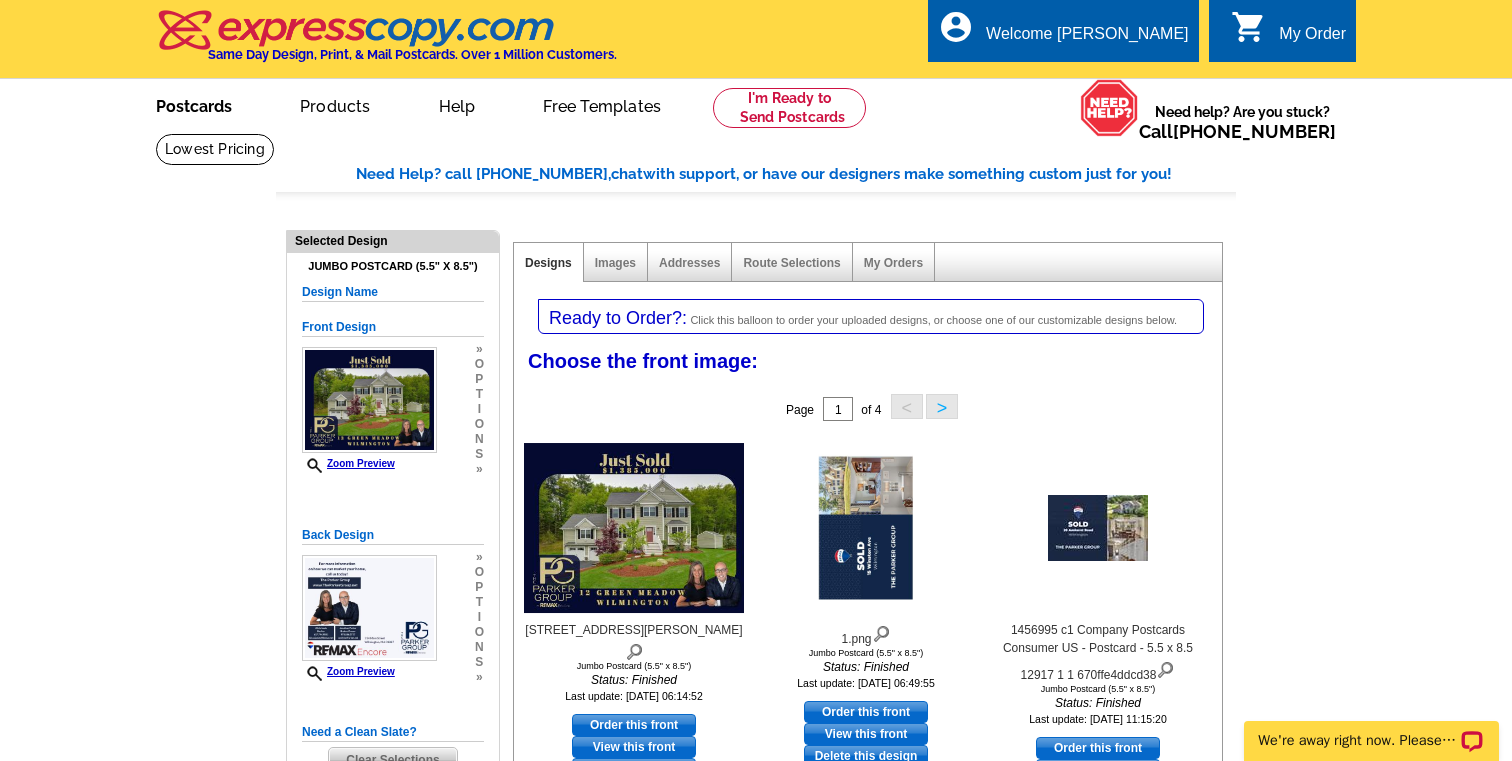 click on "Postcards" at bounding box center [194, 104] 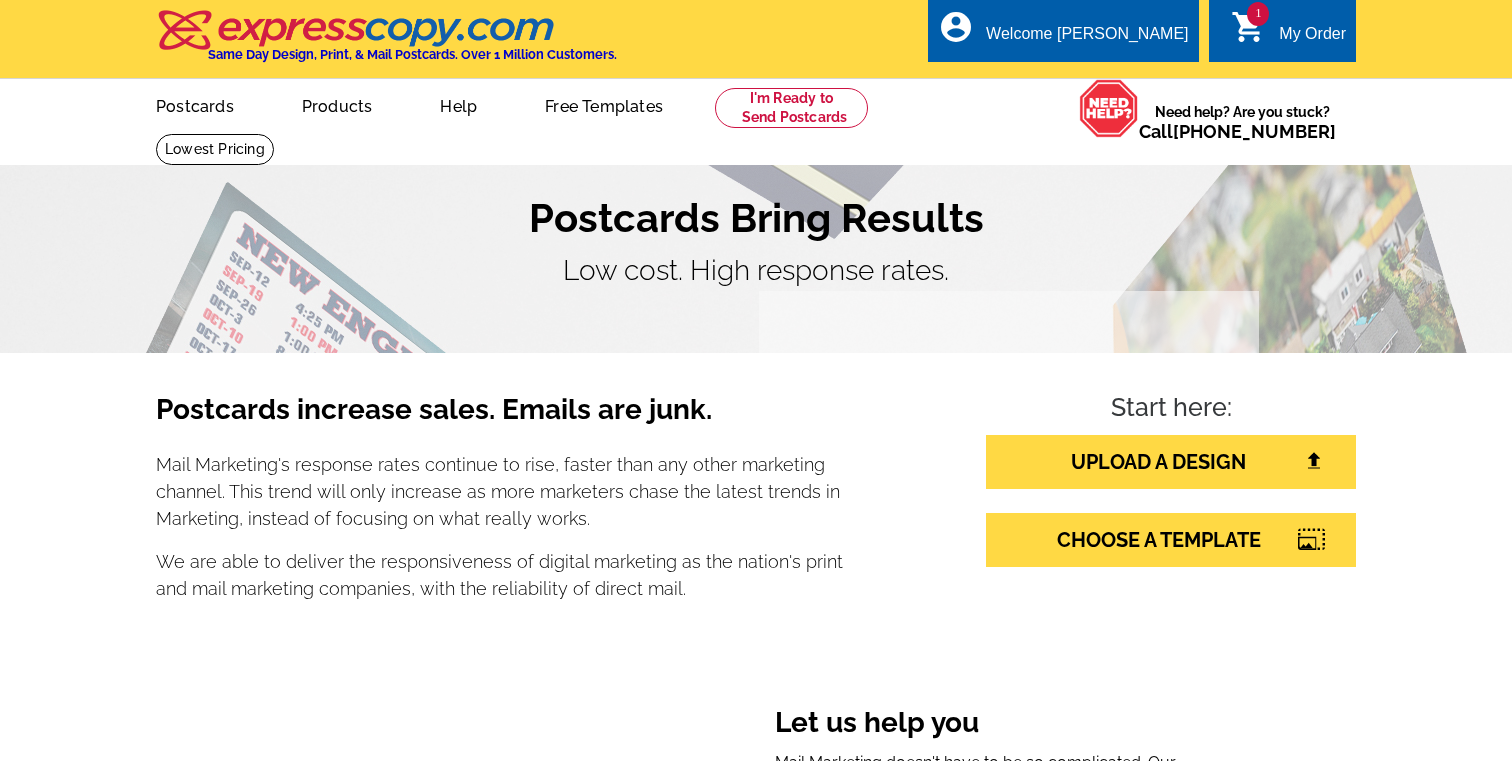scroll, scrollTop: 0, scrollLeft: 0, axis: both 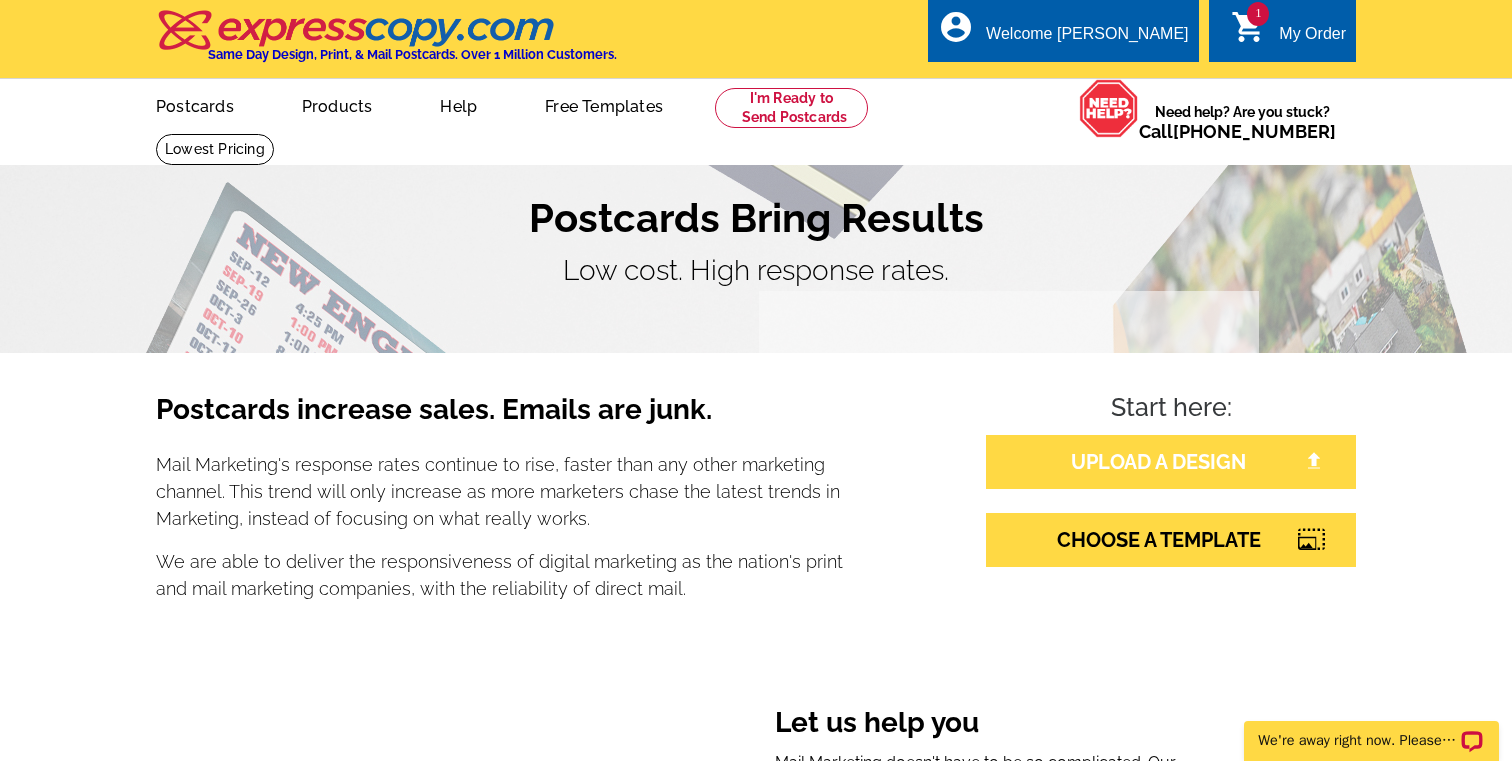 click on "UPLOAD A DESIGN" at bounding box center (1171, 462) 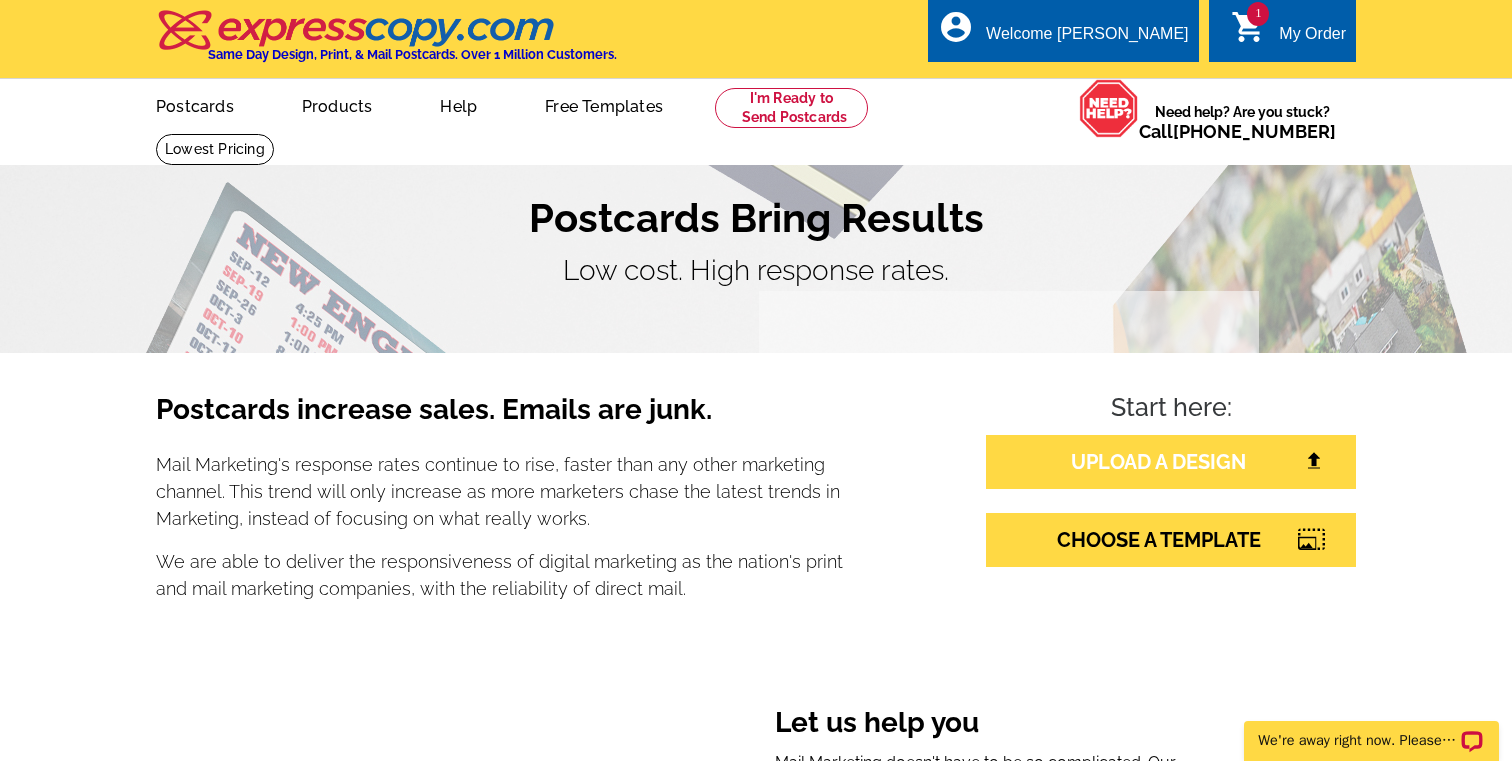scroll, scrollTop: 353, scrollLeft: 0, axis: vertical 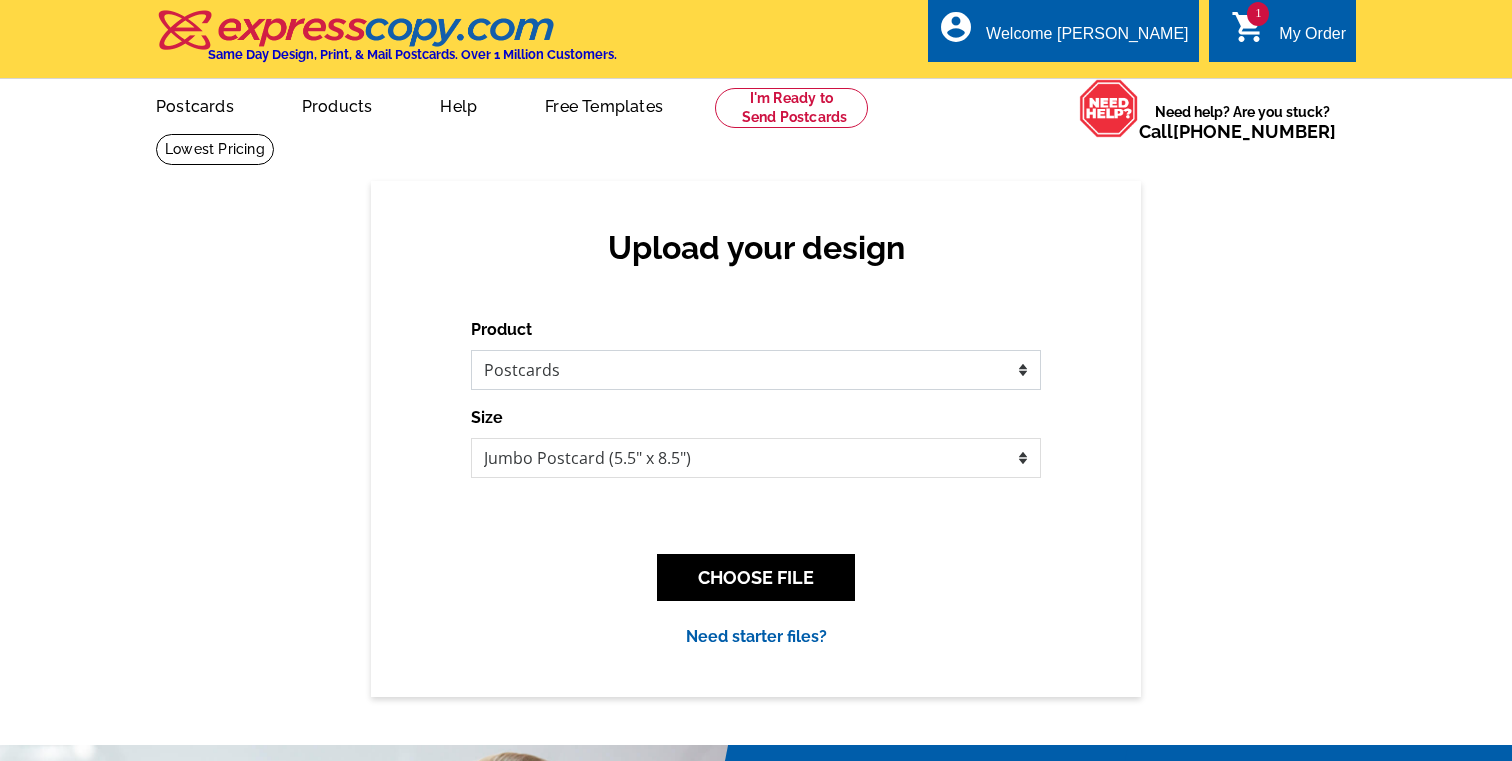 click on "Please select the type of file...
Postcards
Business Cards
Letters and flyers
Greeting Cards
Door Hangers" at bounding box center [756, 370] 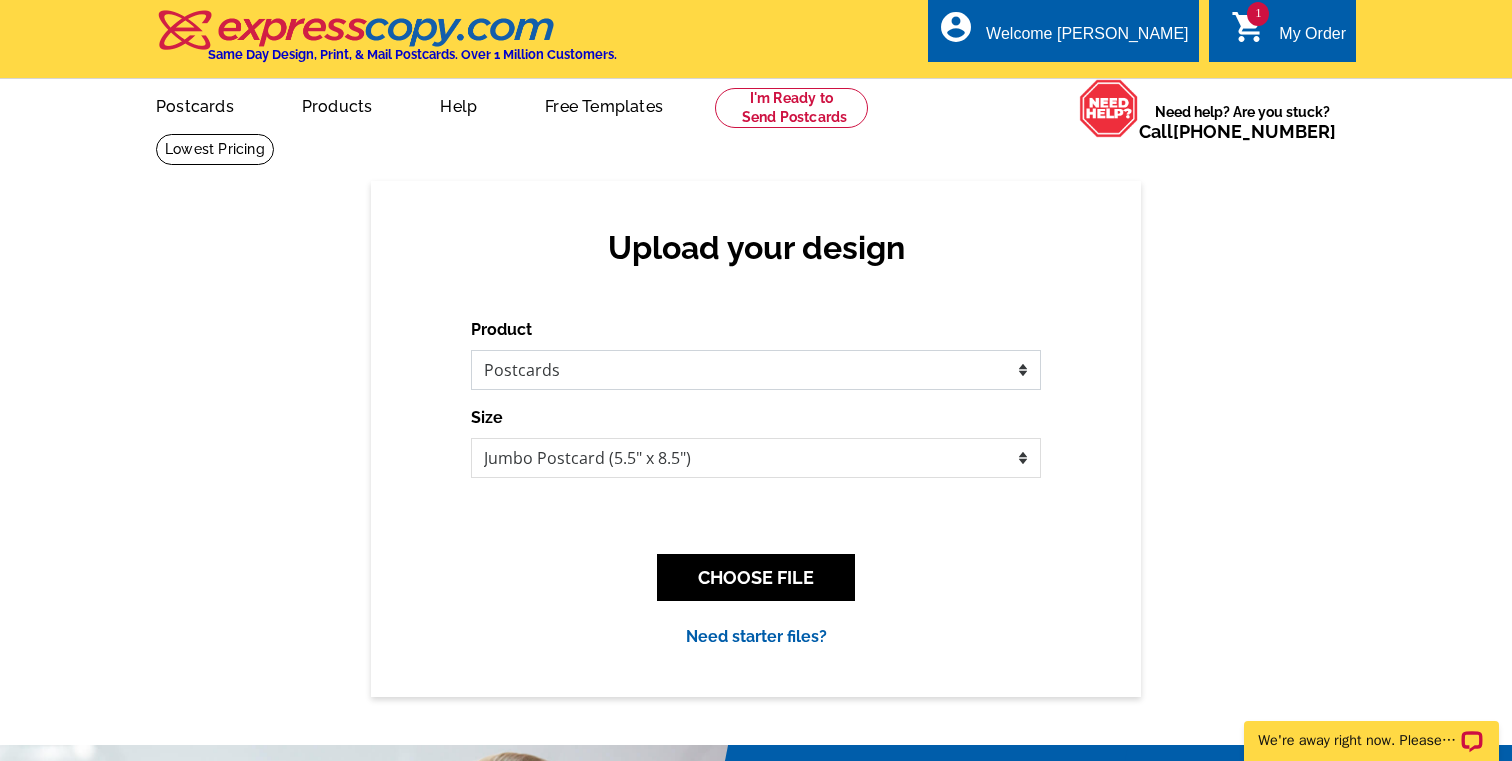 scroll, scrollTop: 0, scrollLeft: 0, axis: both 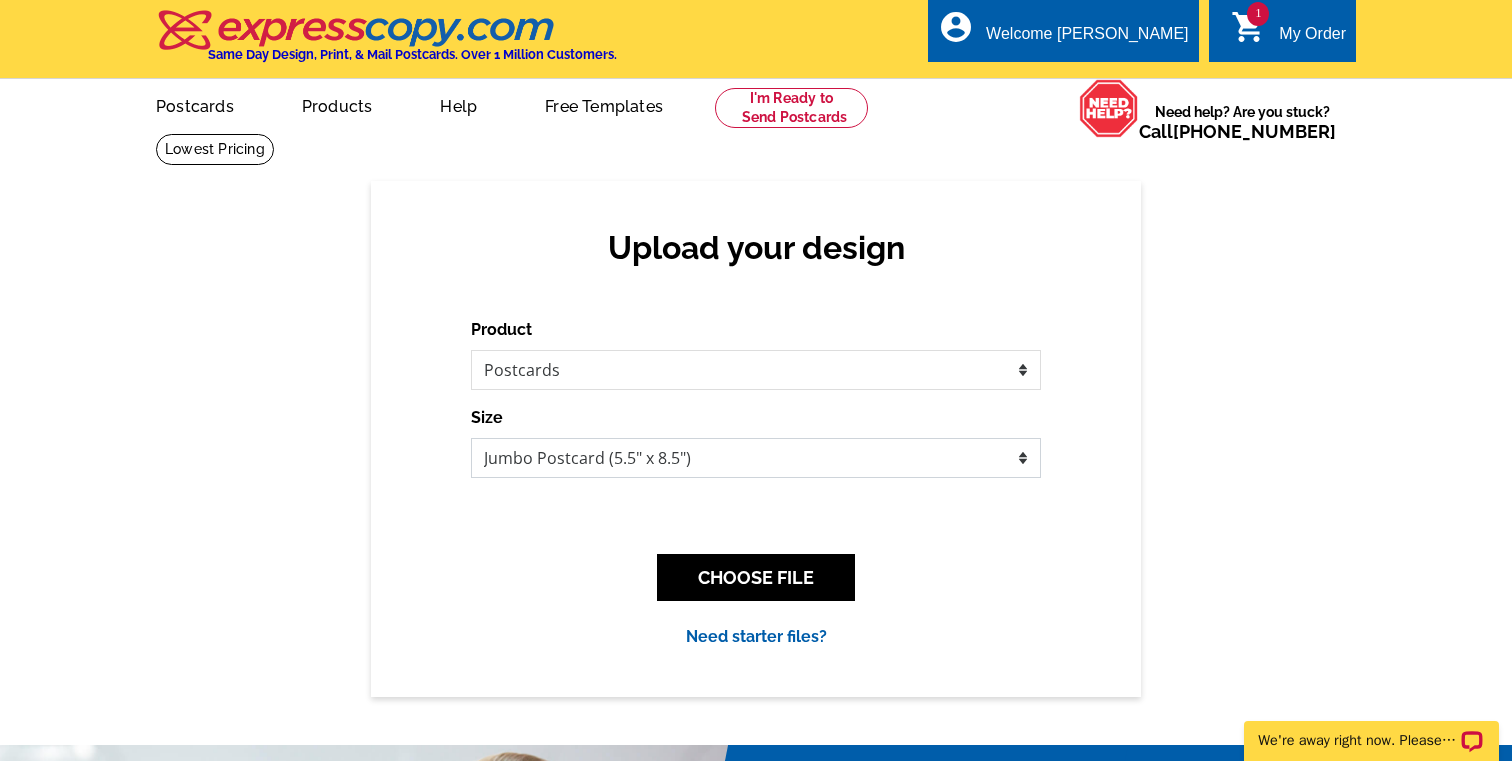 click on "Jumbo Postcard (5.5" x 8.5") Regular Postcard (4.25" x 5.6") Panoramic Postcard (5.75" x 11.25") Giant Postcard (8.5" x 11") EDDM Postcard (6.125" x 8.25")" at bounding box center [756, 458] 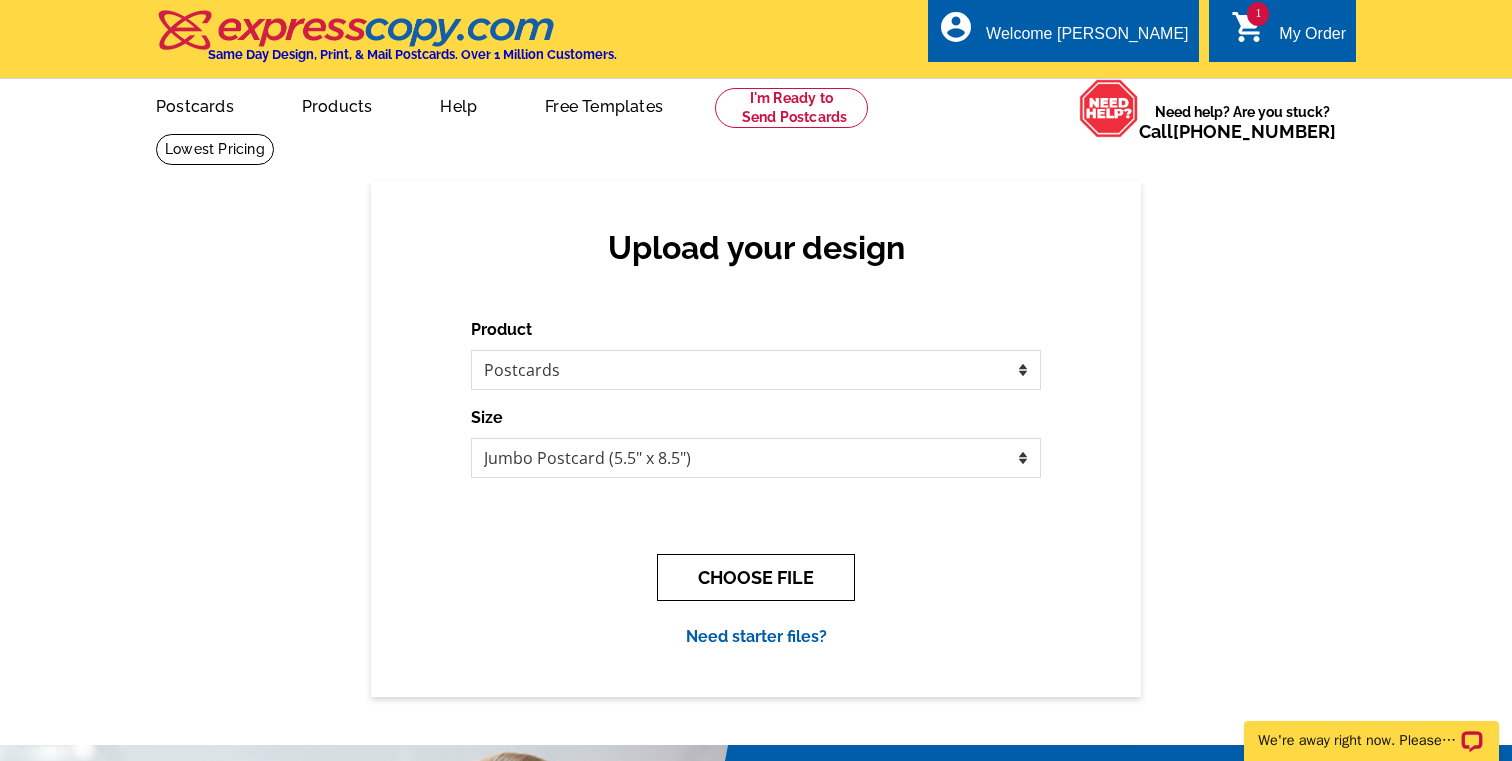 click on "CHOOSE FILE" at bounding box center (756, 577) 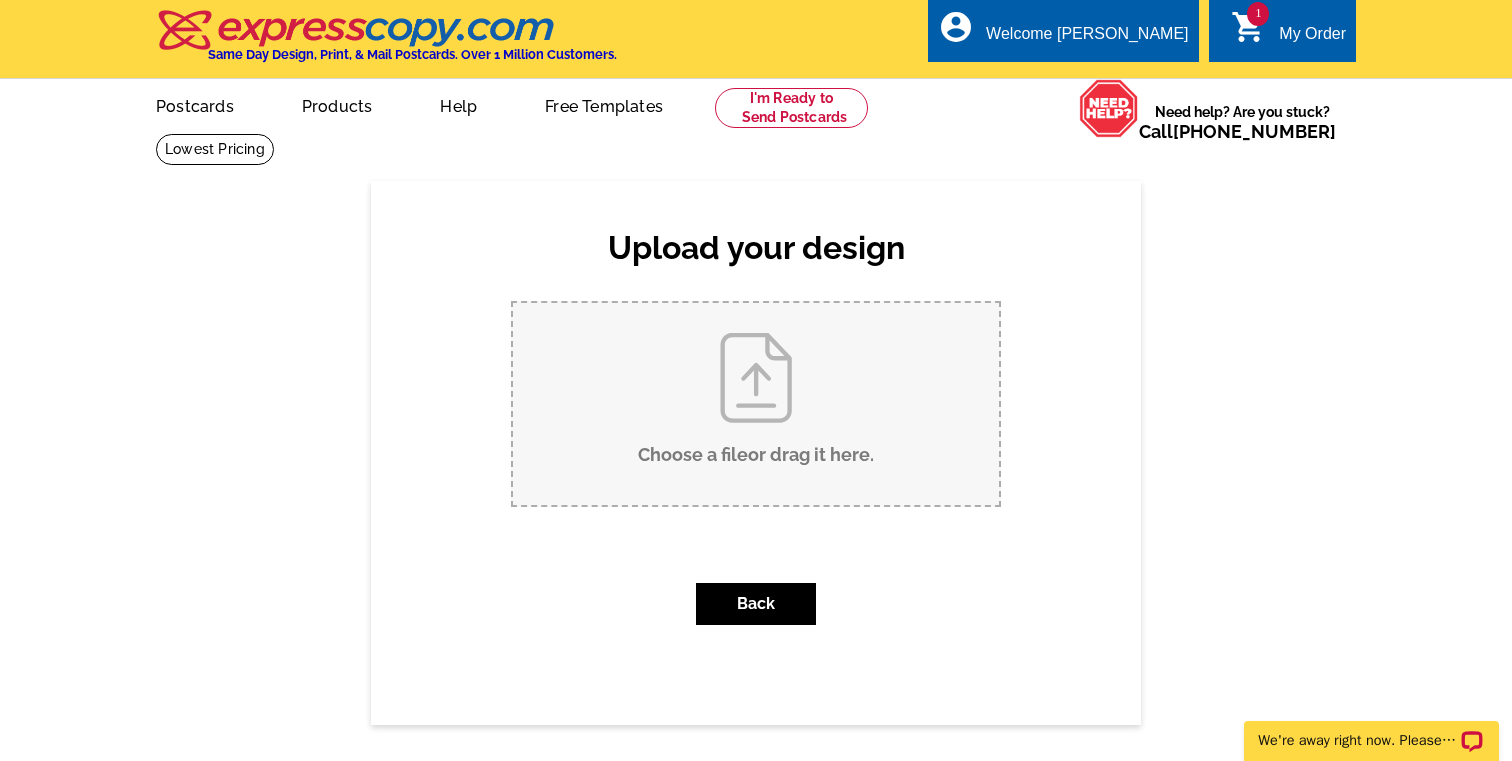 click on "Choose a file  or drag it here ." at bounding box center (756, 404) 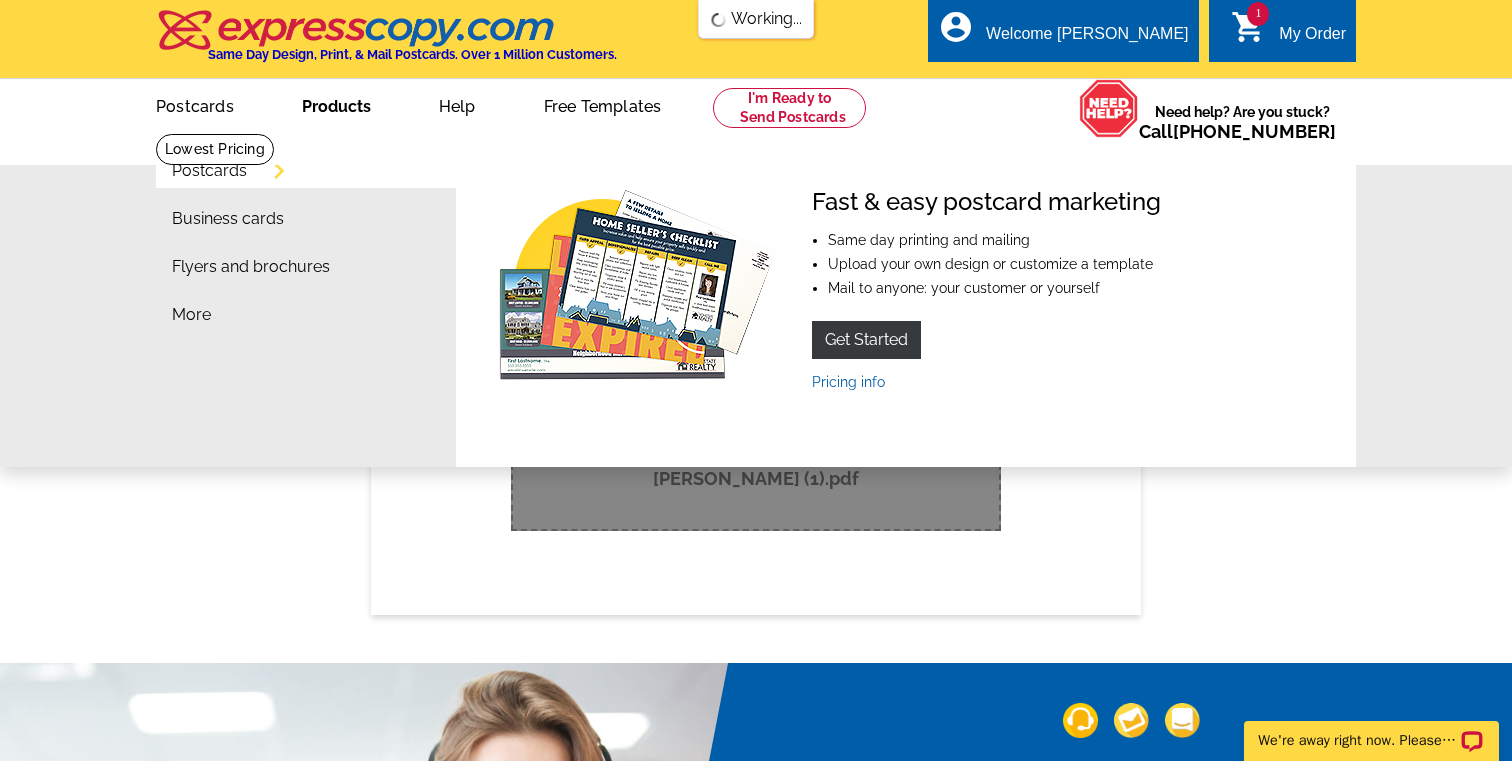 scroll, scrollTop: 0, scrollLeft: 0, axis: both 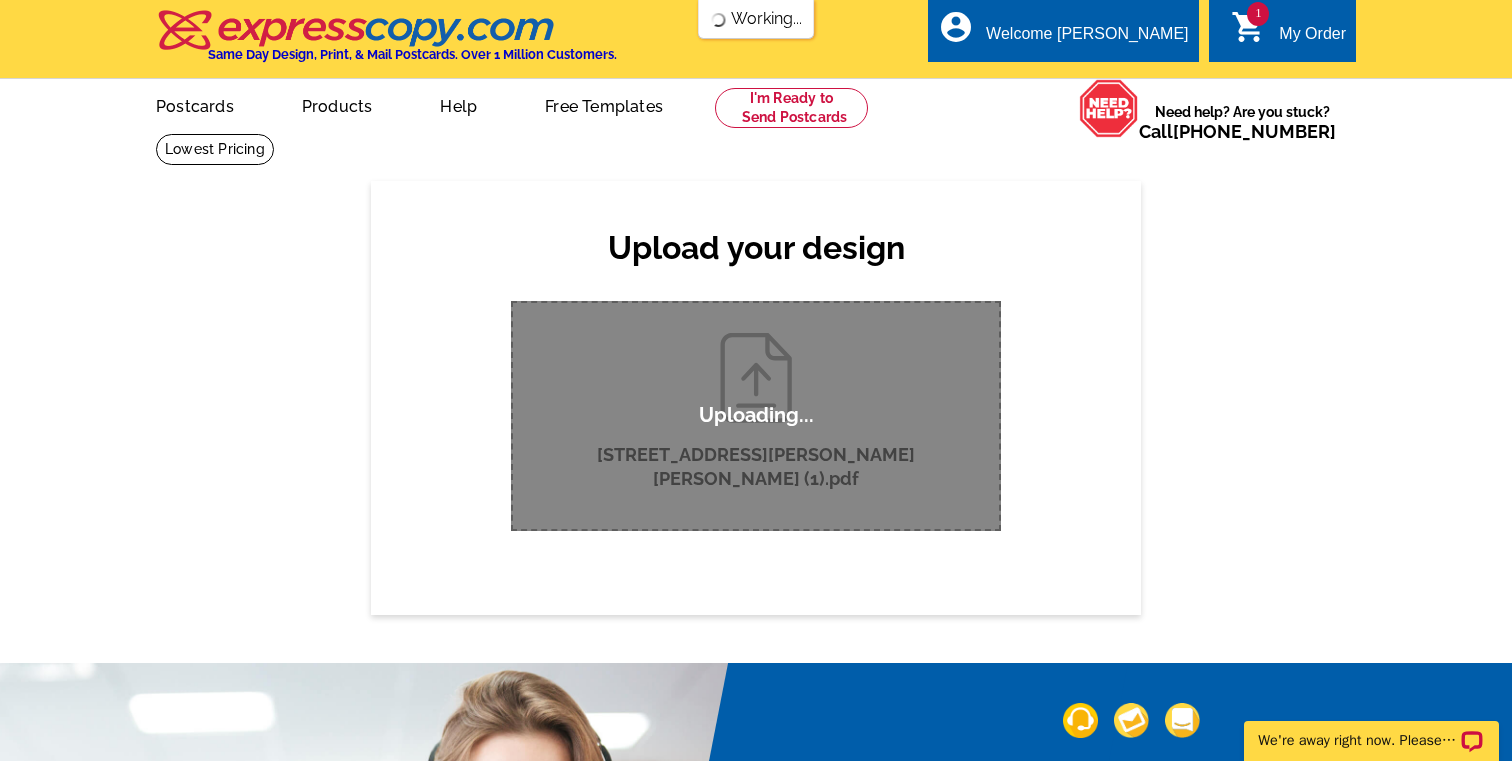 type 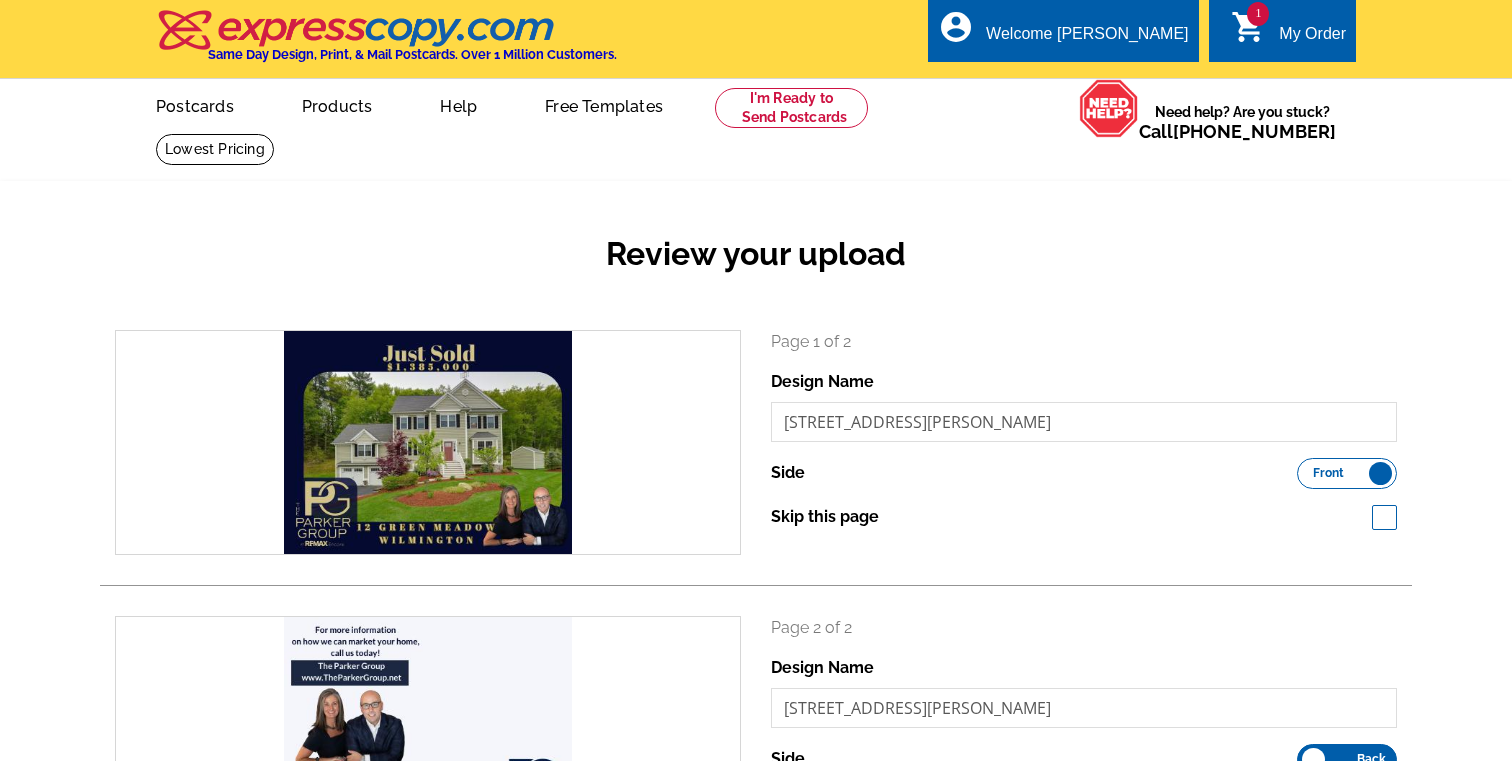 scroll, scrollTop: 0, scrollLeft: 0, axis: both 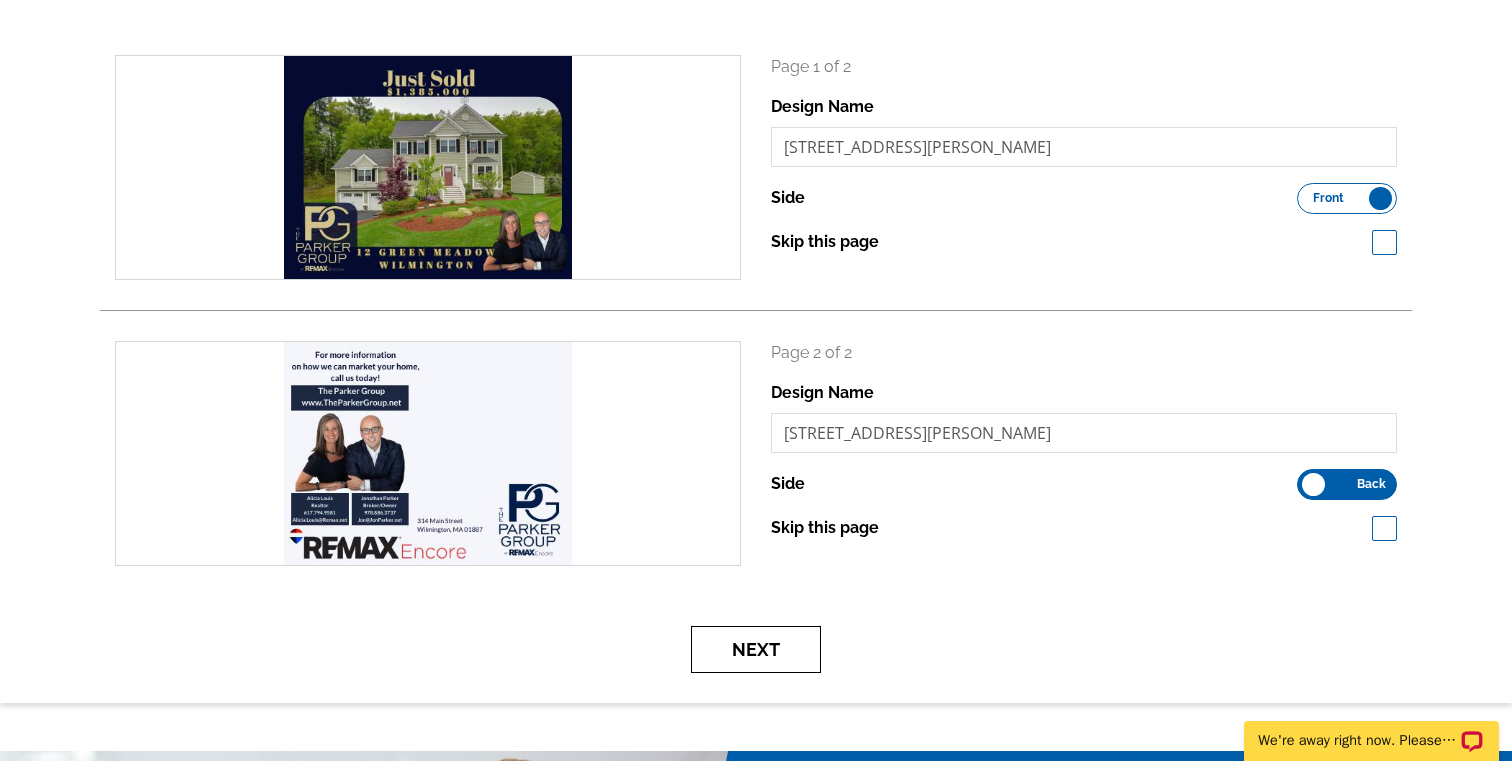 click on "Next" at bounding box center (756, 649) 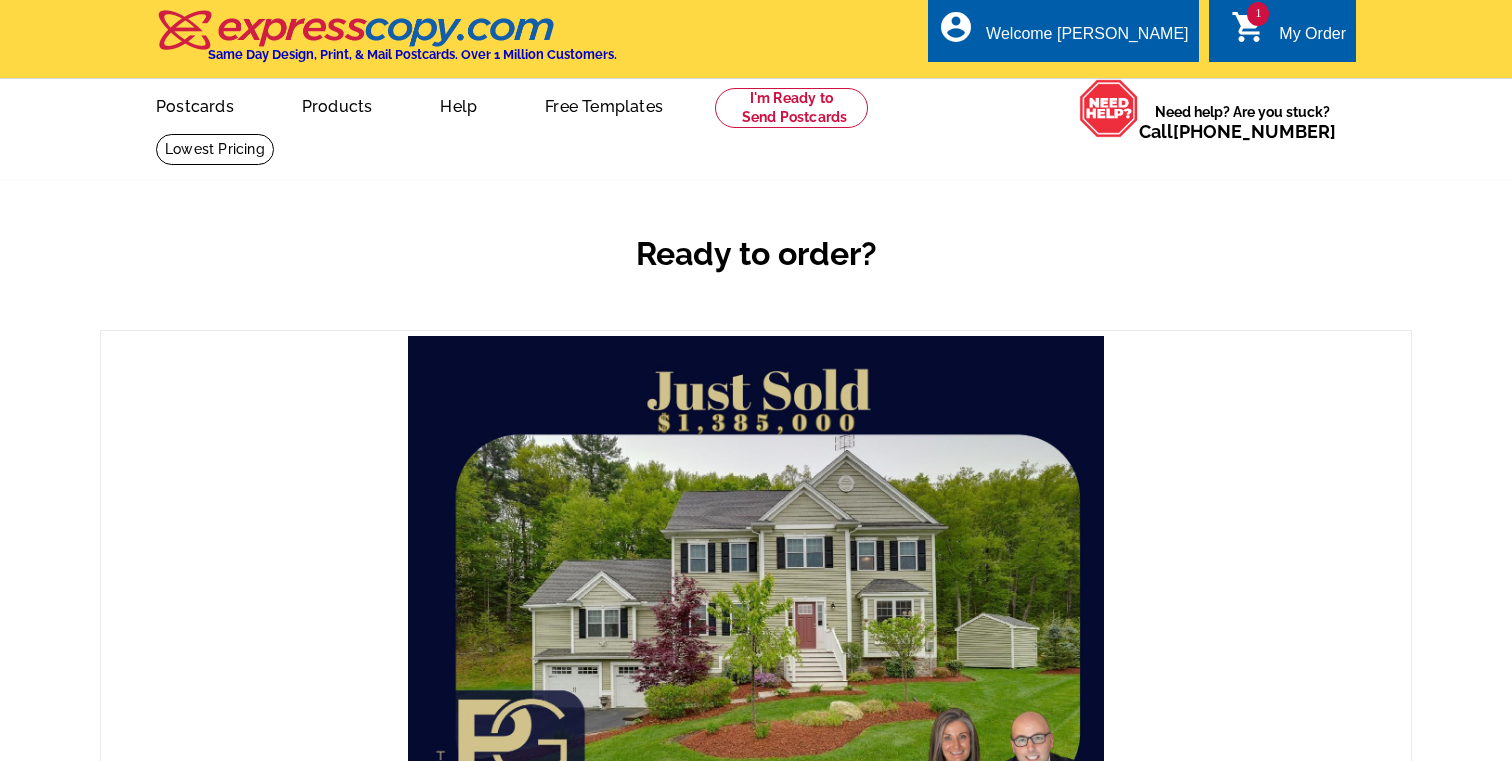 scroll, scrollTop: 0, scrollLeft: 0, axis: both 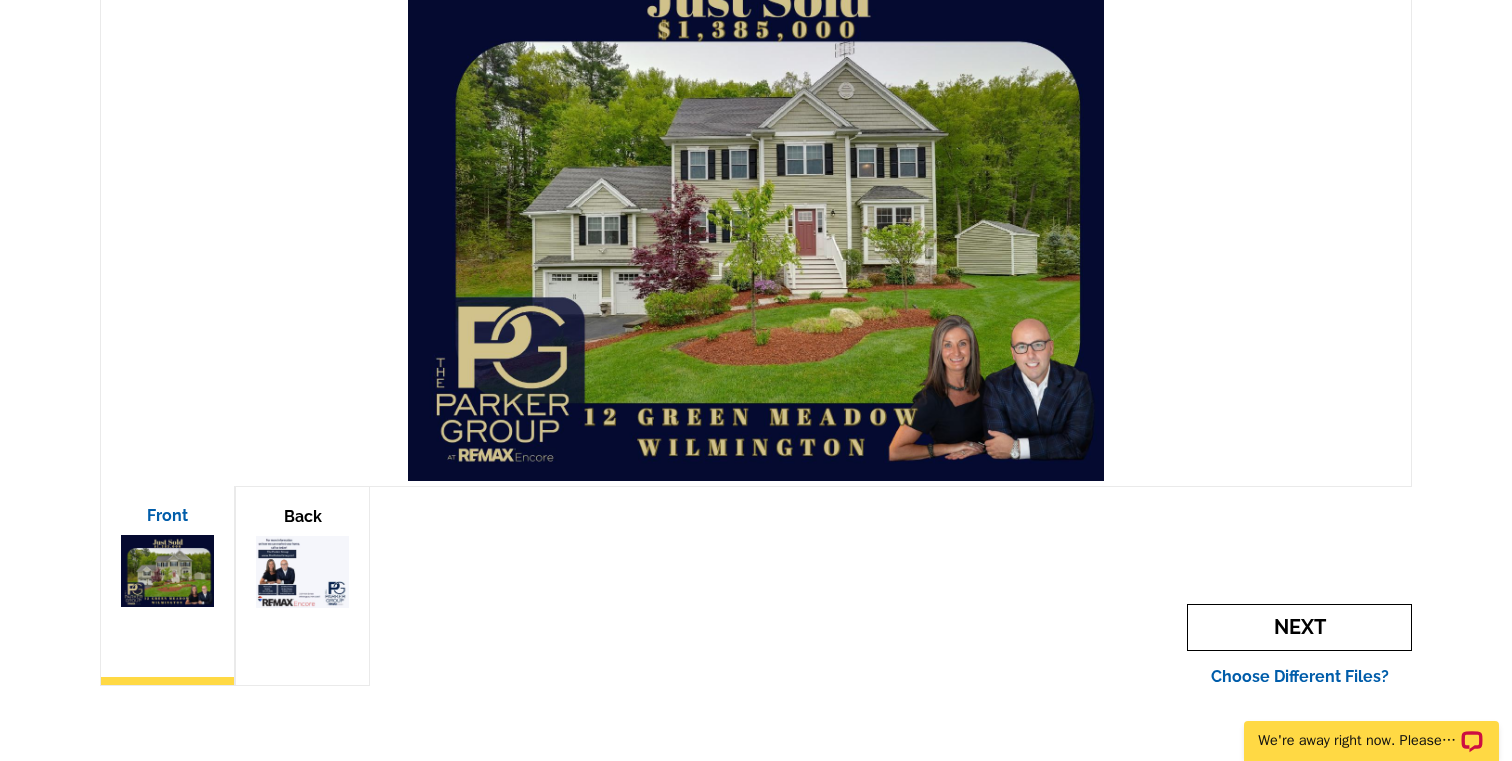 click on "Next" at bounding box center [1299, 627] 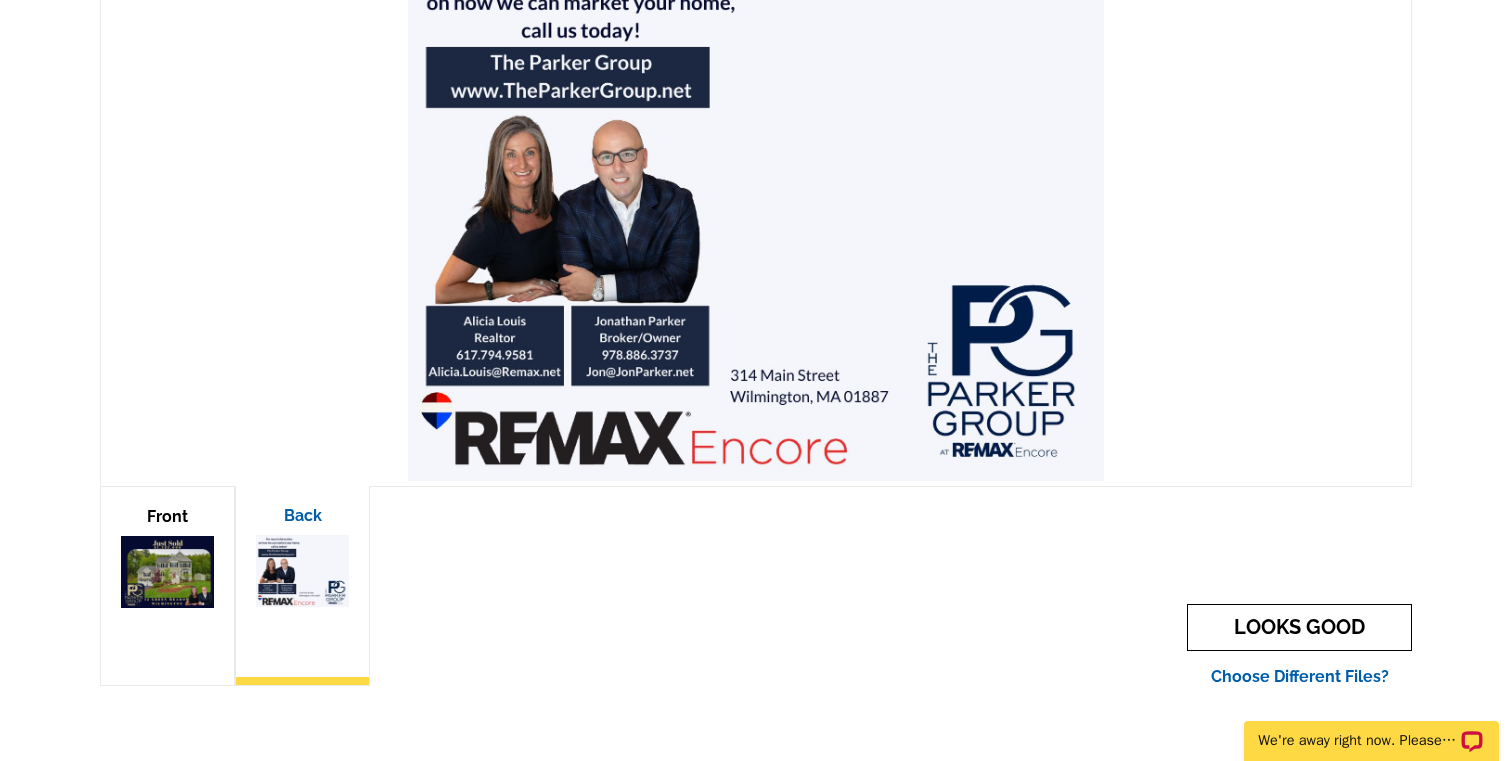 click on "LOOKS GOOD" at bounding box center (1299, 627) 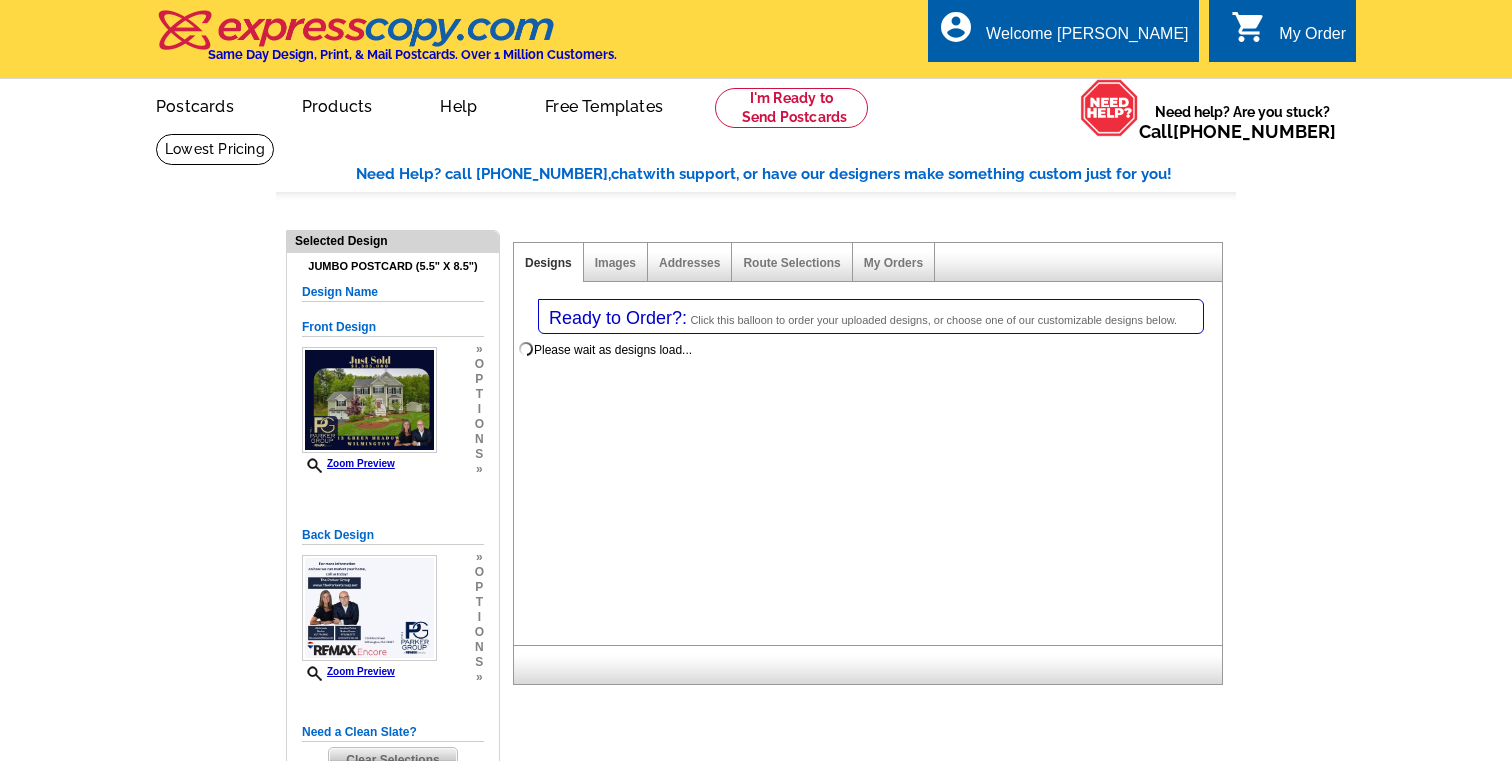 select on "1" 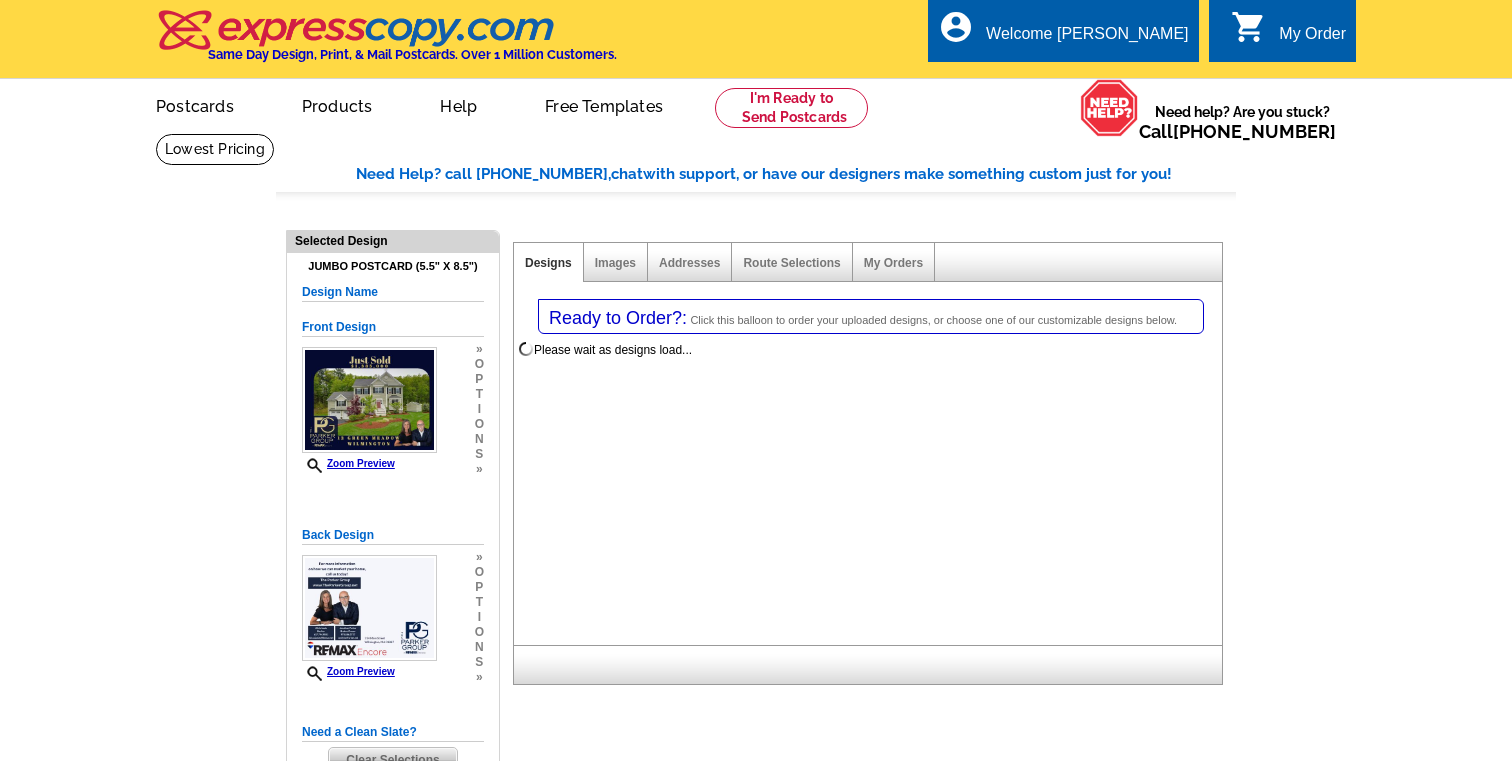 select on "2" 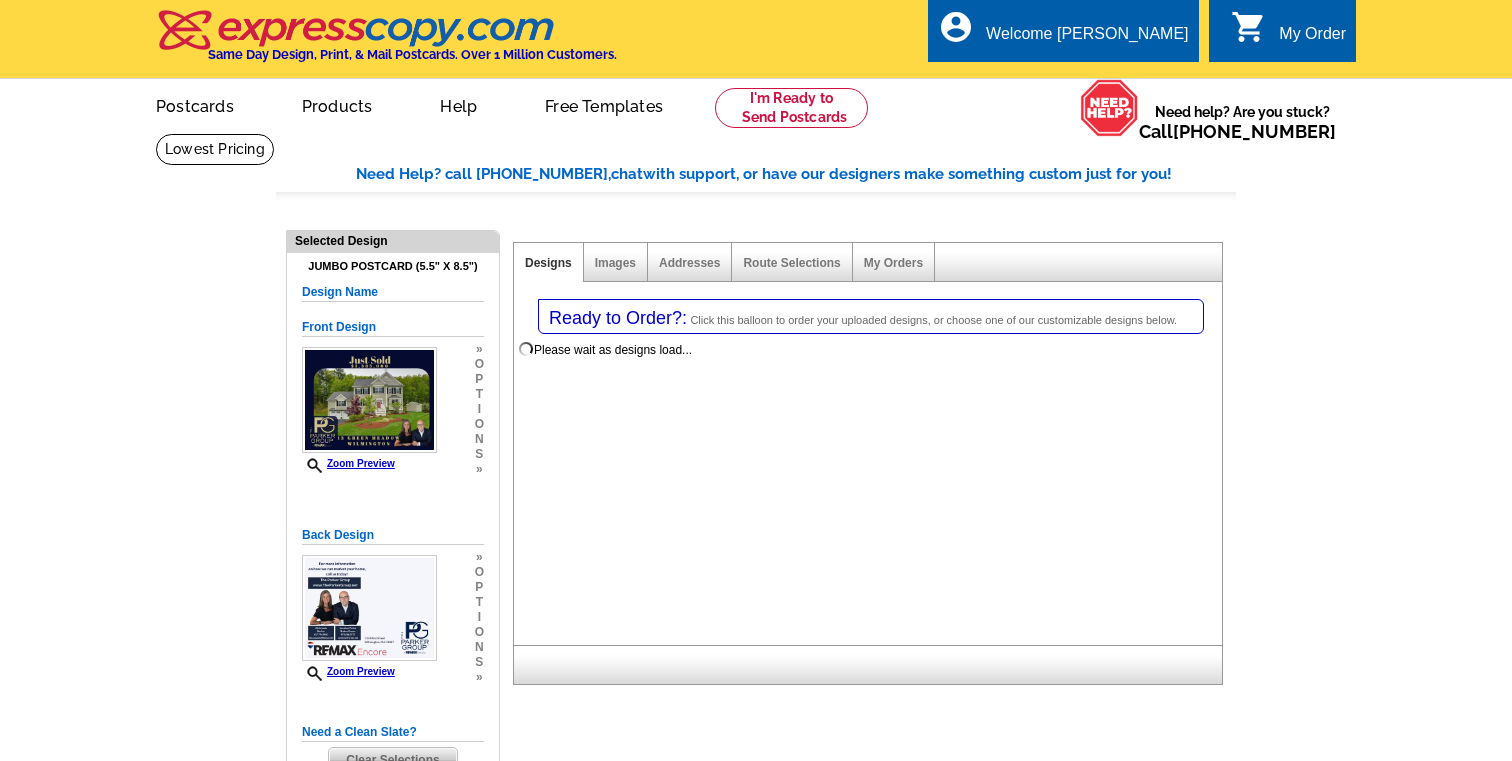 scroll, scrollTop: 0, scrollLeft: 0, axis: both 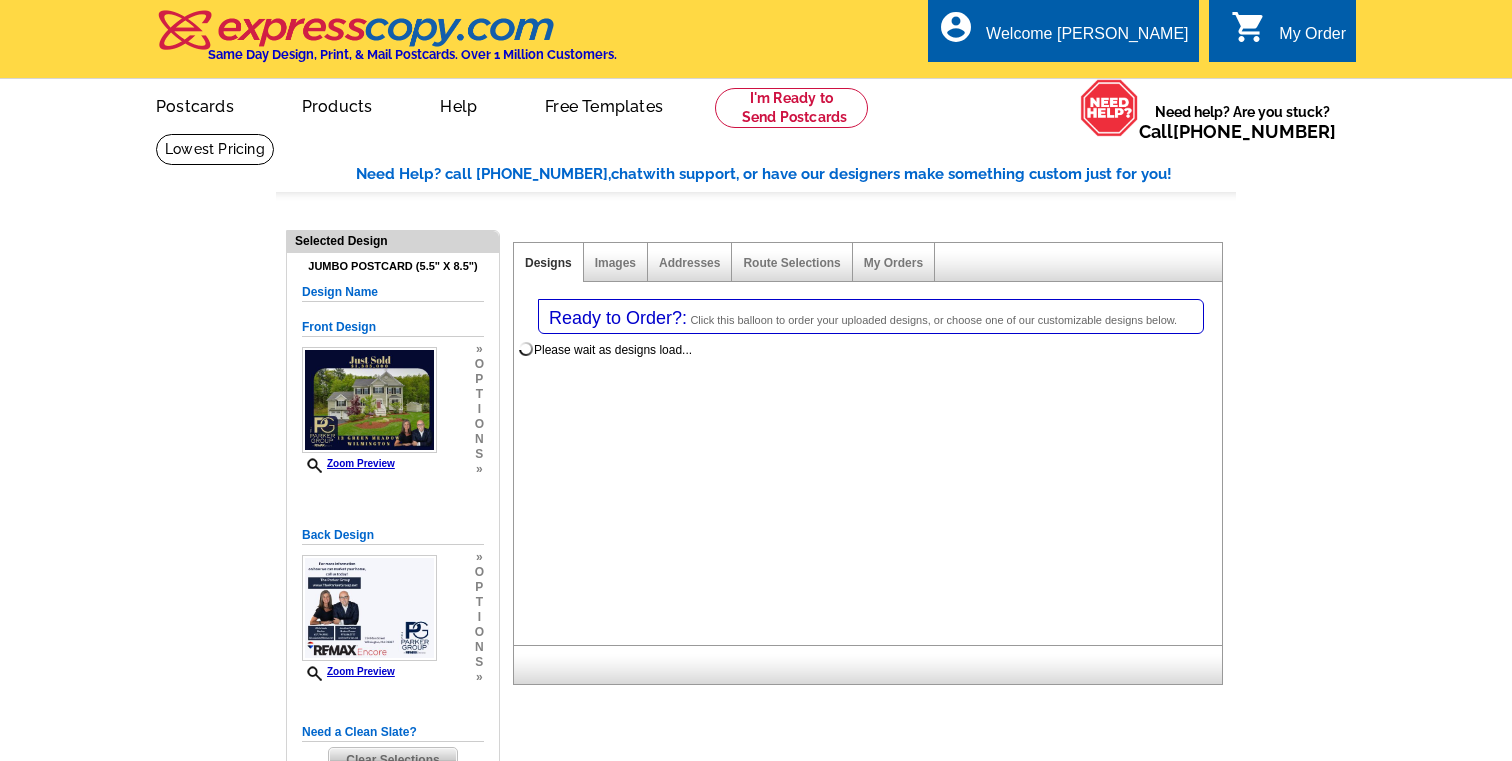 select on "785" 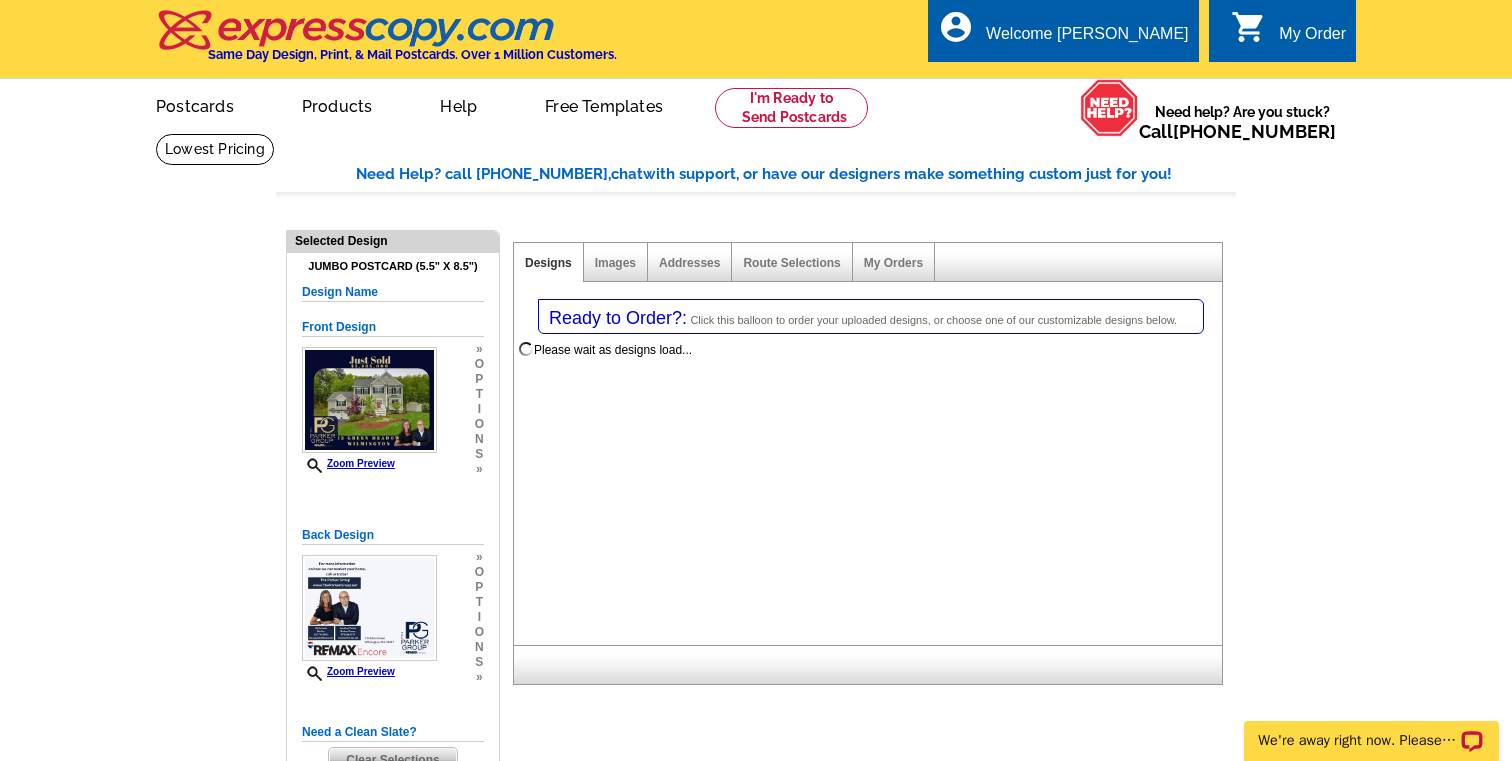 scroll, scrollTop: 0, scrollLeft: 0, axis: both 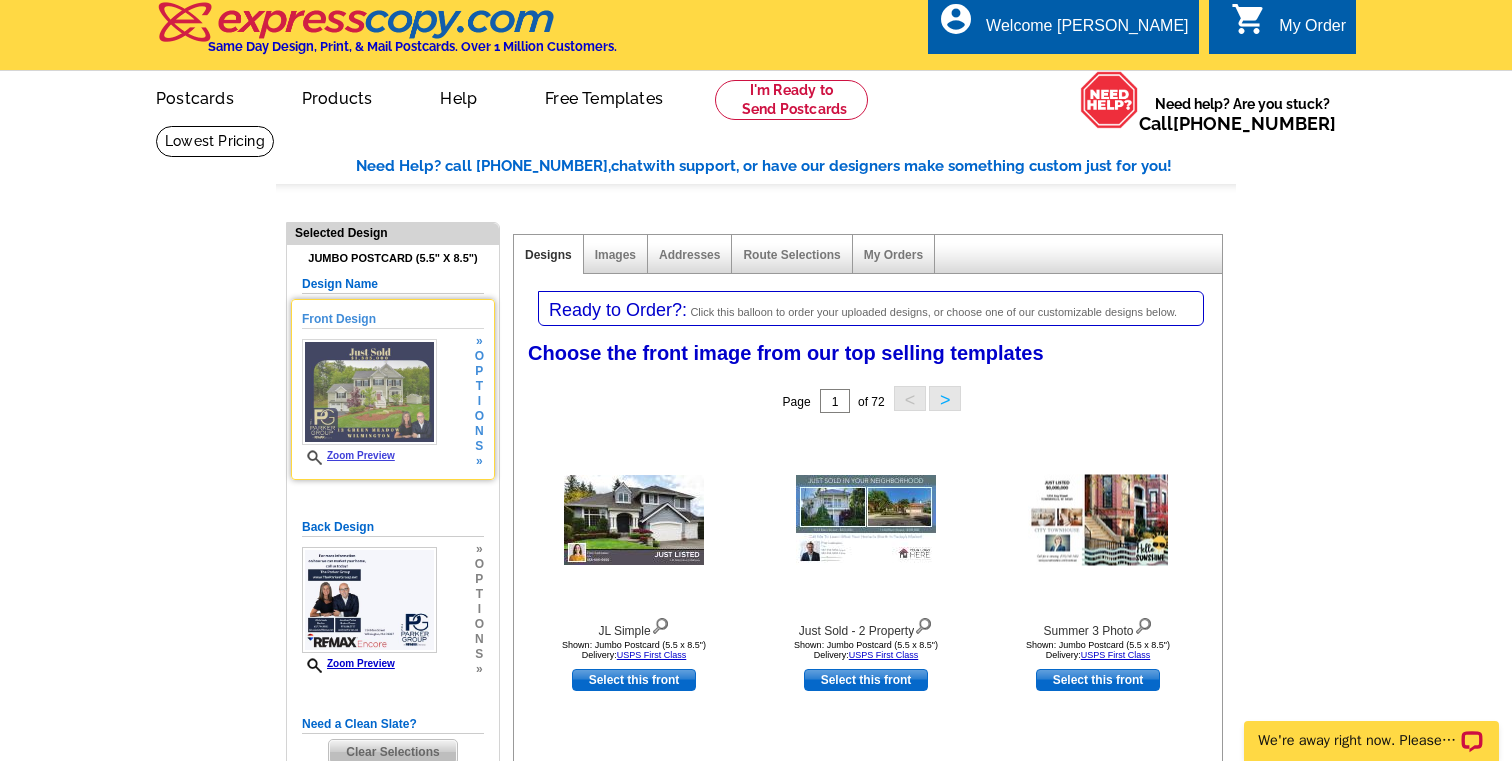 click on "Front Design
Zoom Preview
»
o
p
t
i
o
n
s
»" at bounding box center [393, 389] 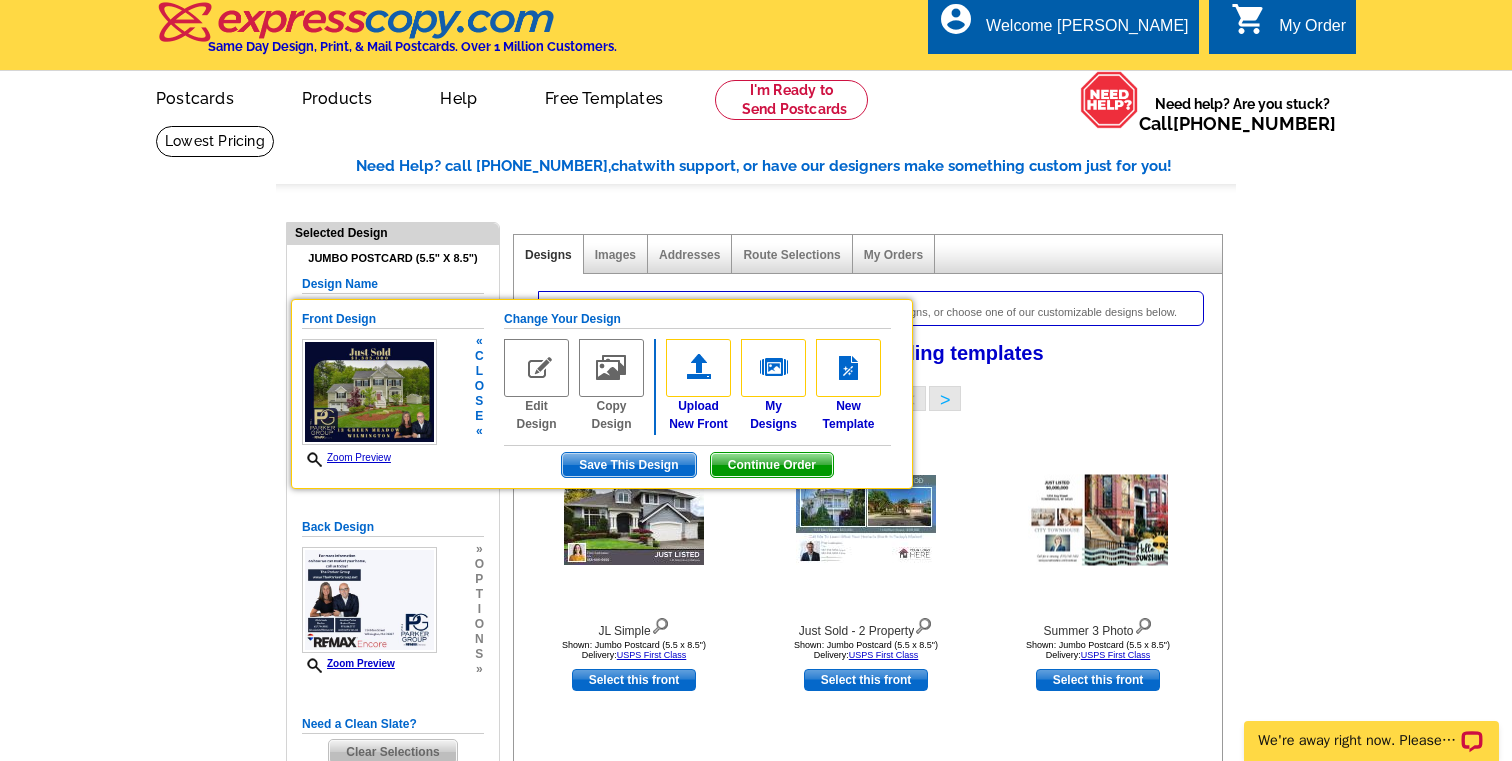 click on "Continue Order" at bounding box center (772, 465) 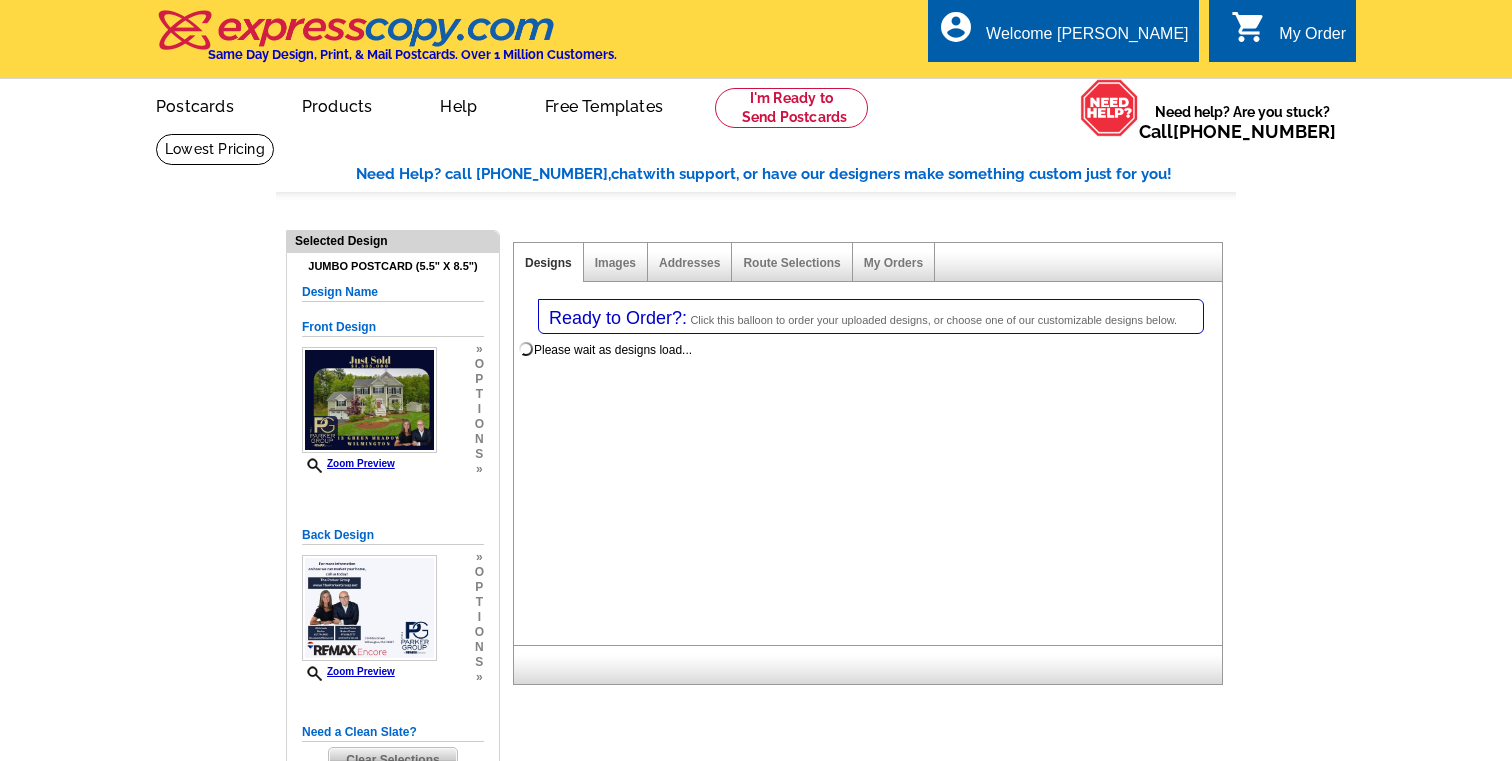 select on "1" 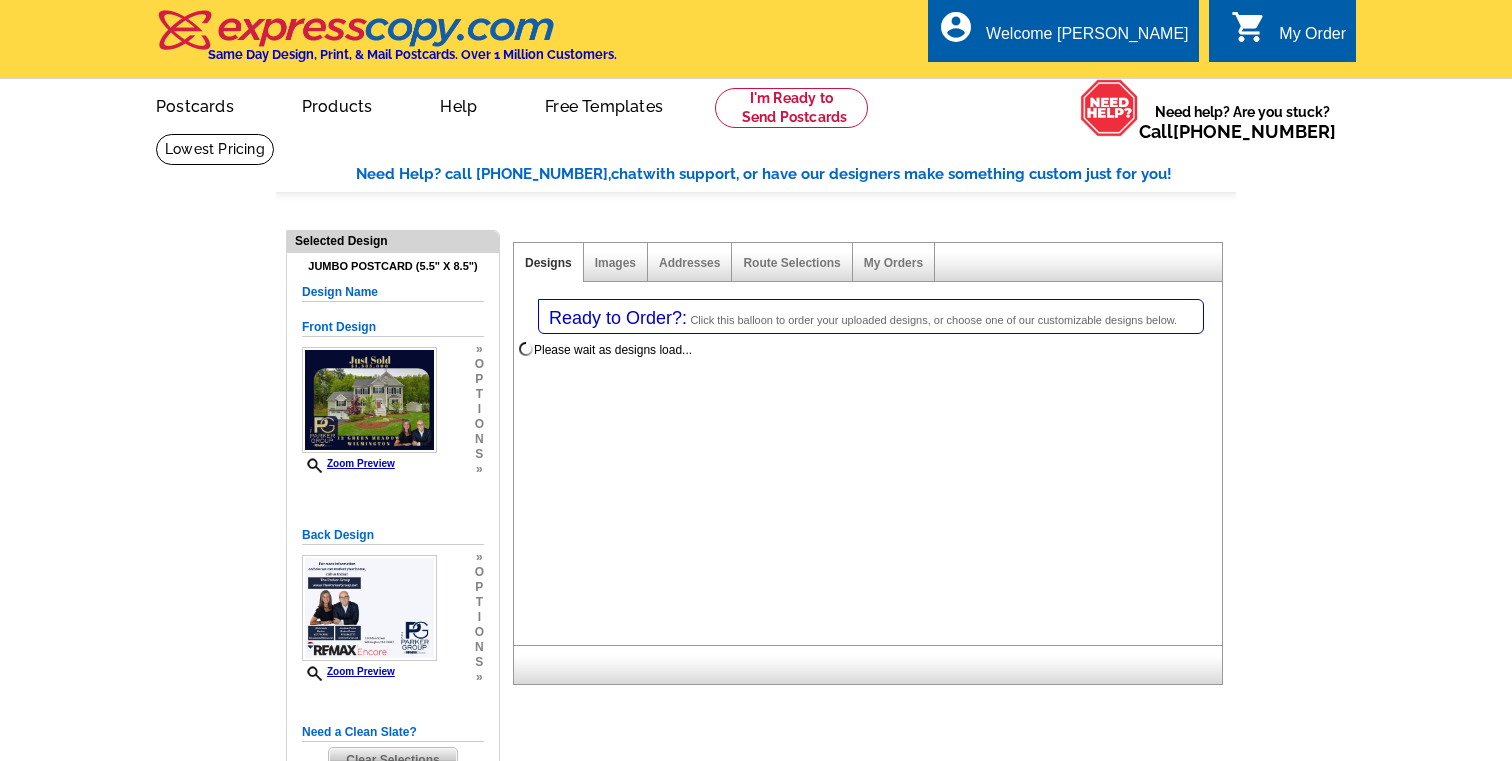 select on "2" 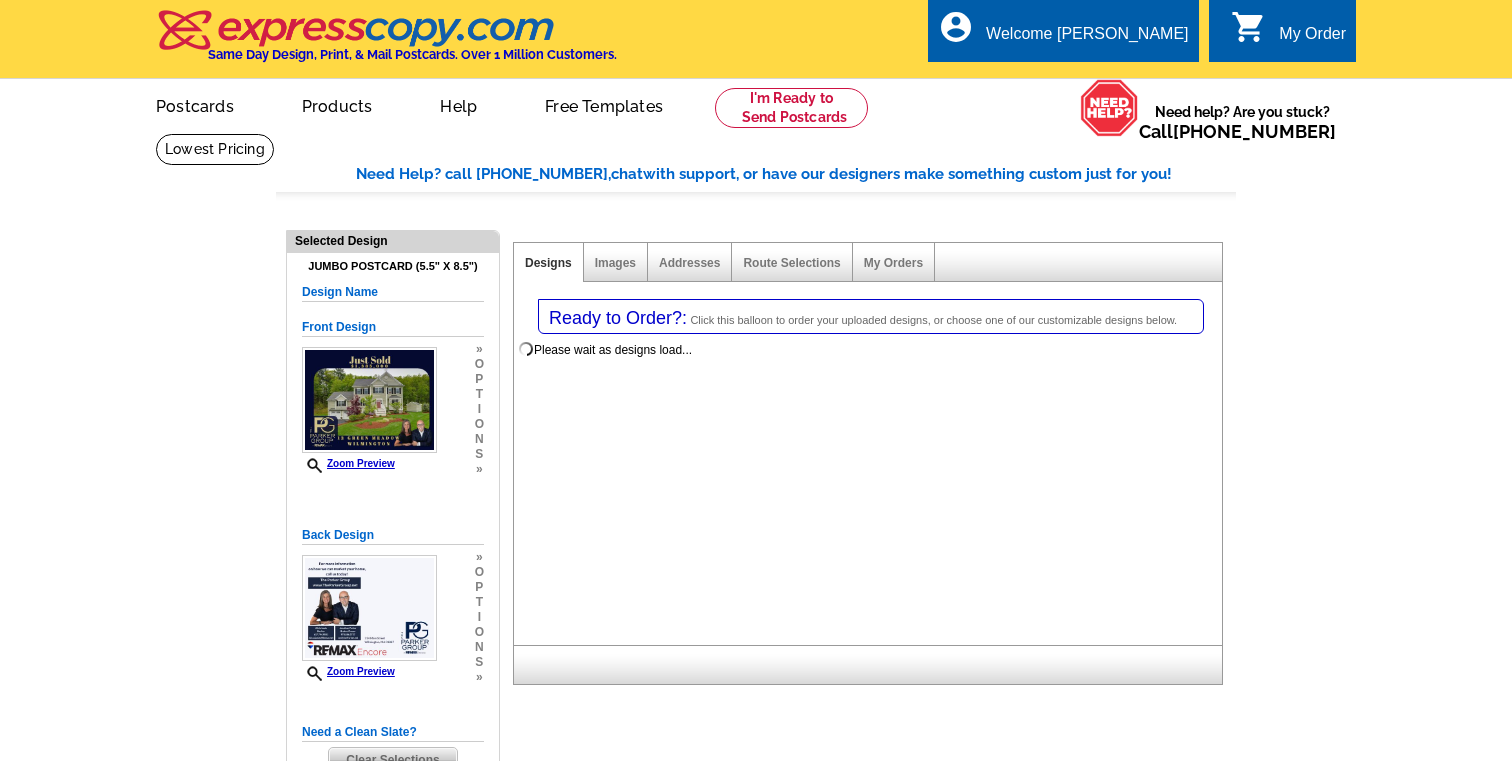 scroll, scrollTop: 0, scrollLeft: 0, axis: both 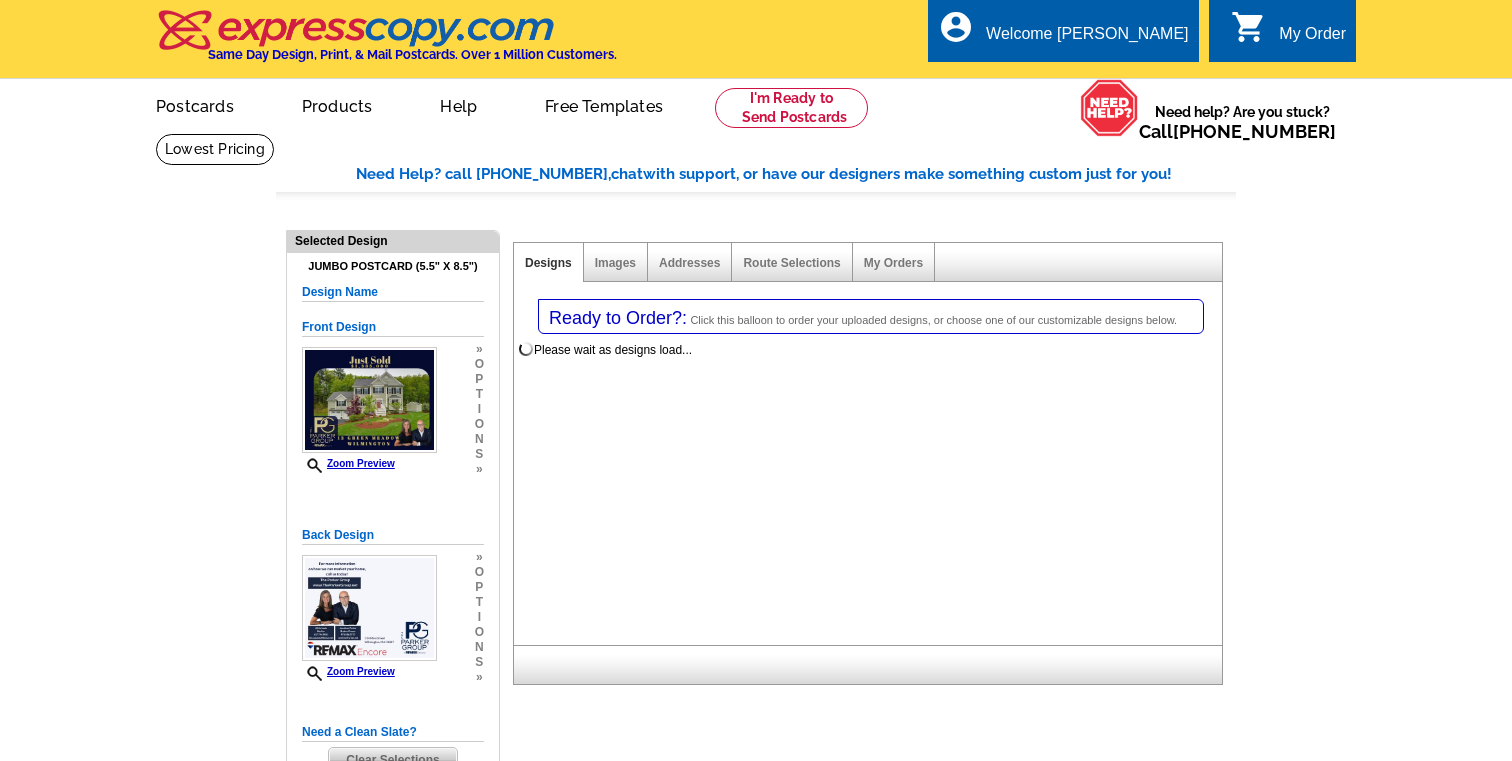 select on "785" 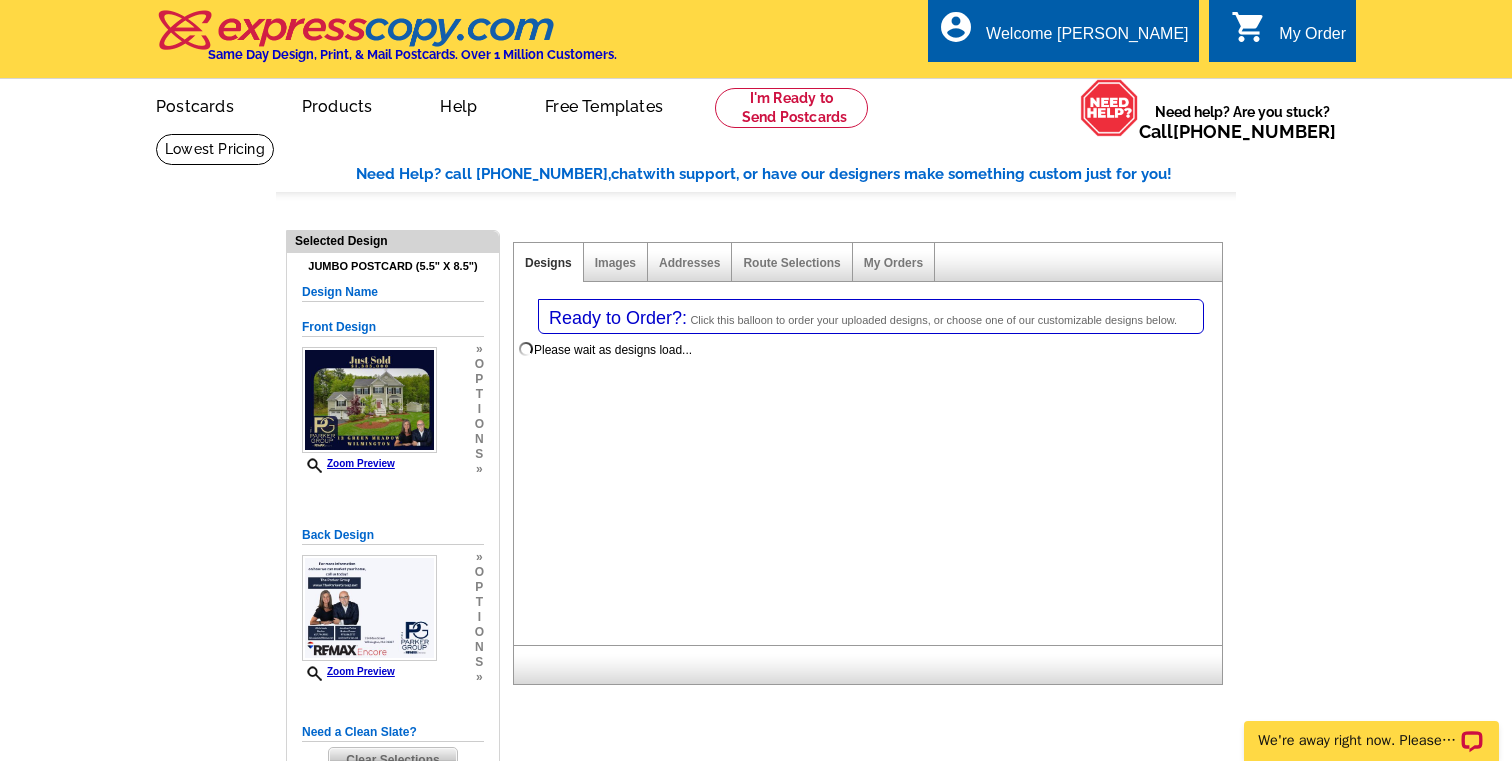scroll, scrollTop: 0, scrollLeft: 0, axis: both 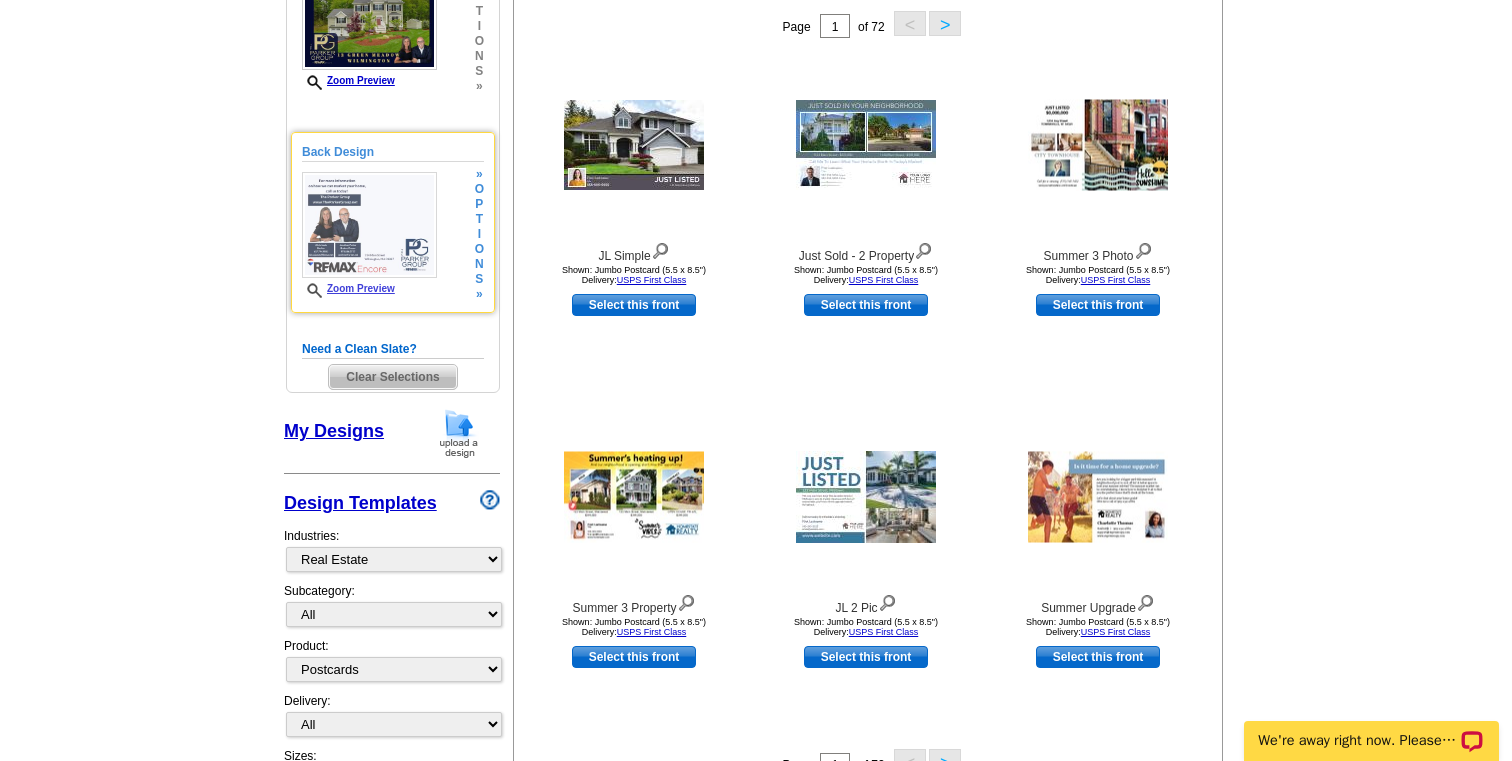 click at bounding box center (369, 225) 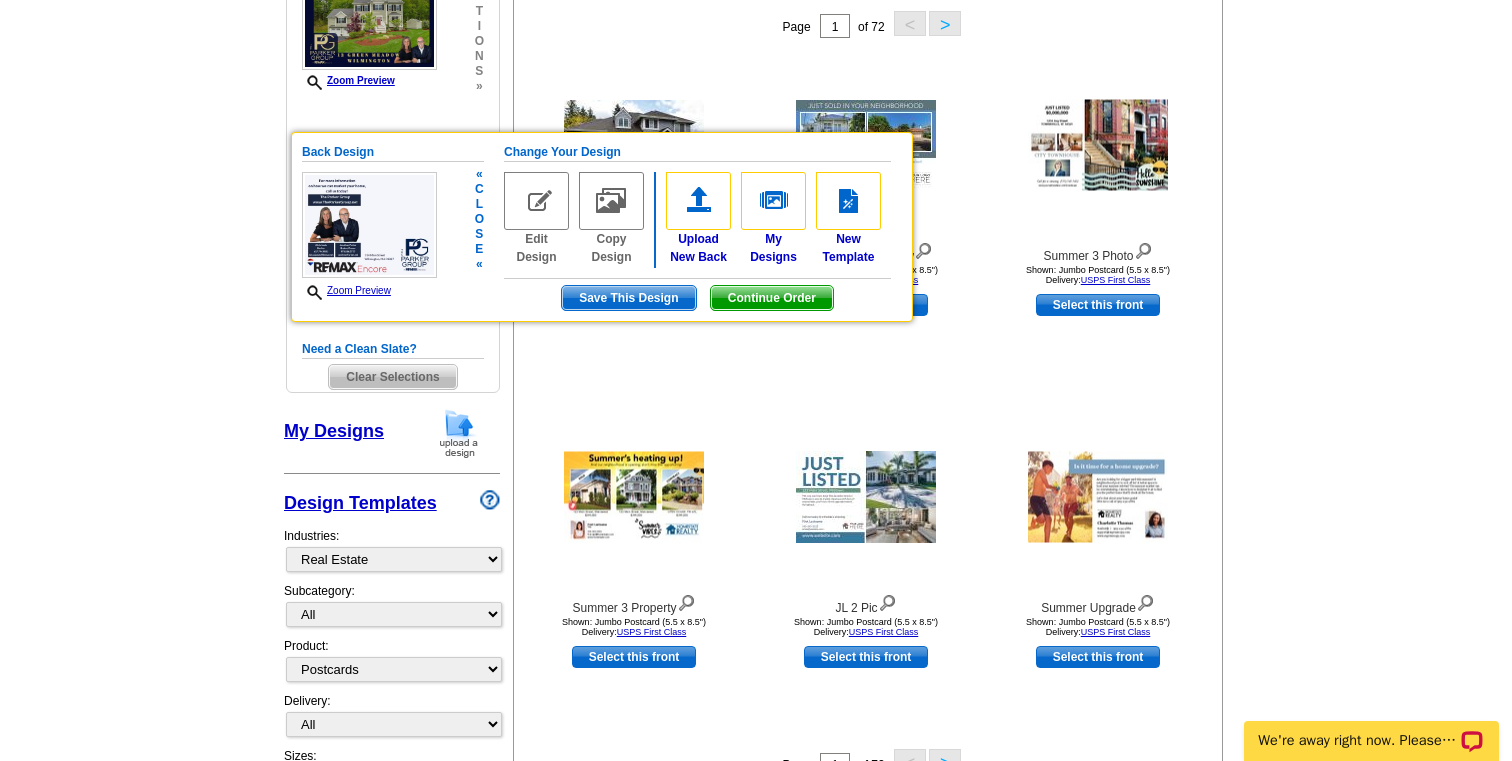 click on "Continue Order" at bounding box center [772, 298] 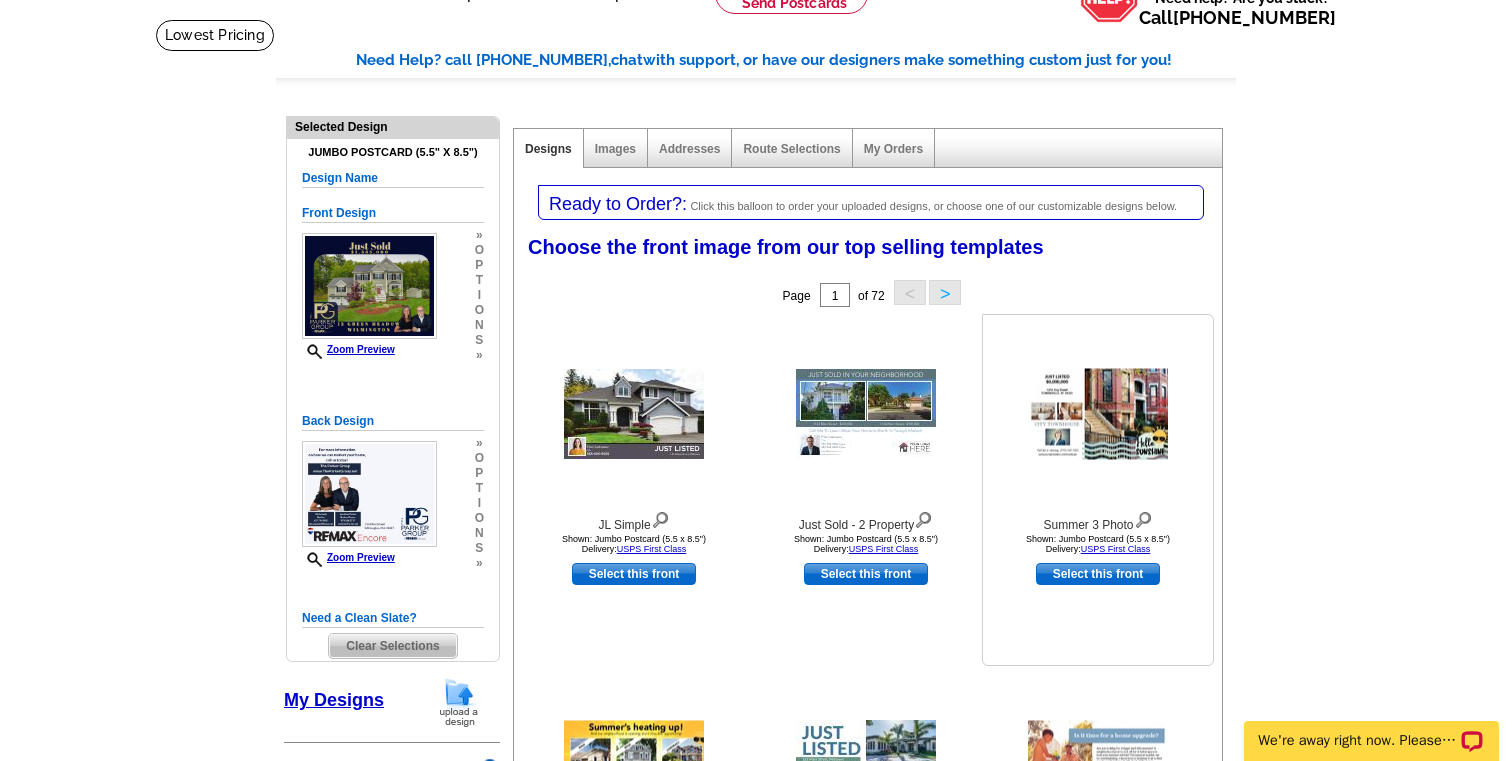 scroll, scrollTop: 0, scrollLeft: 0, axis: both 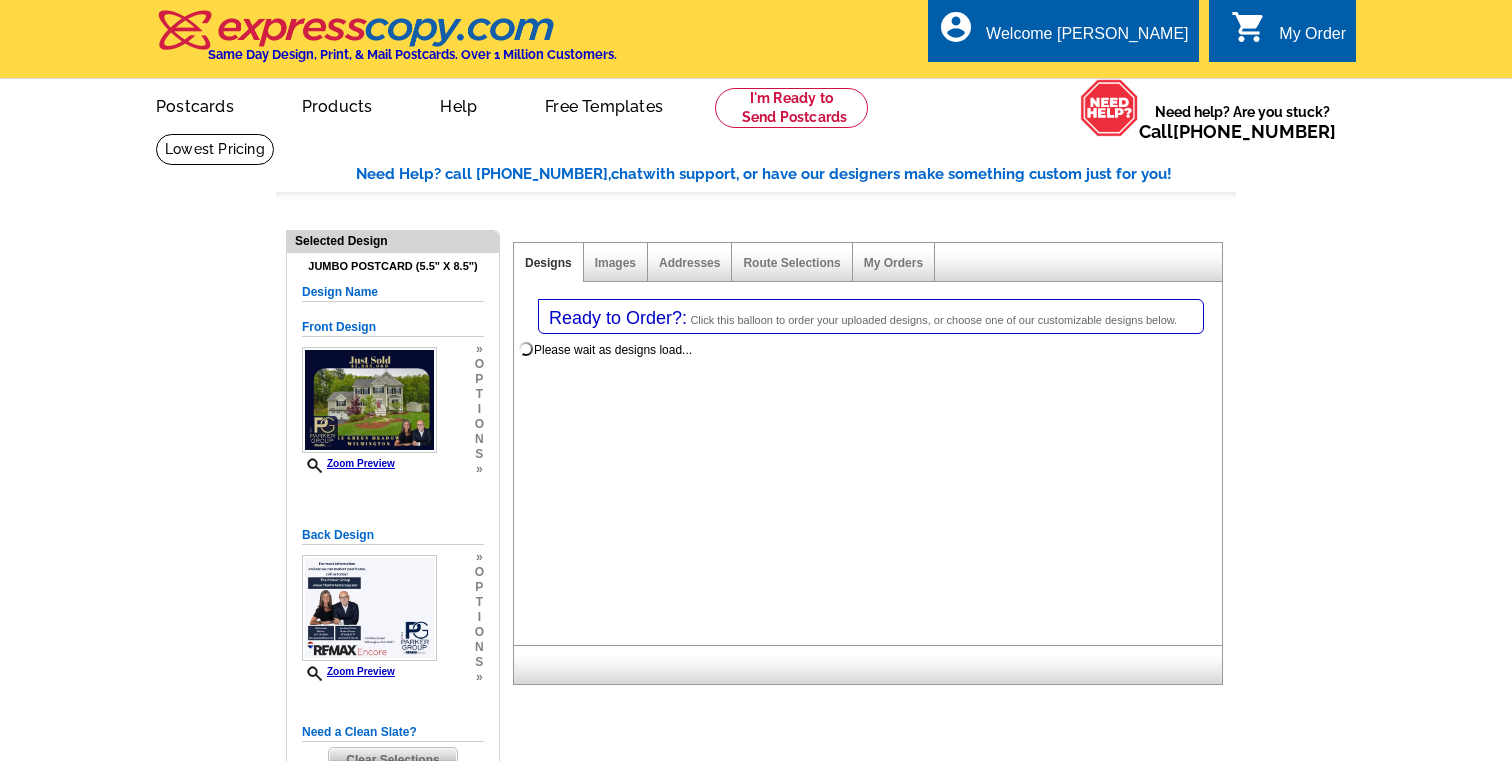 select on "1" 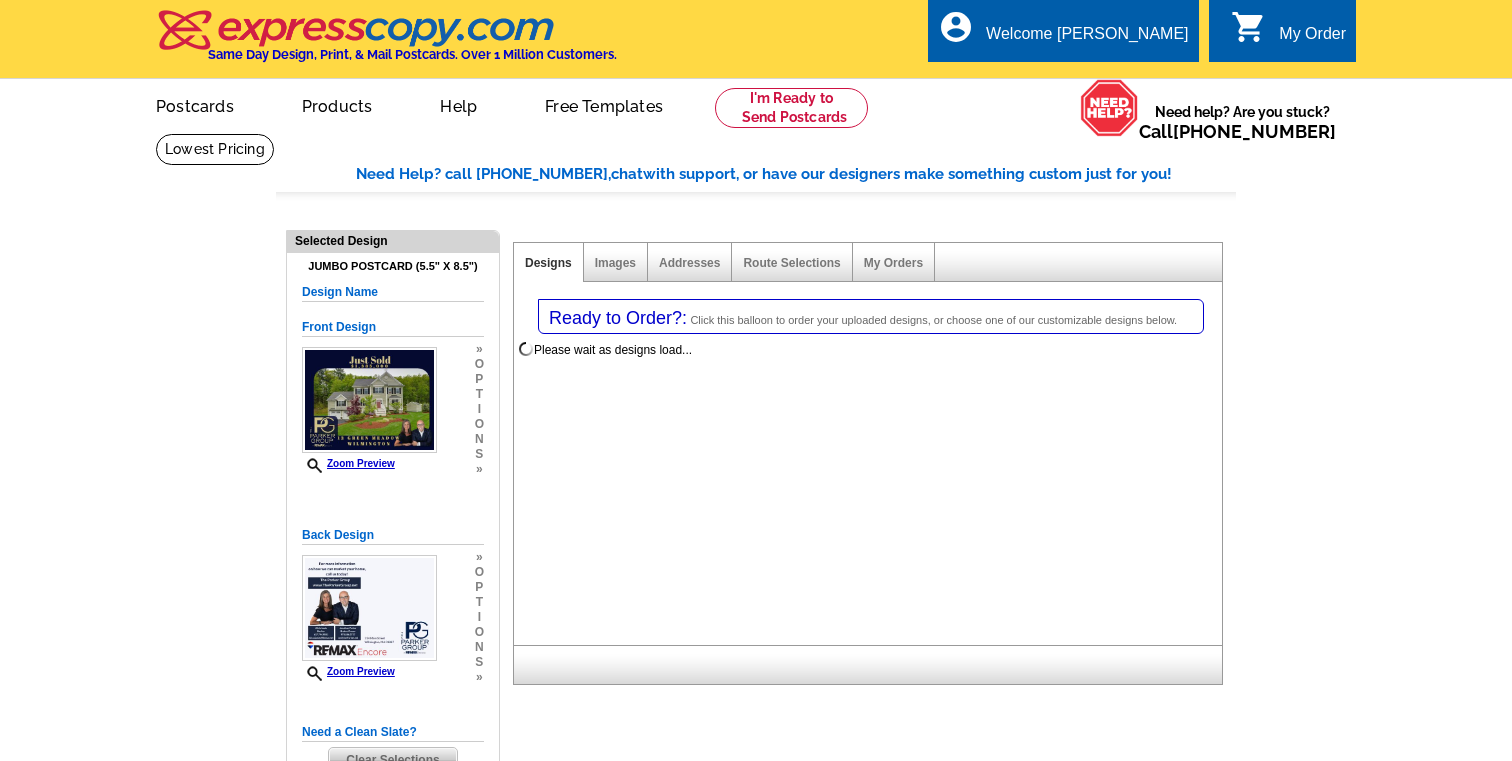 select on "2" 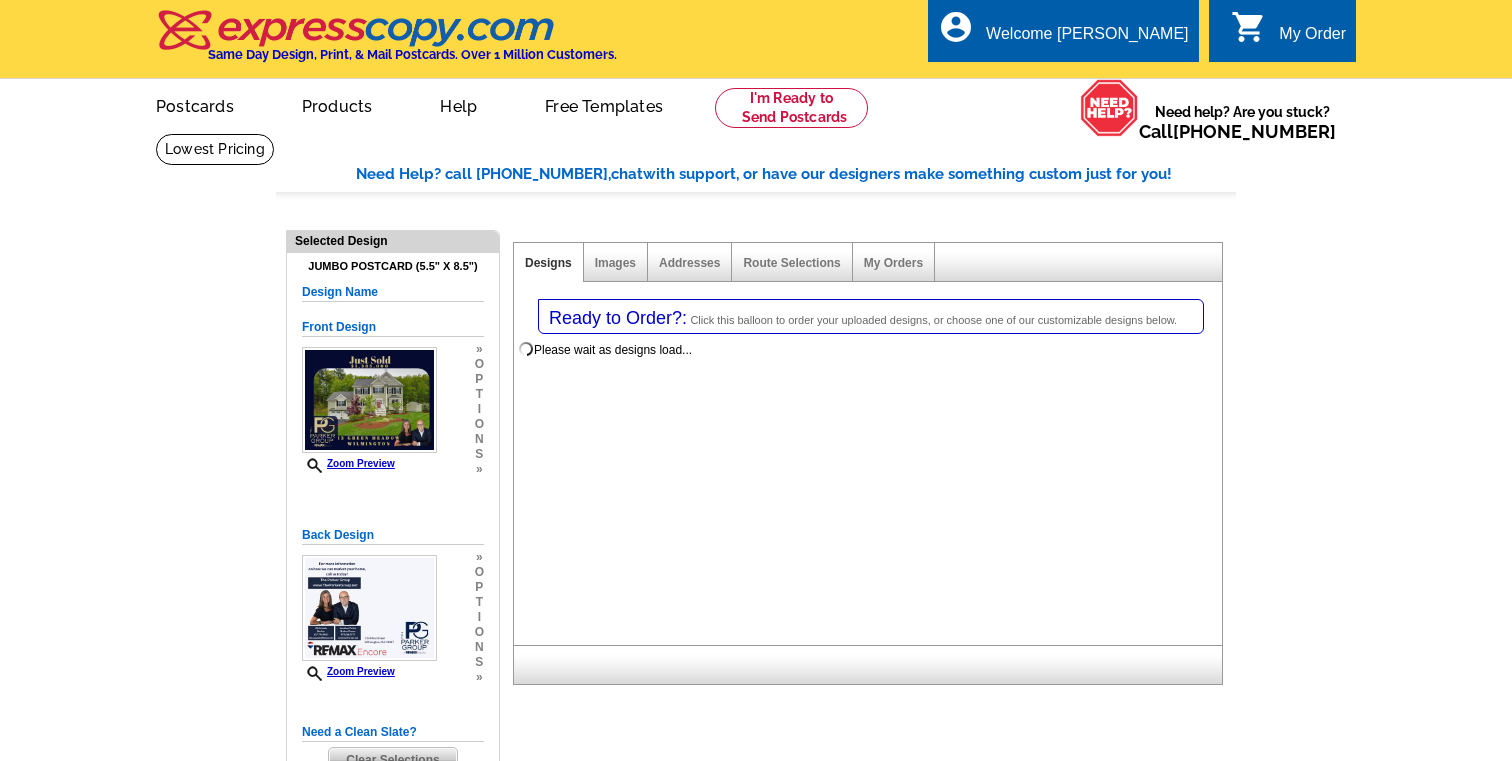 scroll, scrollTop: 0, scrollLeft: 0, axis: both 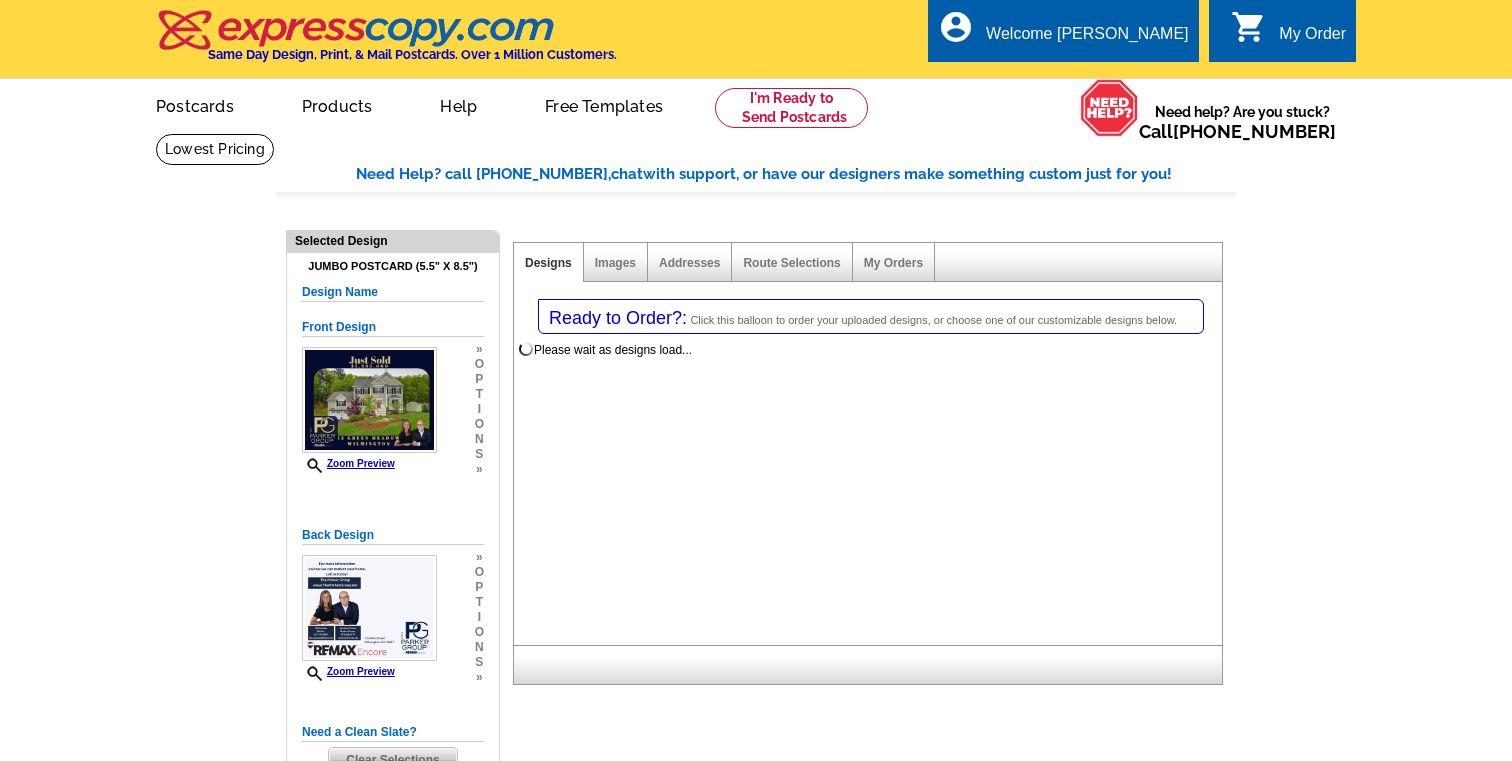 select on "785" 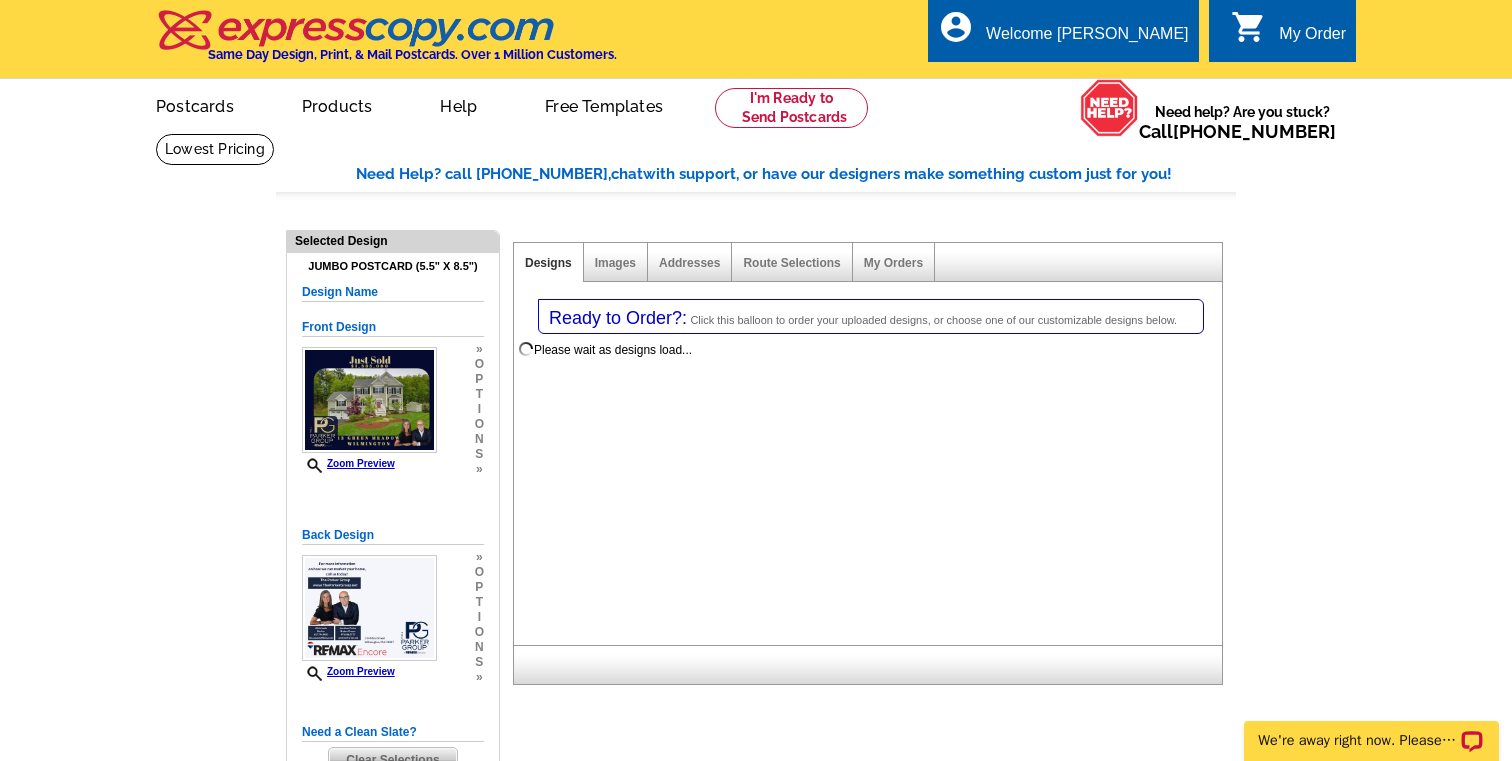 scroll, scrollTop: 0, scrollLeft: 0, axis: both 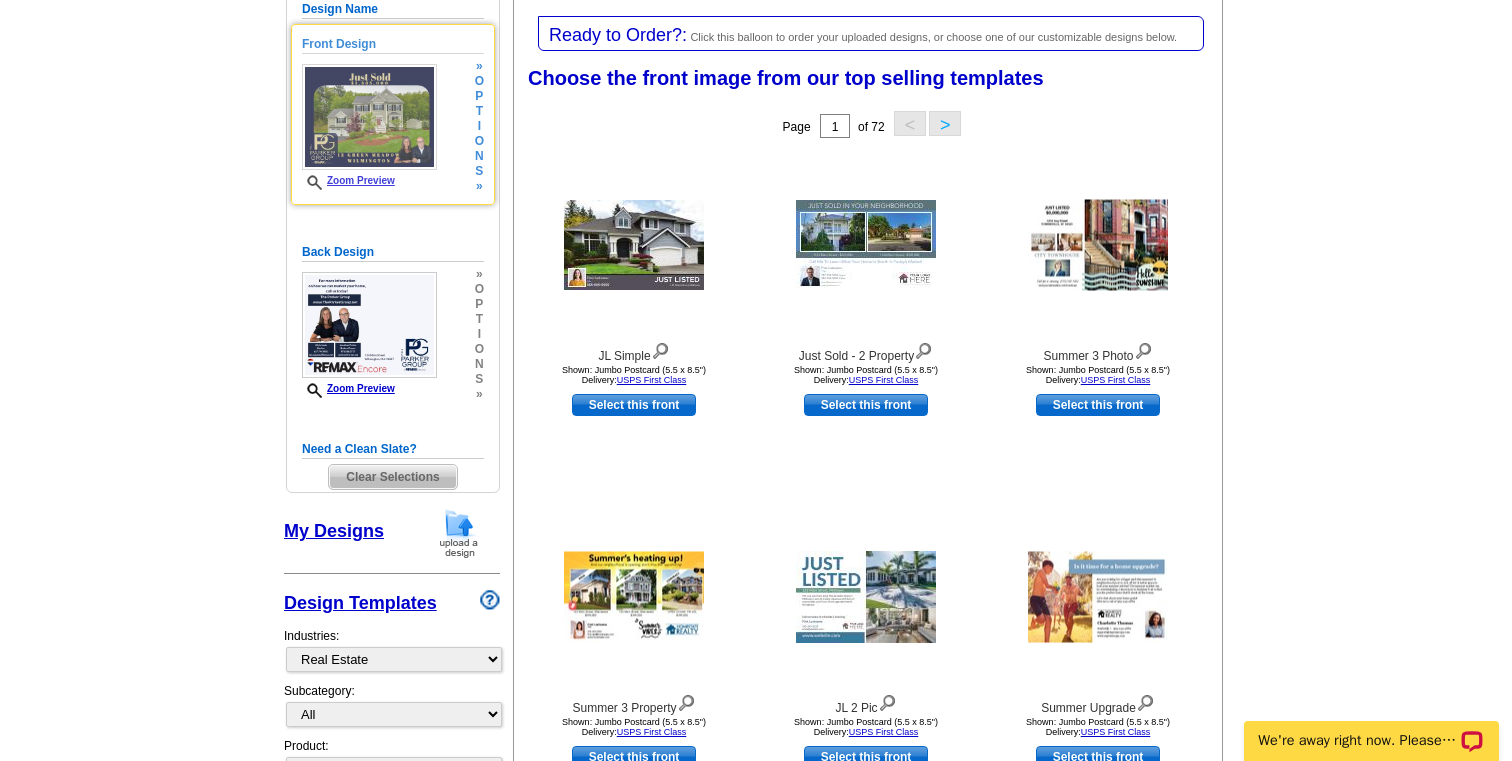 click at bounding box center [369, 117] 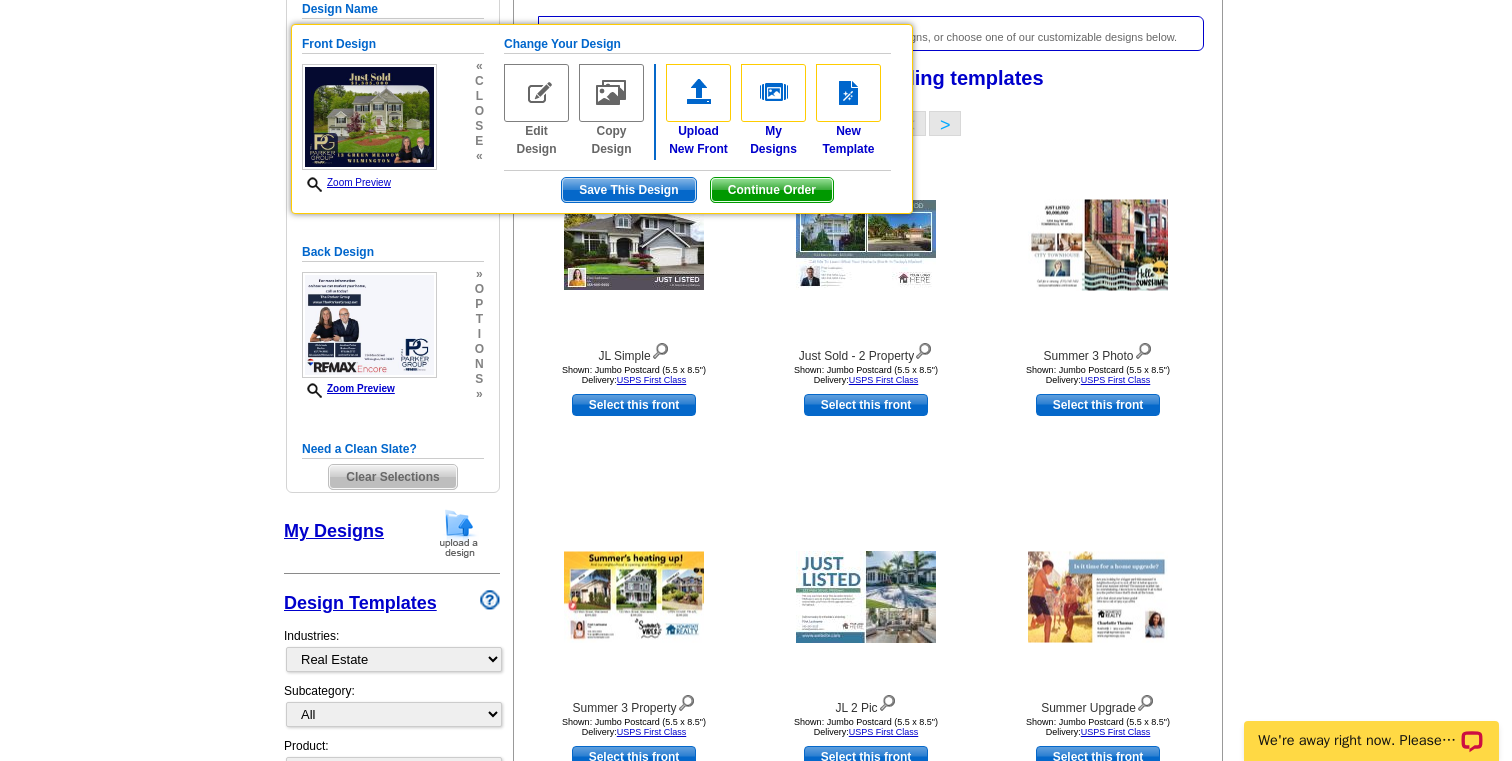 click on "Need Help? call 800-260-5887,  chat  with support, or have our designers make something custom just for you!
Got it, no need for the selection guide next time.
Show Results
Selected Design
Jumbo Postcard (5.5" x 8.5")
Design Name
Front Design
Zoom Preview
« c l o s e «
Change Your Design
Edit Design
»" at bounding box center (756, 805) 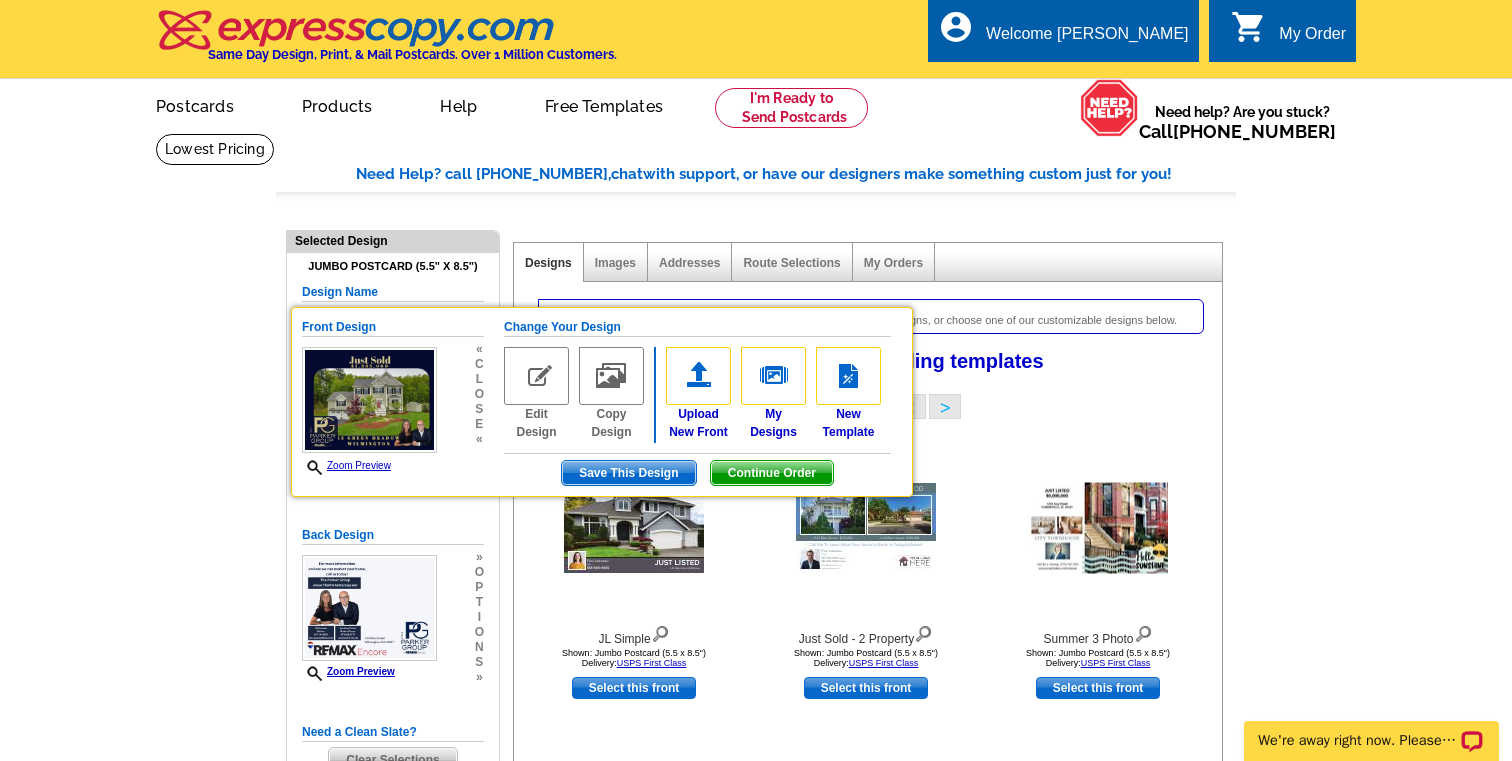 click on "Designs
Images
Addresses
Route Selections
My Orders
Ready to Order?:
Click this balloon to order your uploaded designs, or choose one of our customizable designs below.
Choose the front image from our top selling templates
Select one of the templates below for the front of your print order.
Next Step: Choosing a Back
Page
1 of 72
<
>
1" at bounding box center [867, 723] 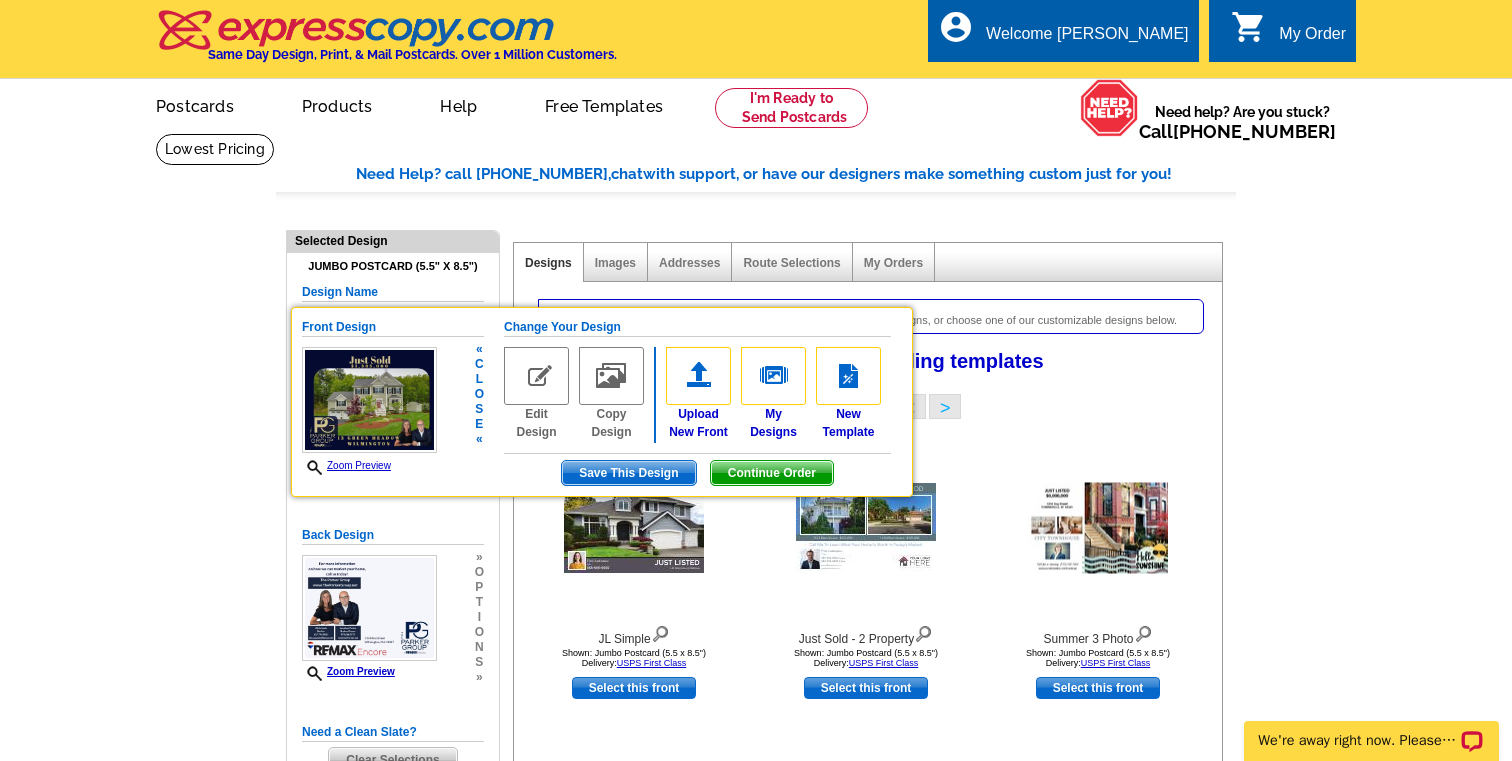 click on "Continue Order" at bounding box center (772, 473) 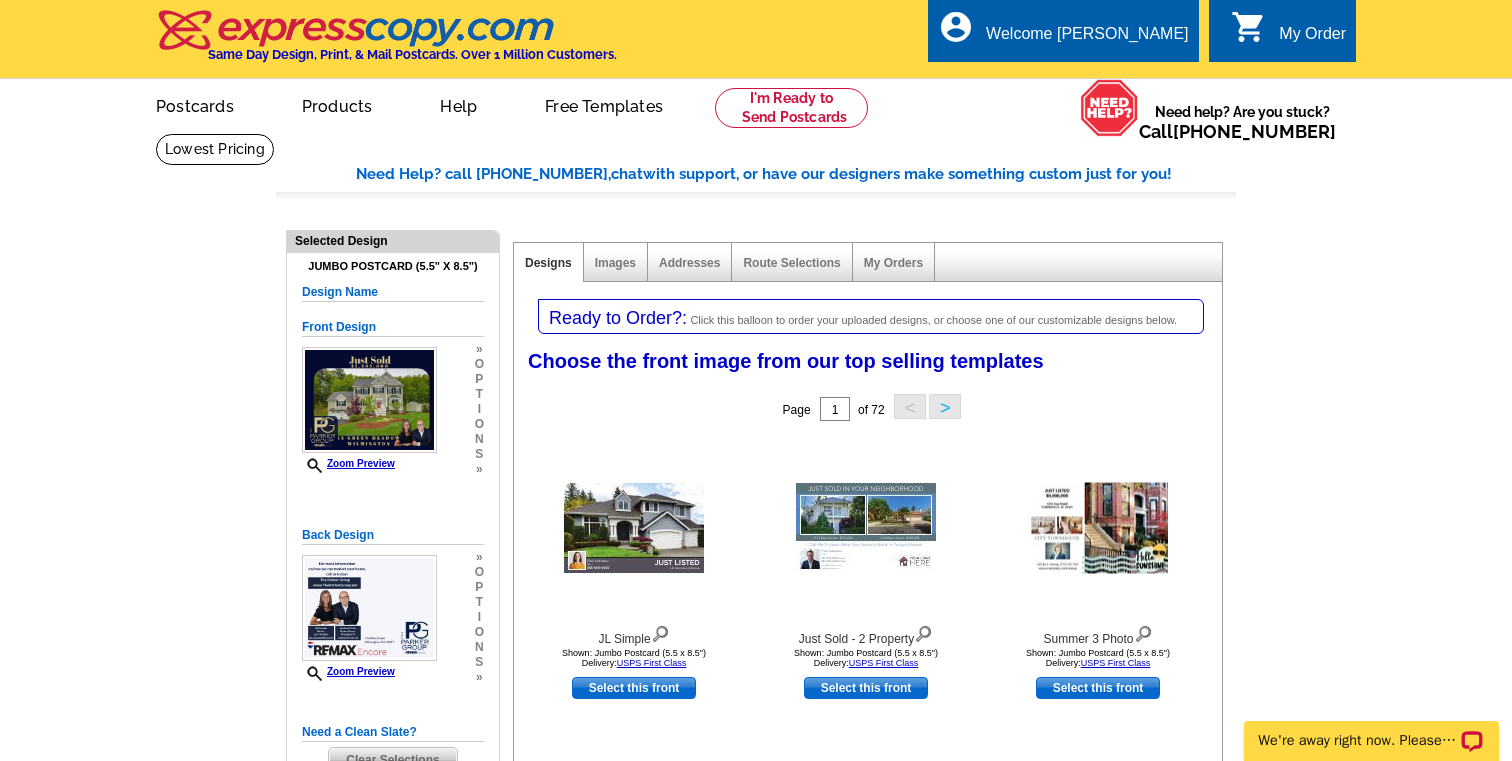 scroll, scrollTop: 267, scrollLeft: 0, axis: vertical 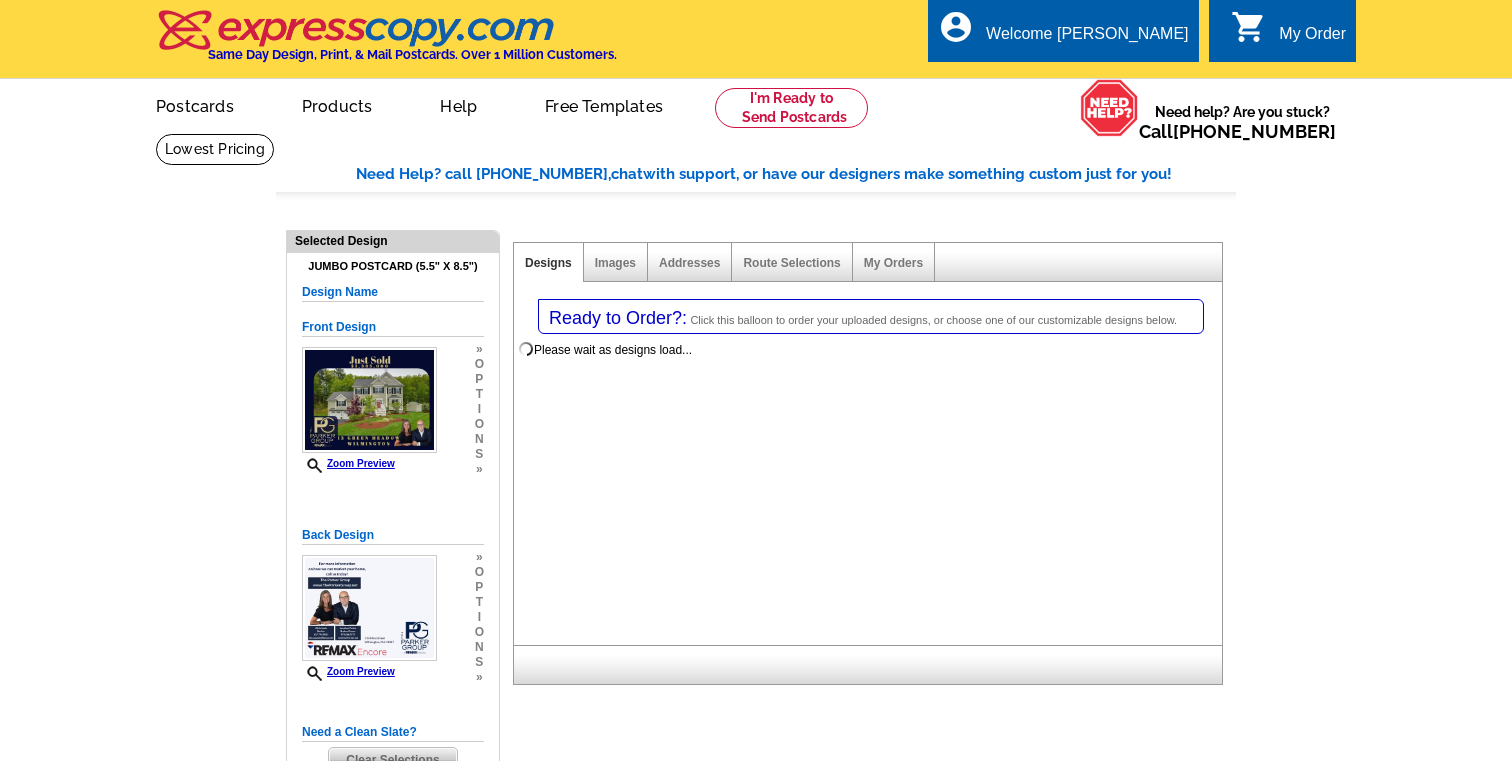 select on "1" 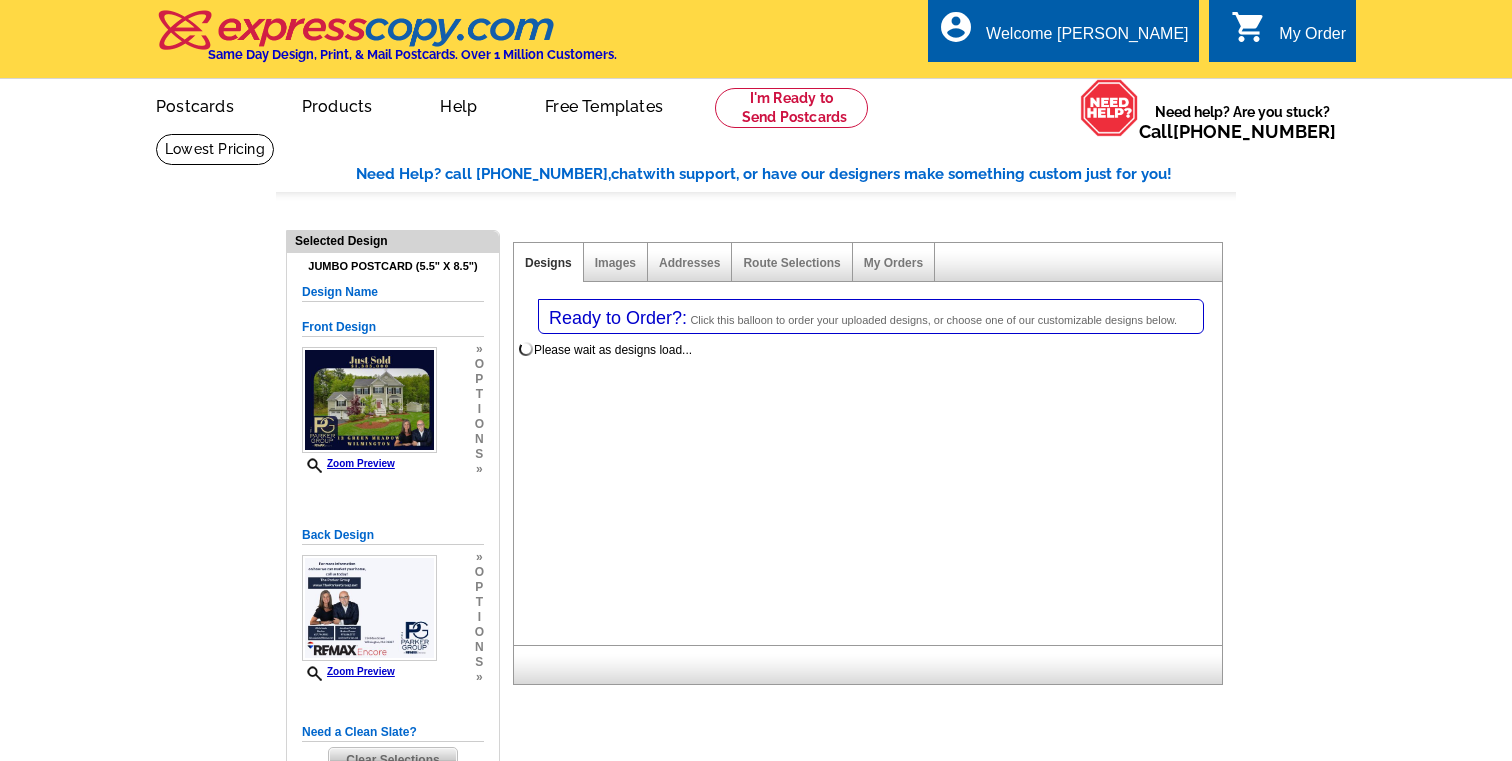 select on "2" 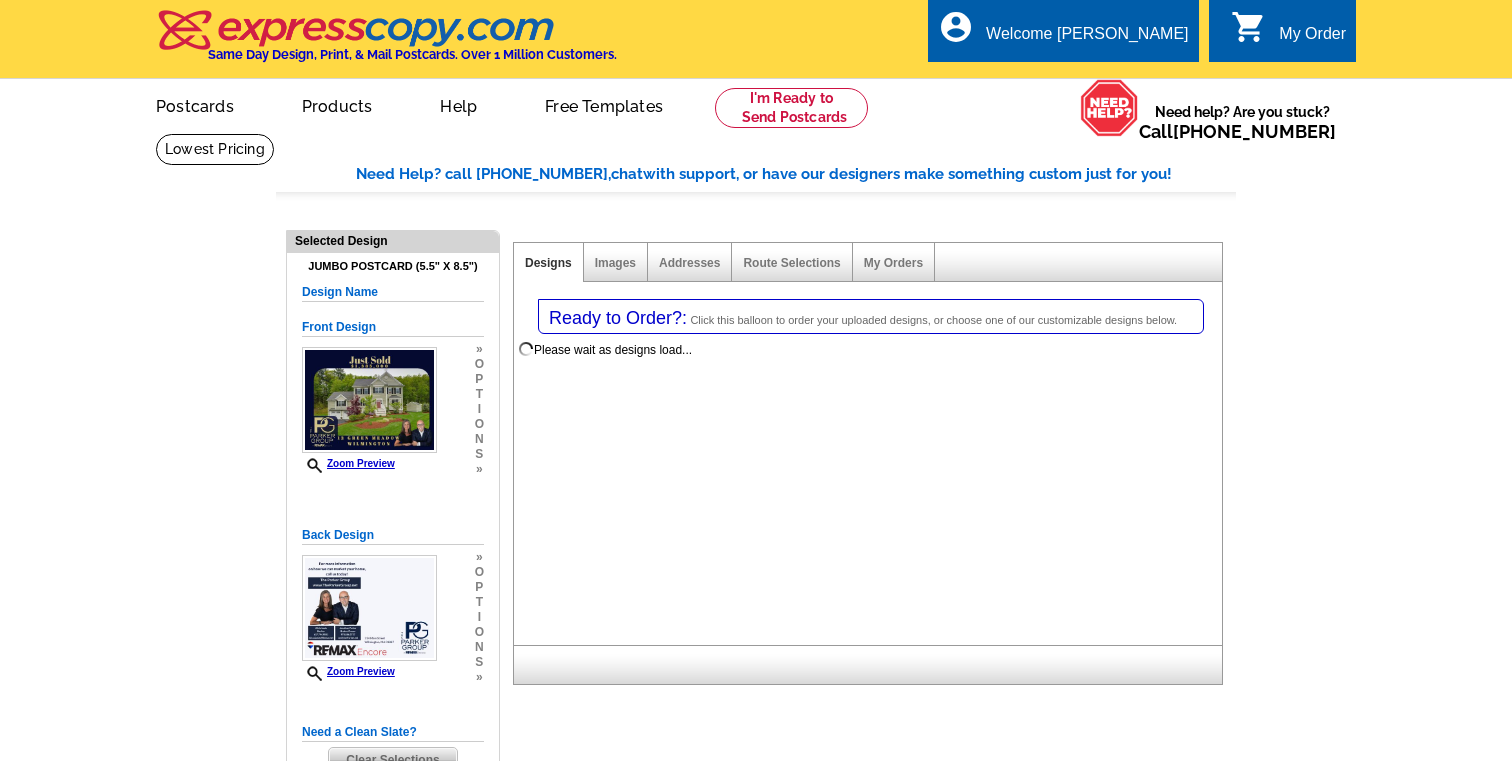 scroll, scrollTop: 0, scrollLeft: 0, axis: both 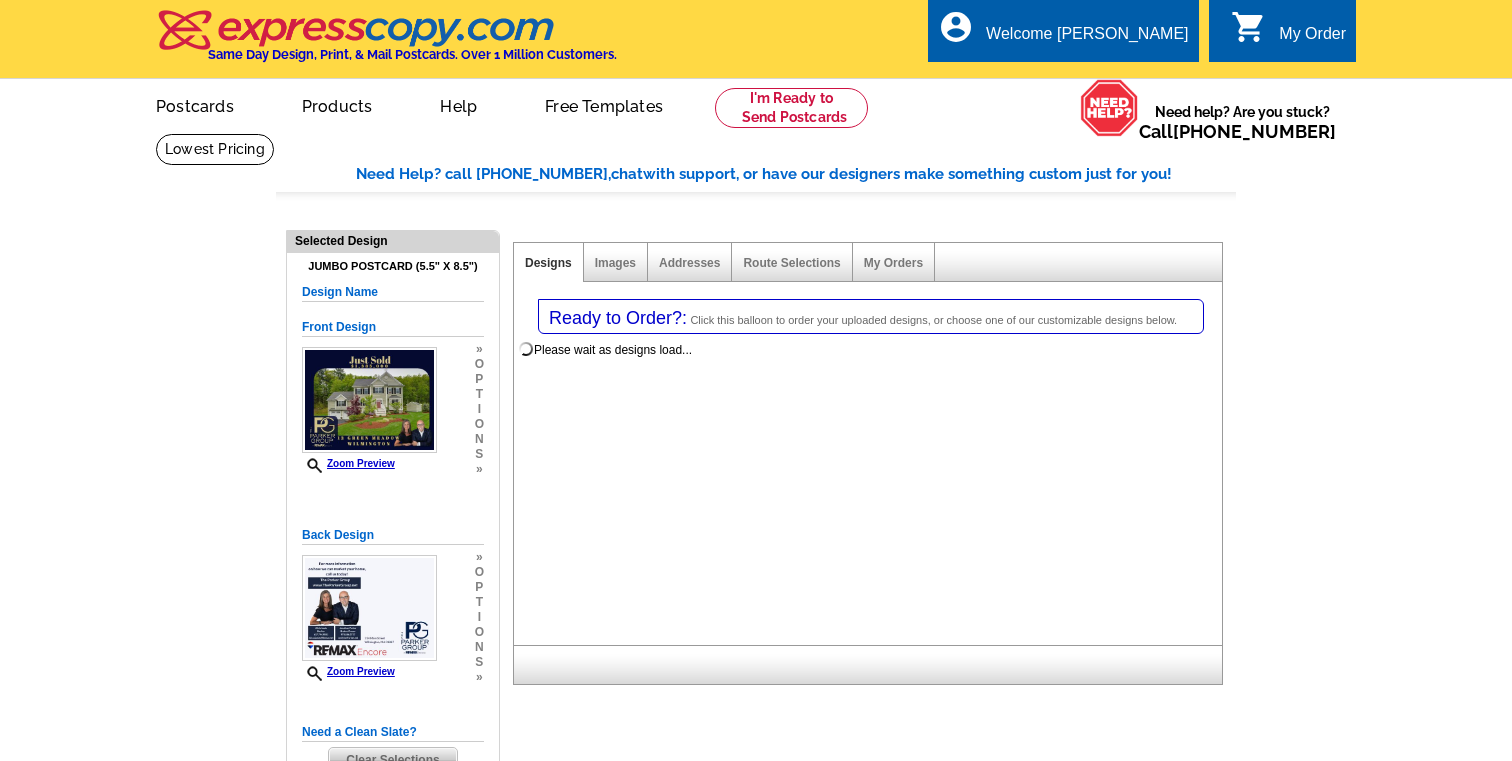 select on "785" 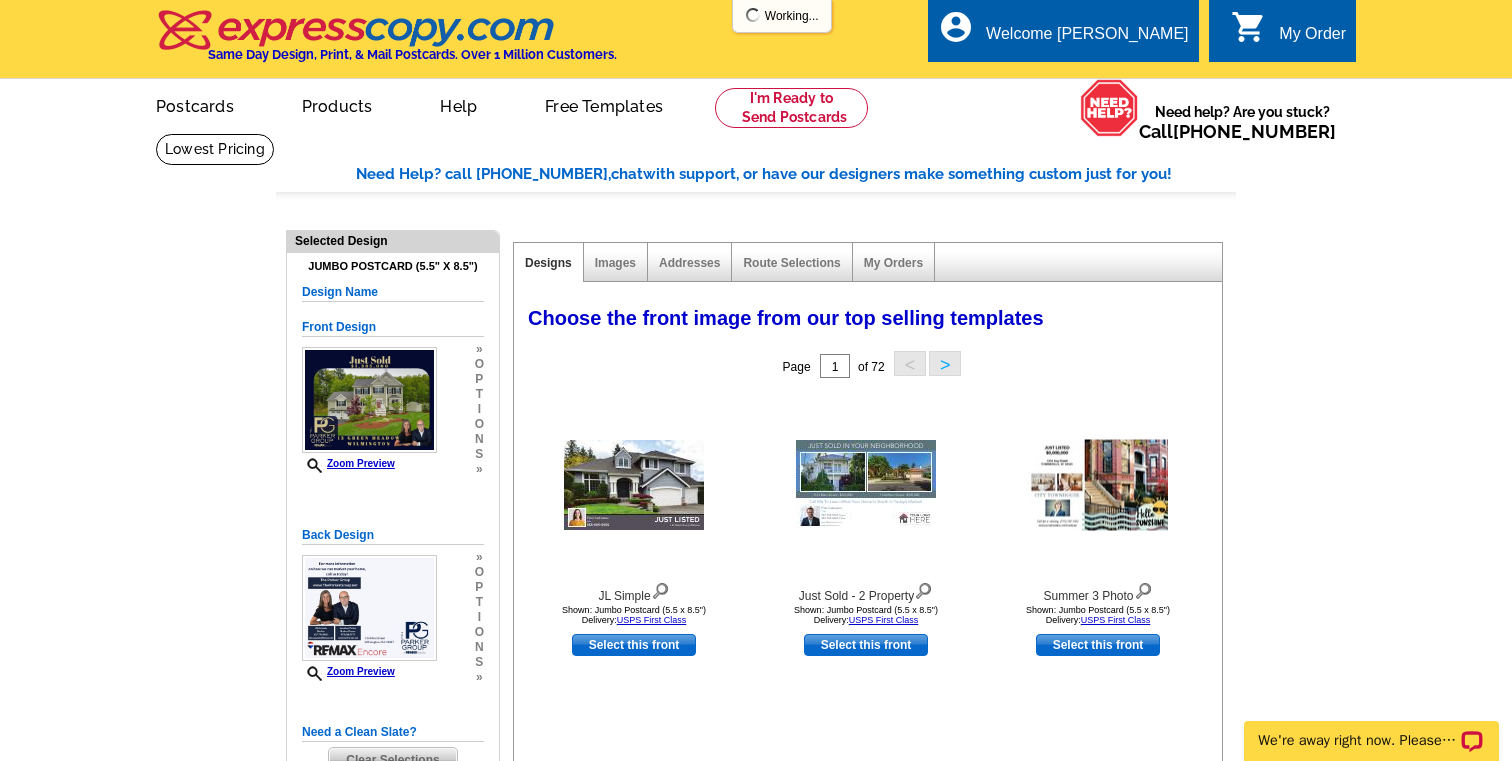 scroll, scrollTop: 0, scrollLeft: 0, axis: both 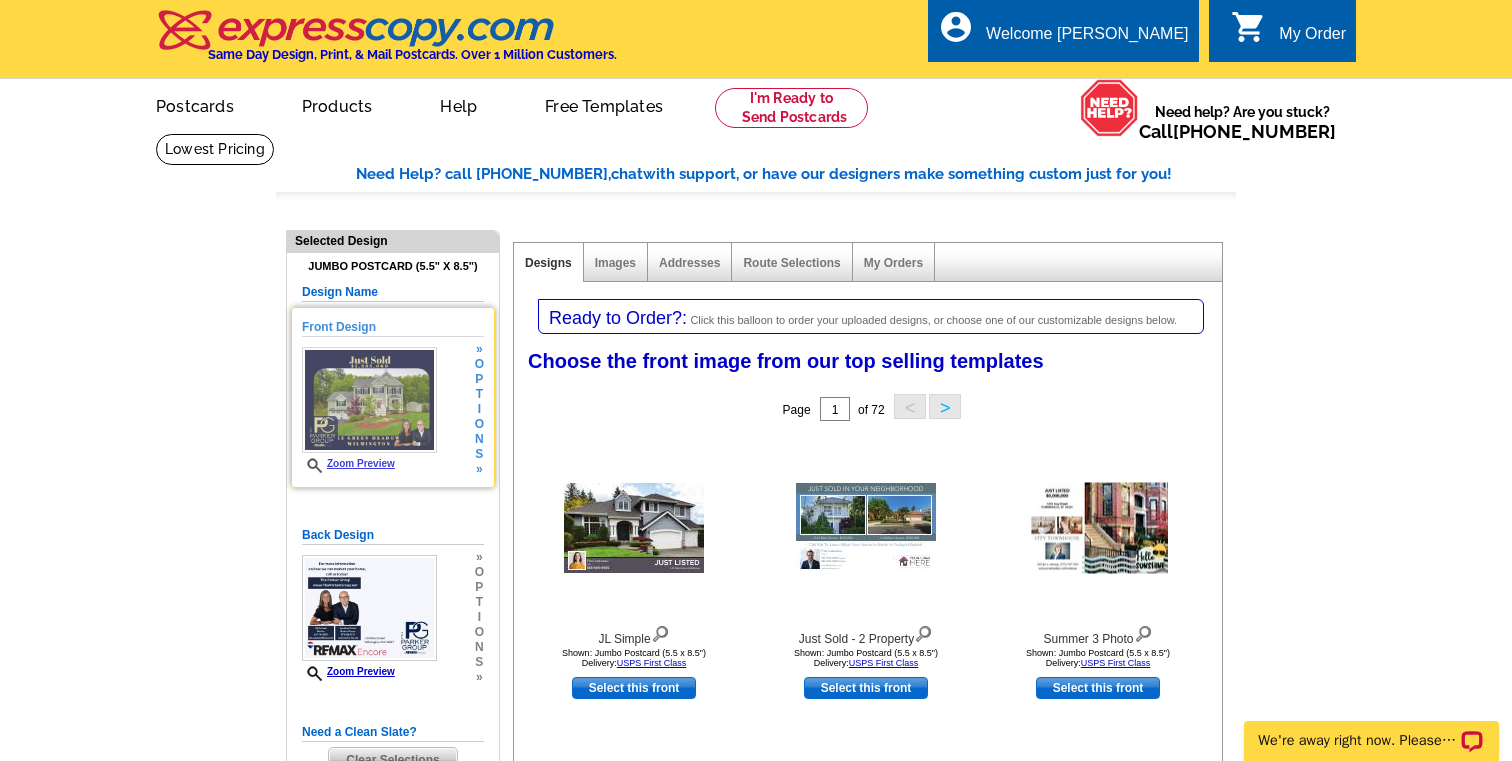click at bounding box center [369, 400] 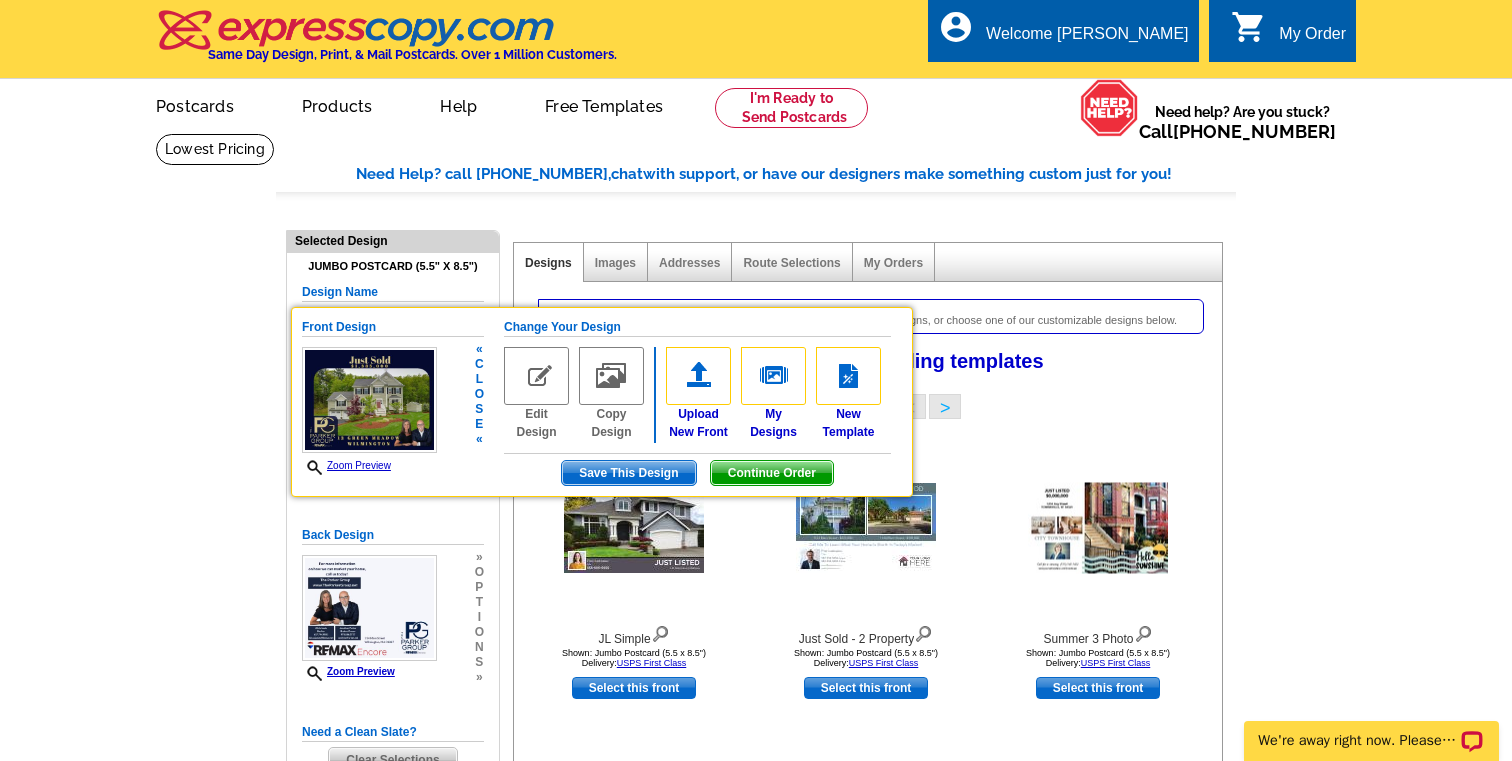 click on "Continue Order" at bounding box center [772, 473] 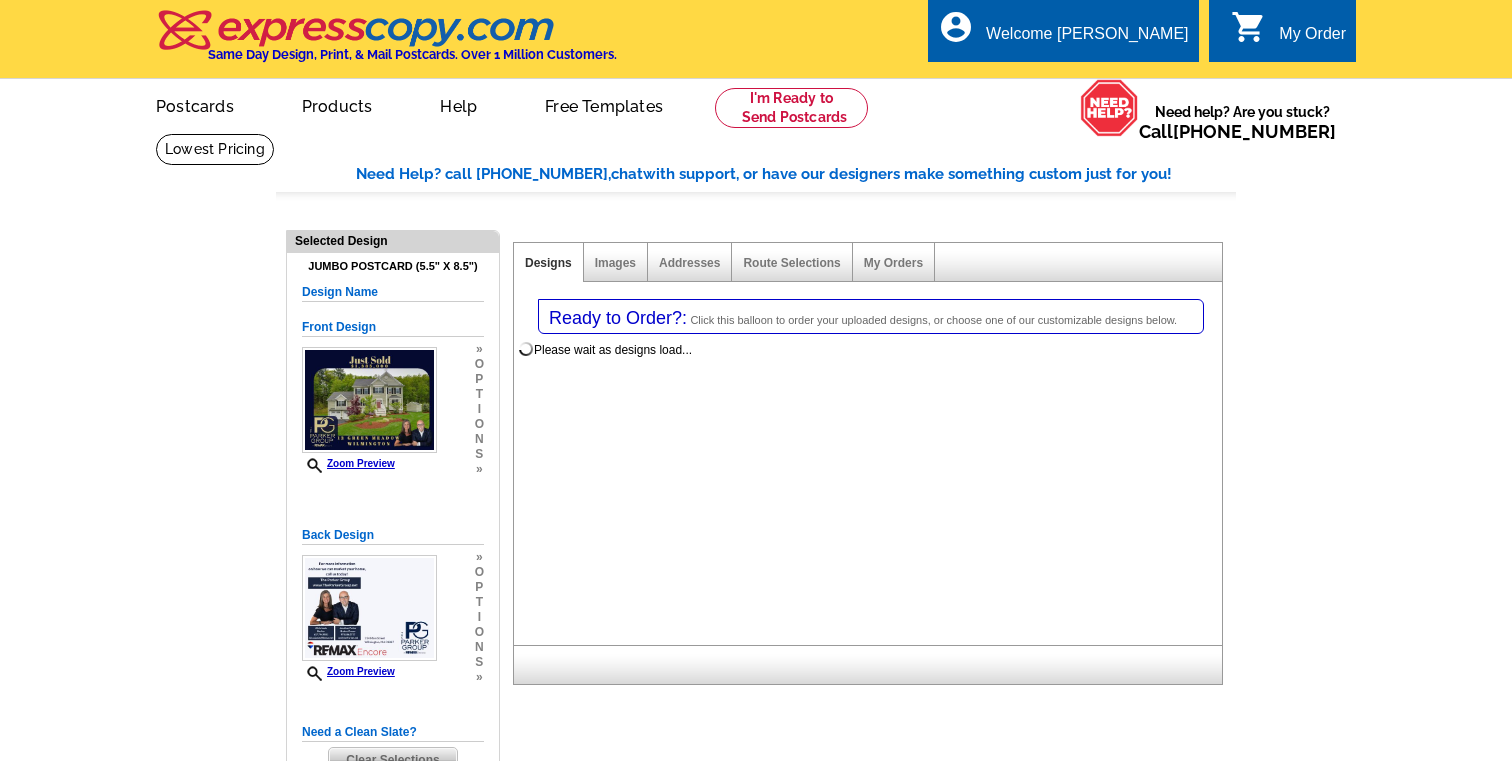 select on "1" 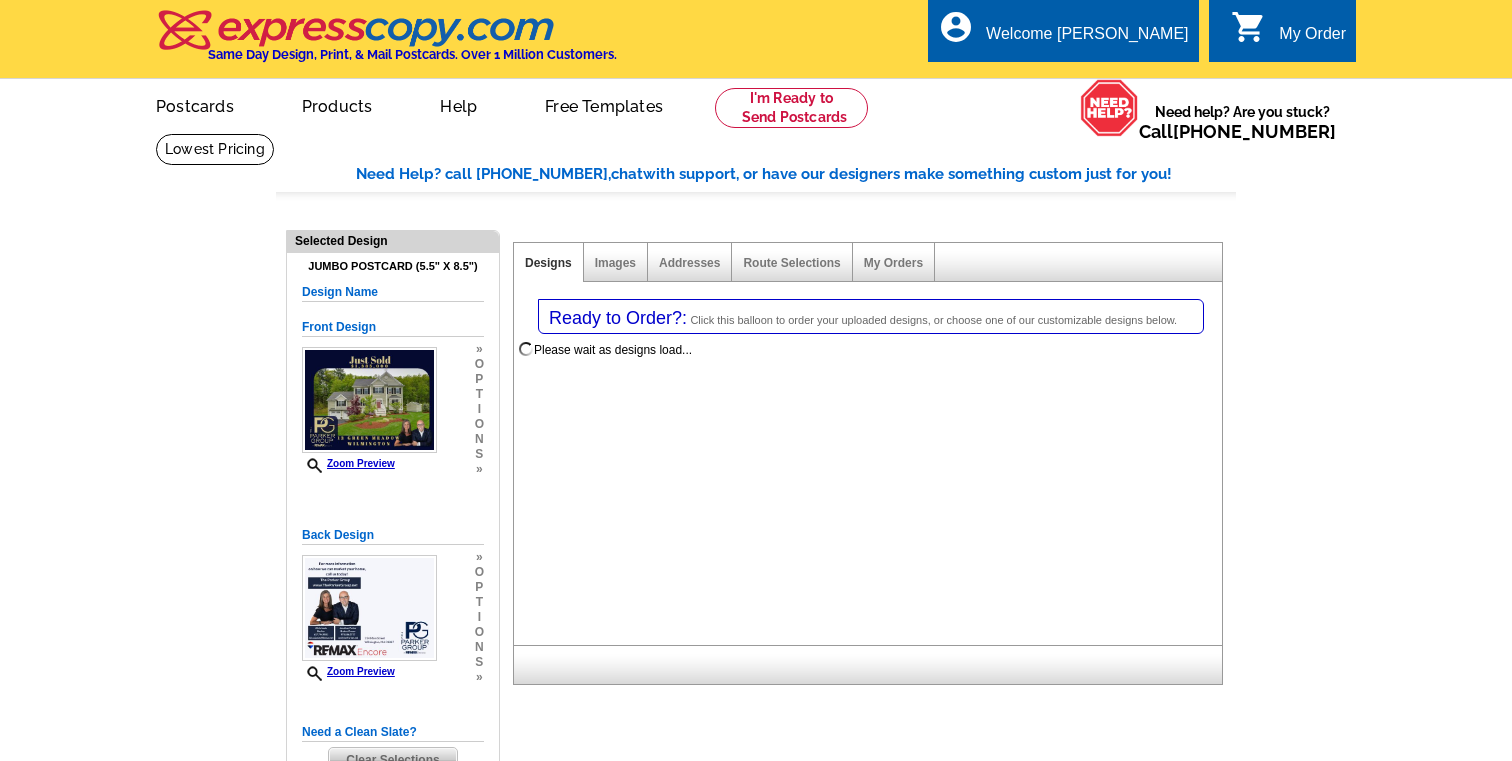 select on "2" 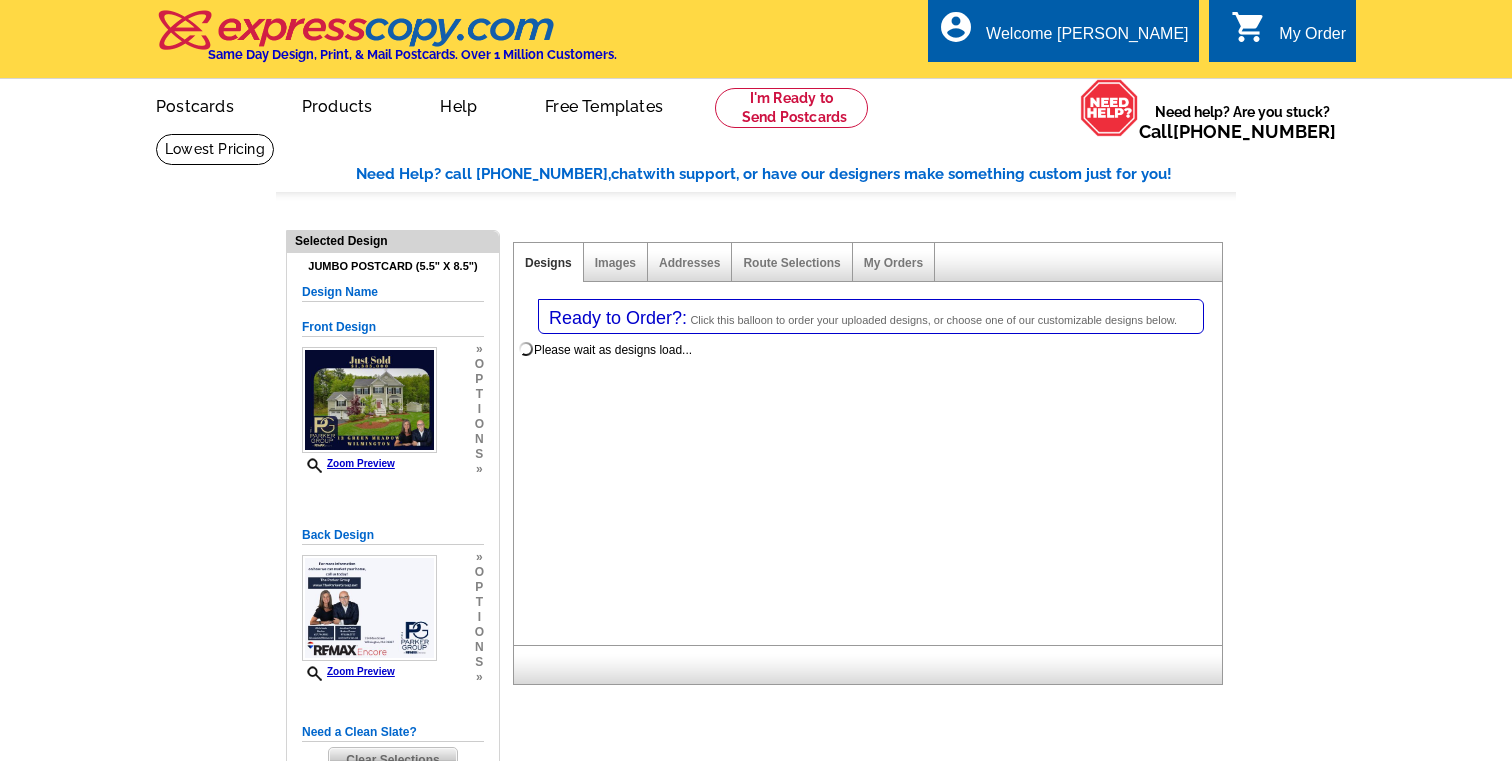 scroll, scrollTop: 0, scrollLeft: 0, axis: both 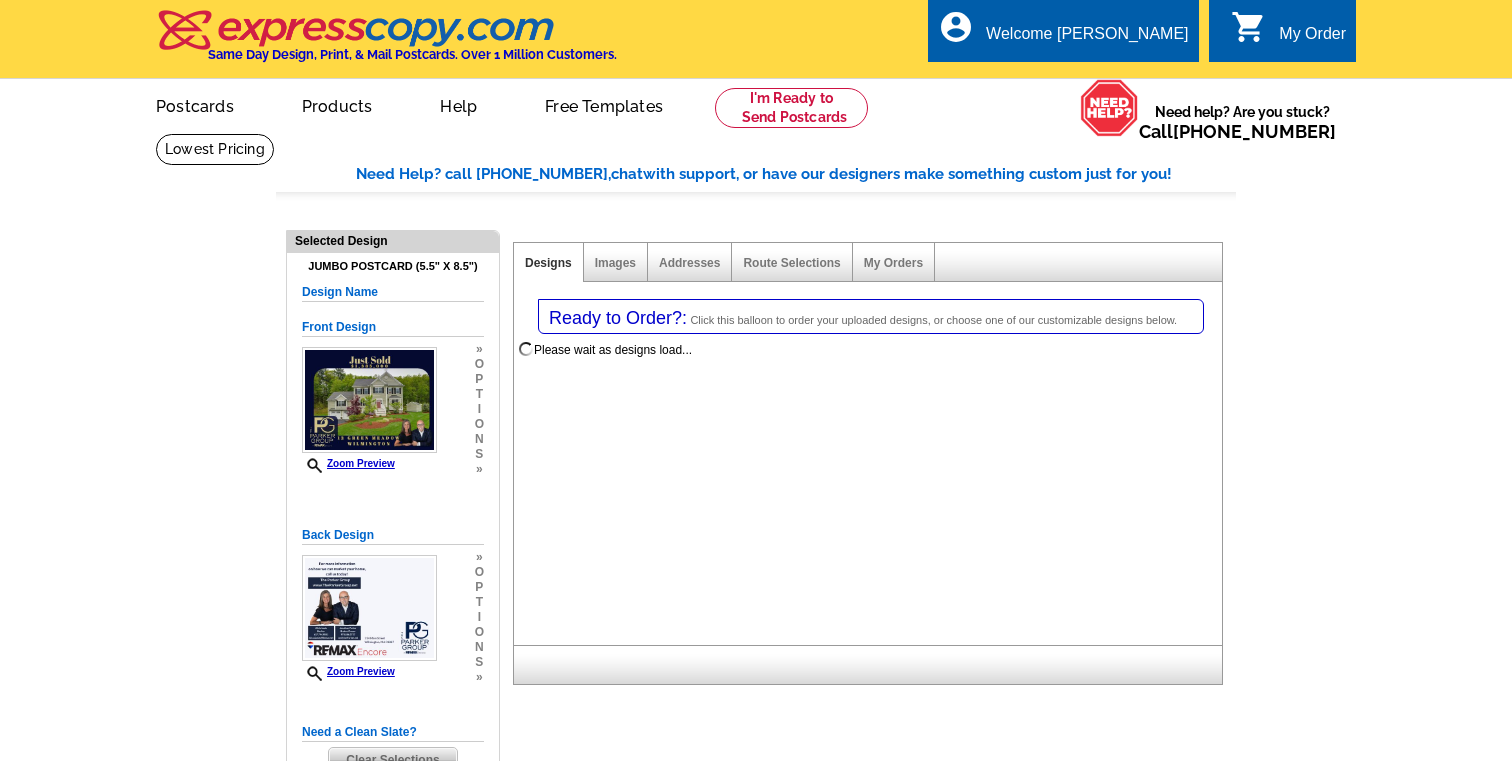 select on "785" 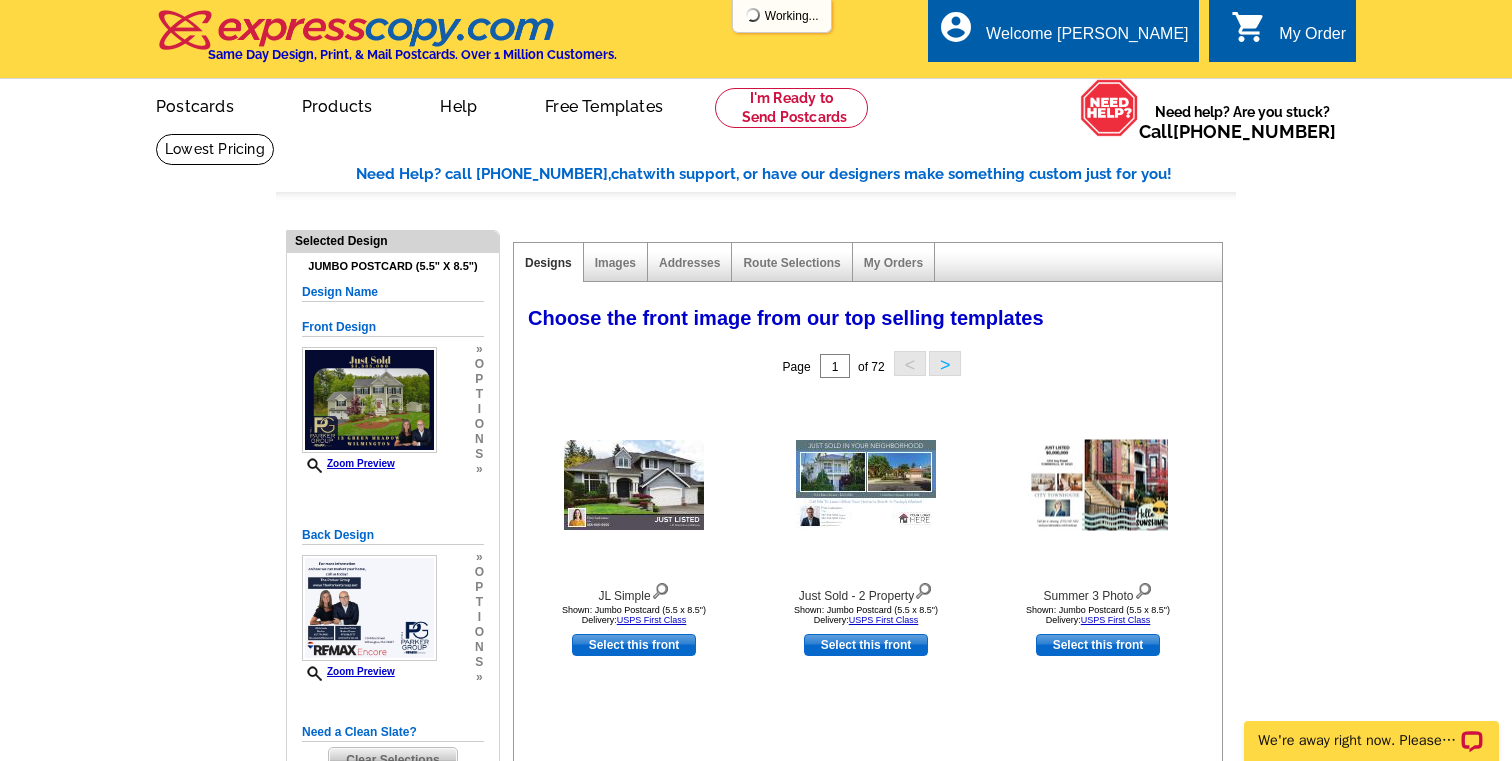 scroll, scrollTop: 0, scrollLeft: 0, axis: both 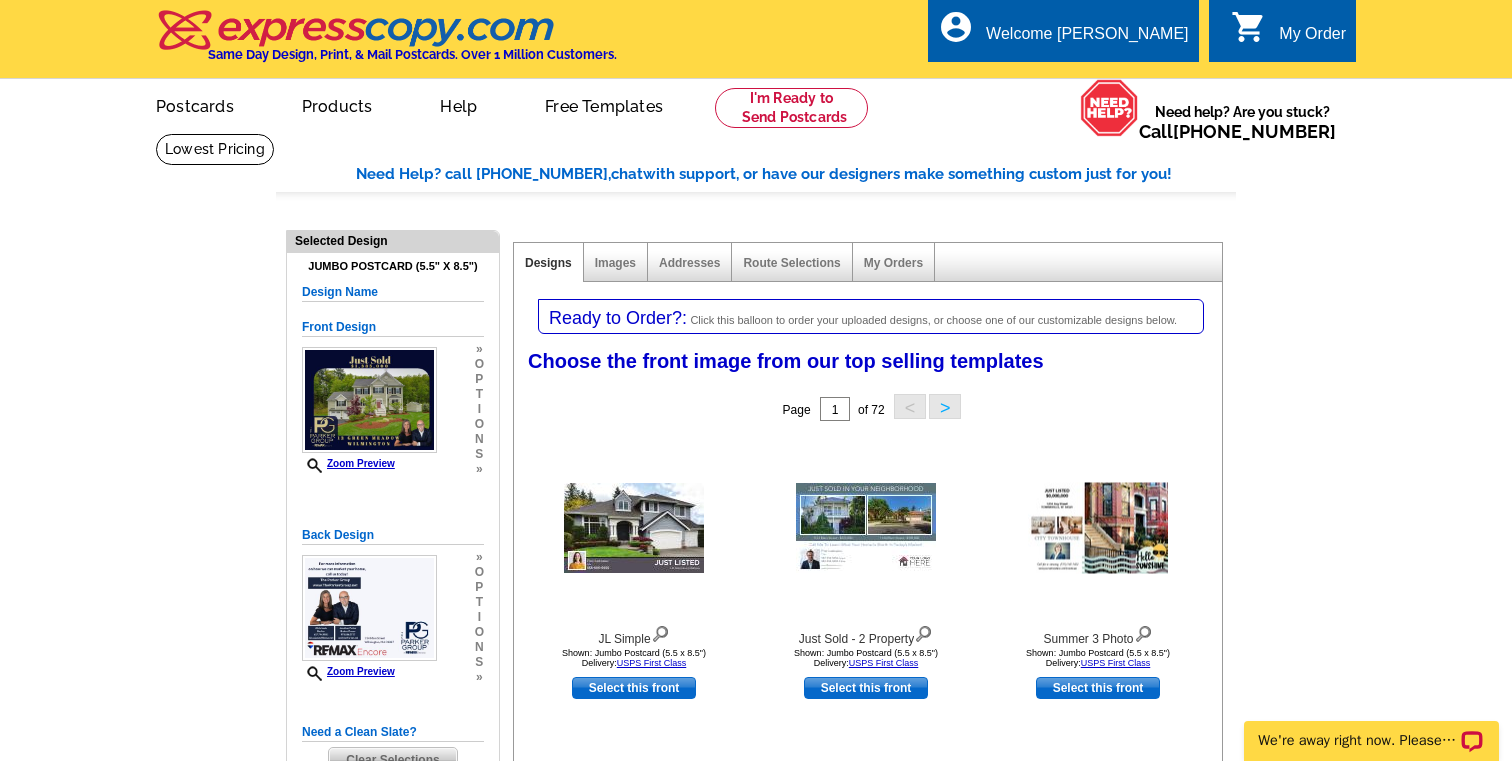 click on "My Order" at bounding box center [1312, 39] 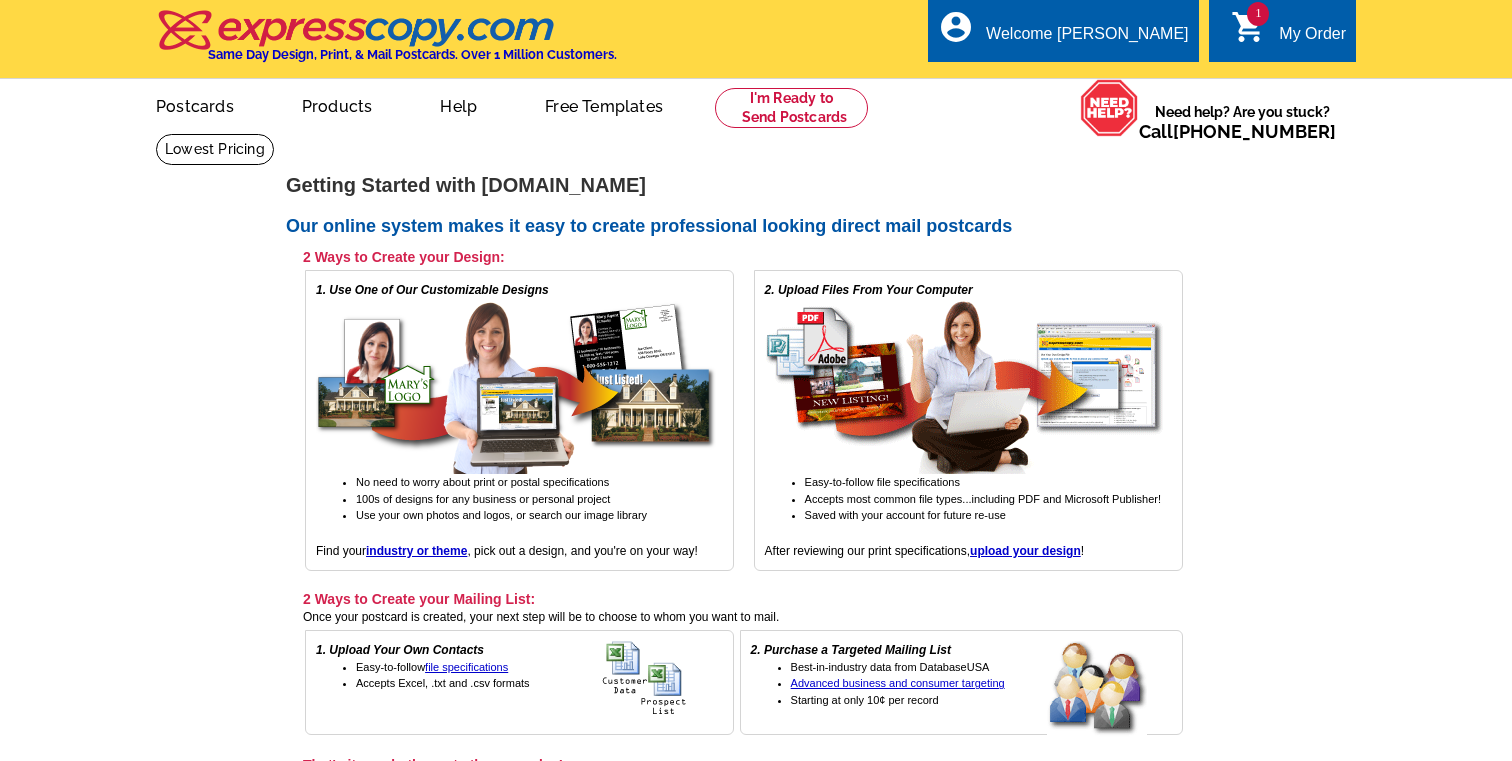 scroll, scrollTop: 0, scrollLeft: 0, axis: both 